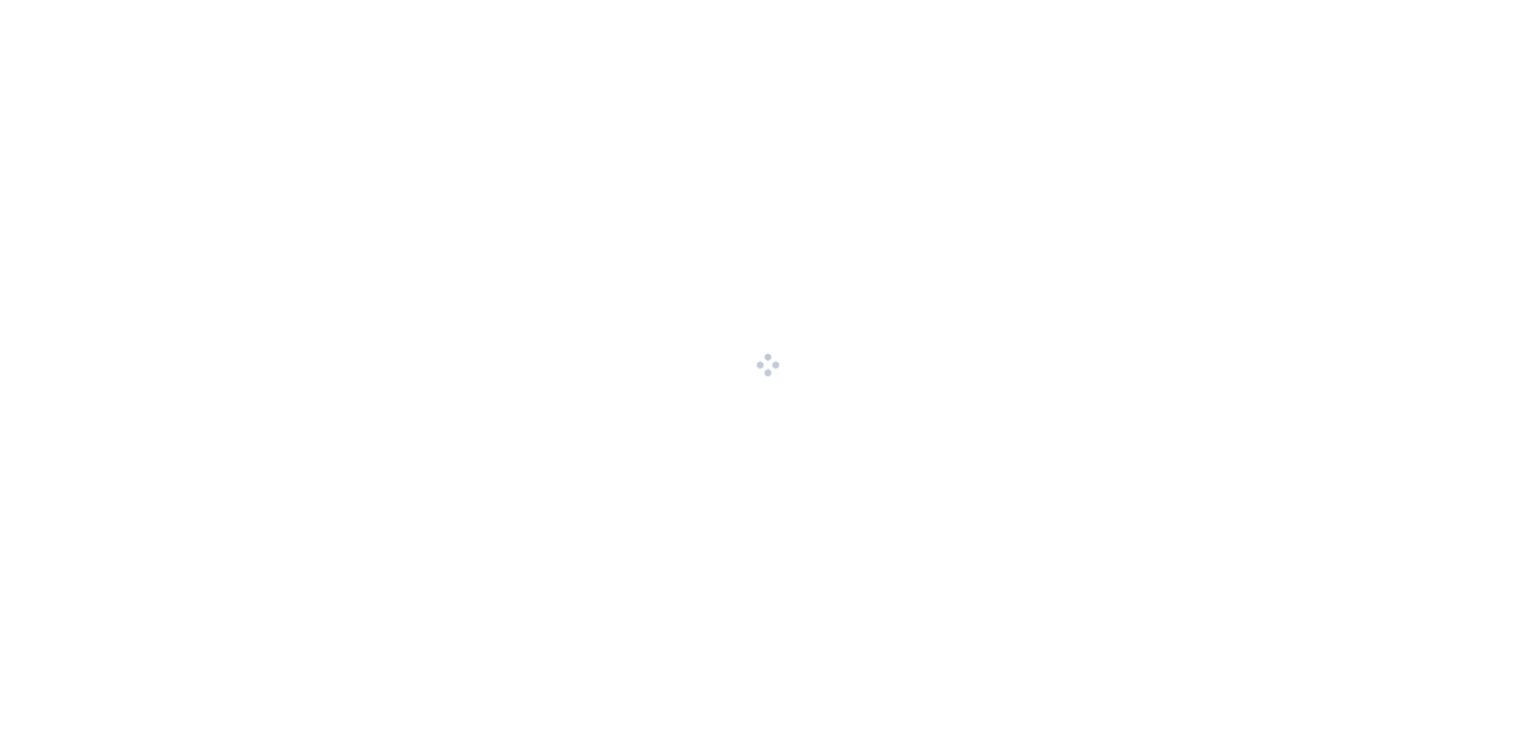 scroll, scrollTop: 0, scrollLeft: 0, axis: both 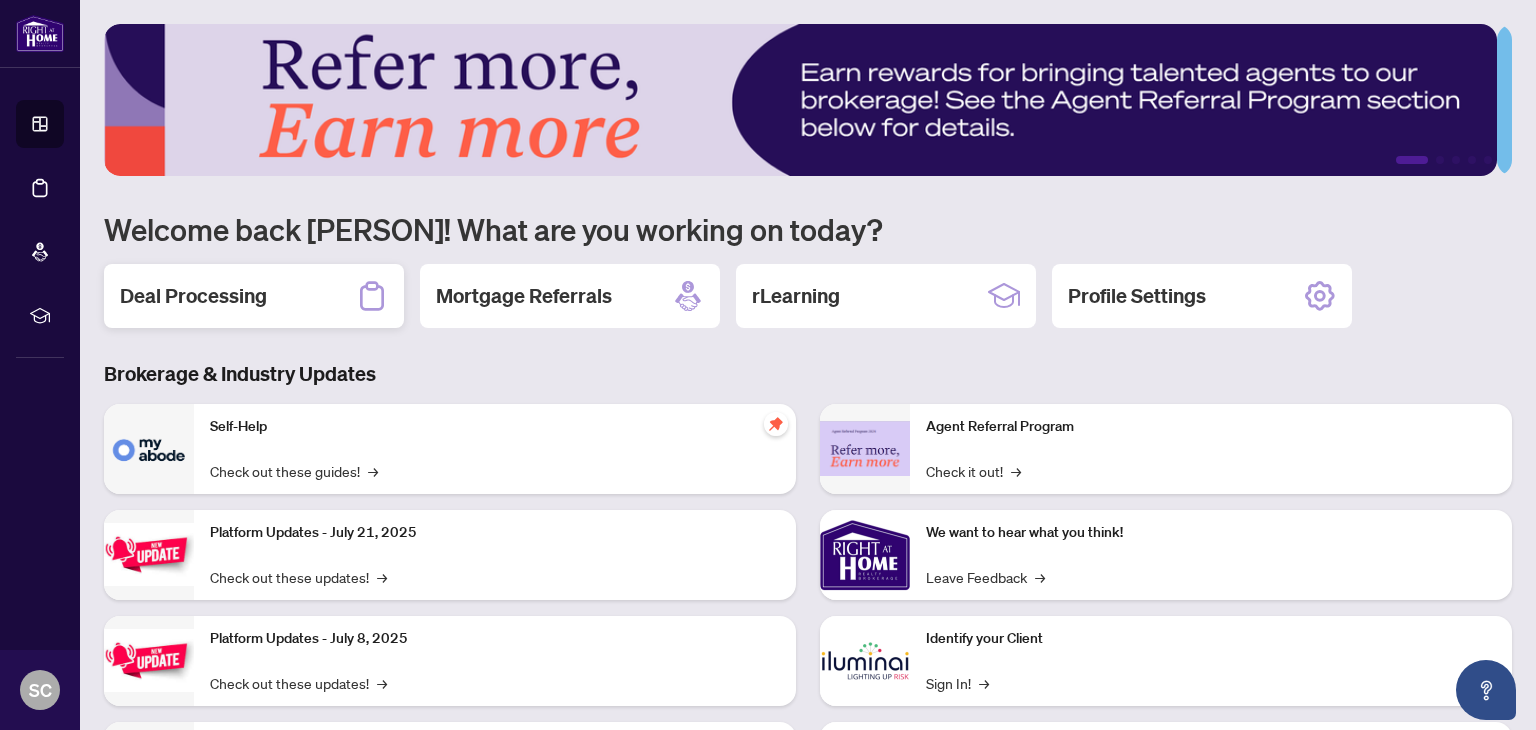click on "Deal Processing" at bounding box center (193, 296) 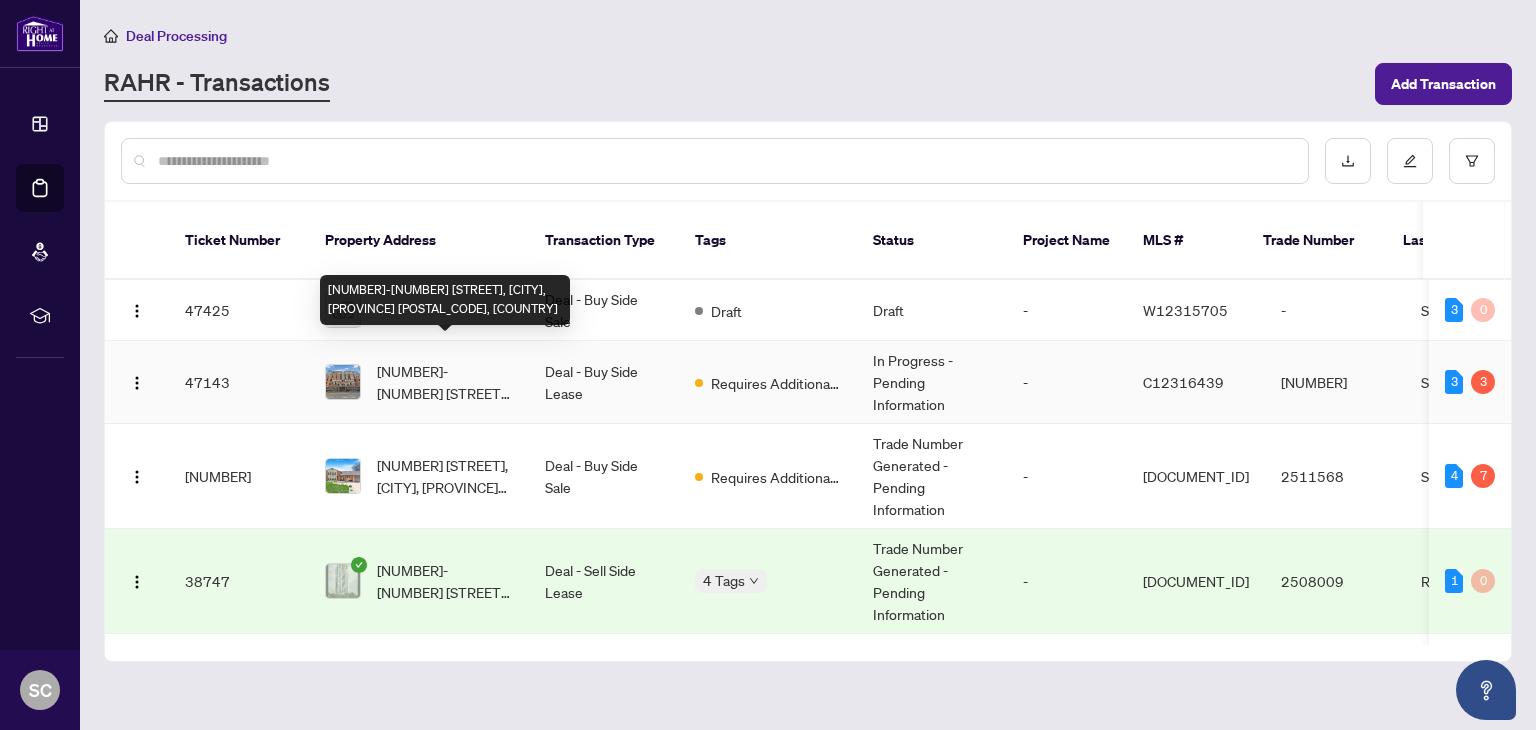 click on "[NUMBER]-[NUMBER] [STREET], [CITY], [PROVINCE] [POSTAL_CODE], [COUNTRY]" at bounding box center [445, 382] 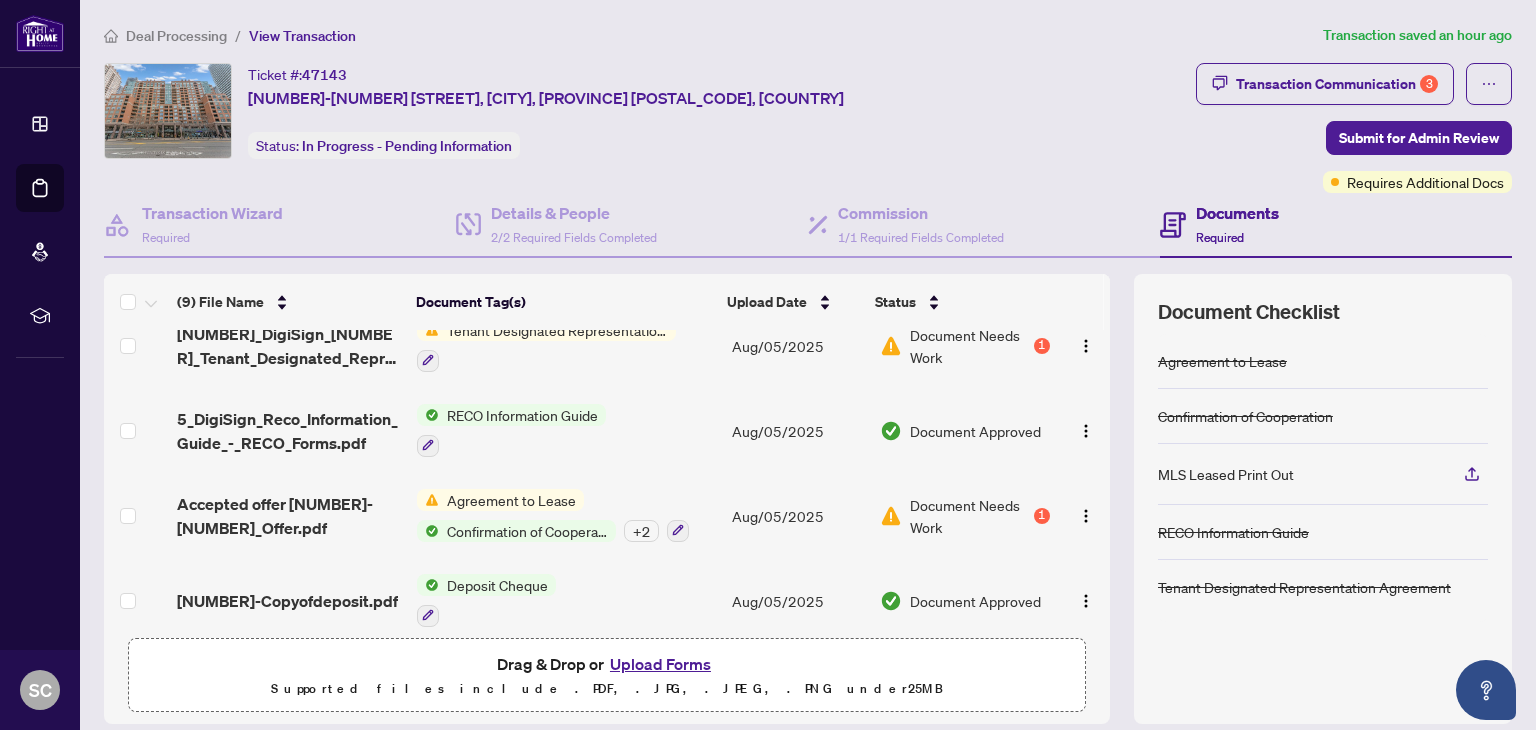 scroll, scrollTop: 463, scrollLeft: 0, axis: vertical 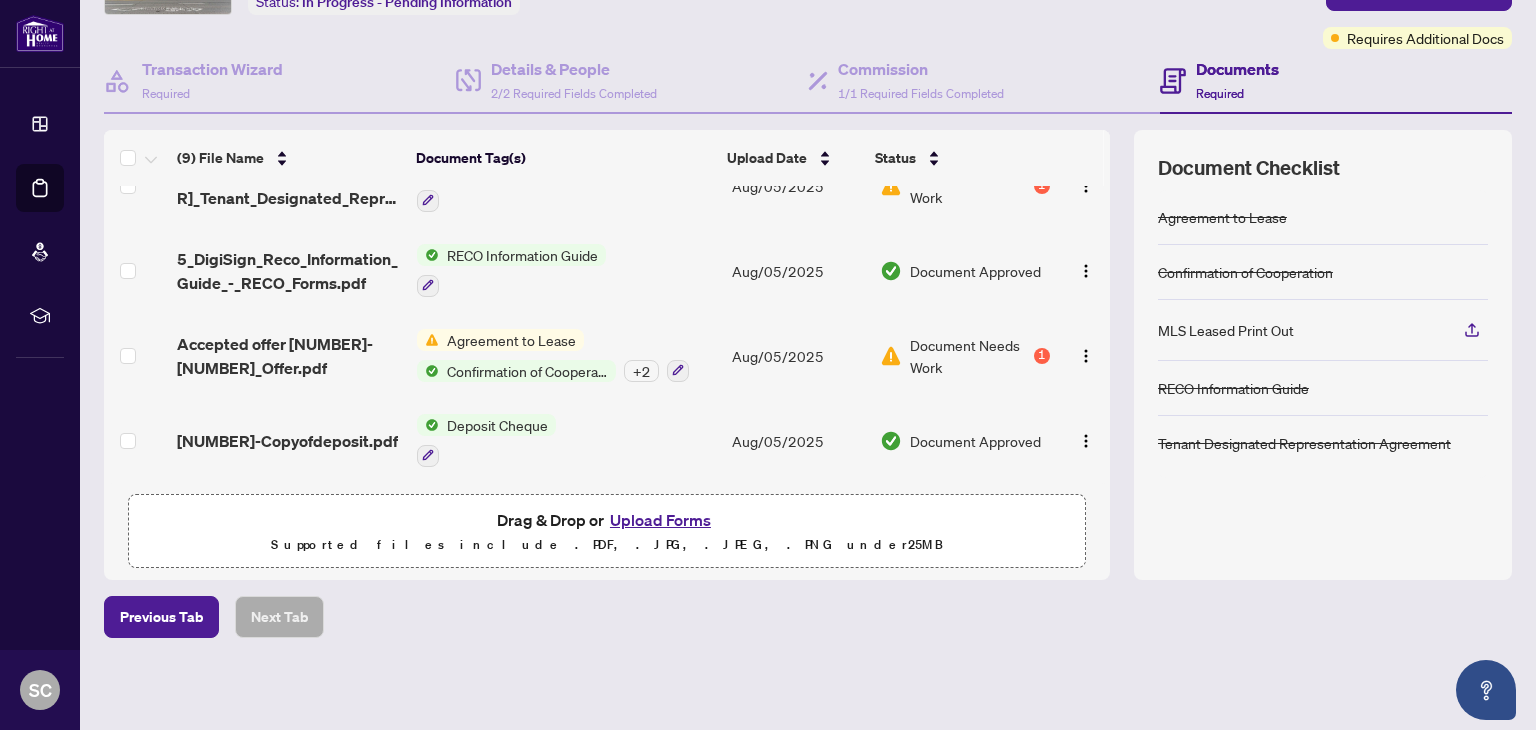 click on "Upload Forms" at bounding box center (660, 520) 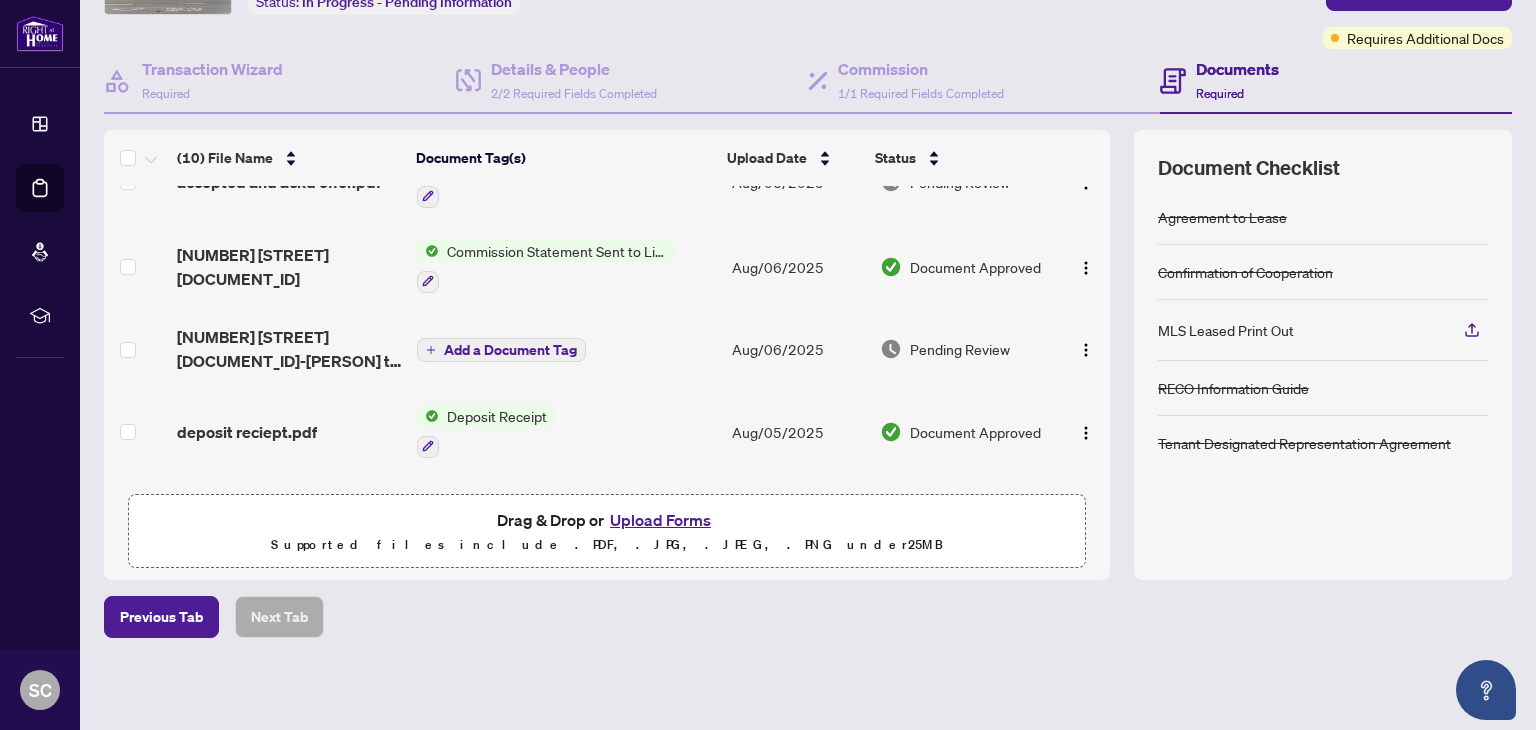scroll, scrollTop: 0, scrollLeft: 0, axis: both 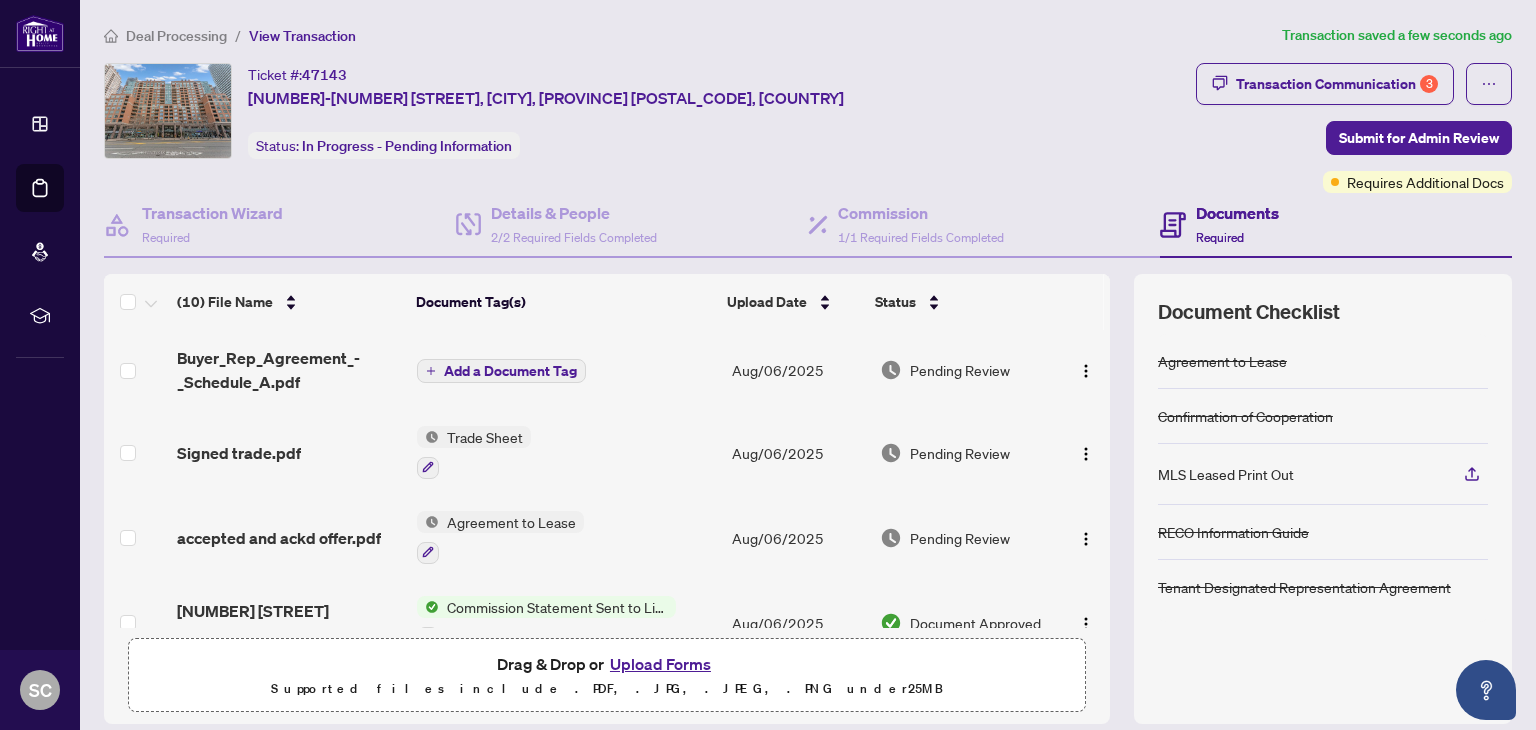 click on "Add a Document Tag" at bounding box center (510, 371) 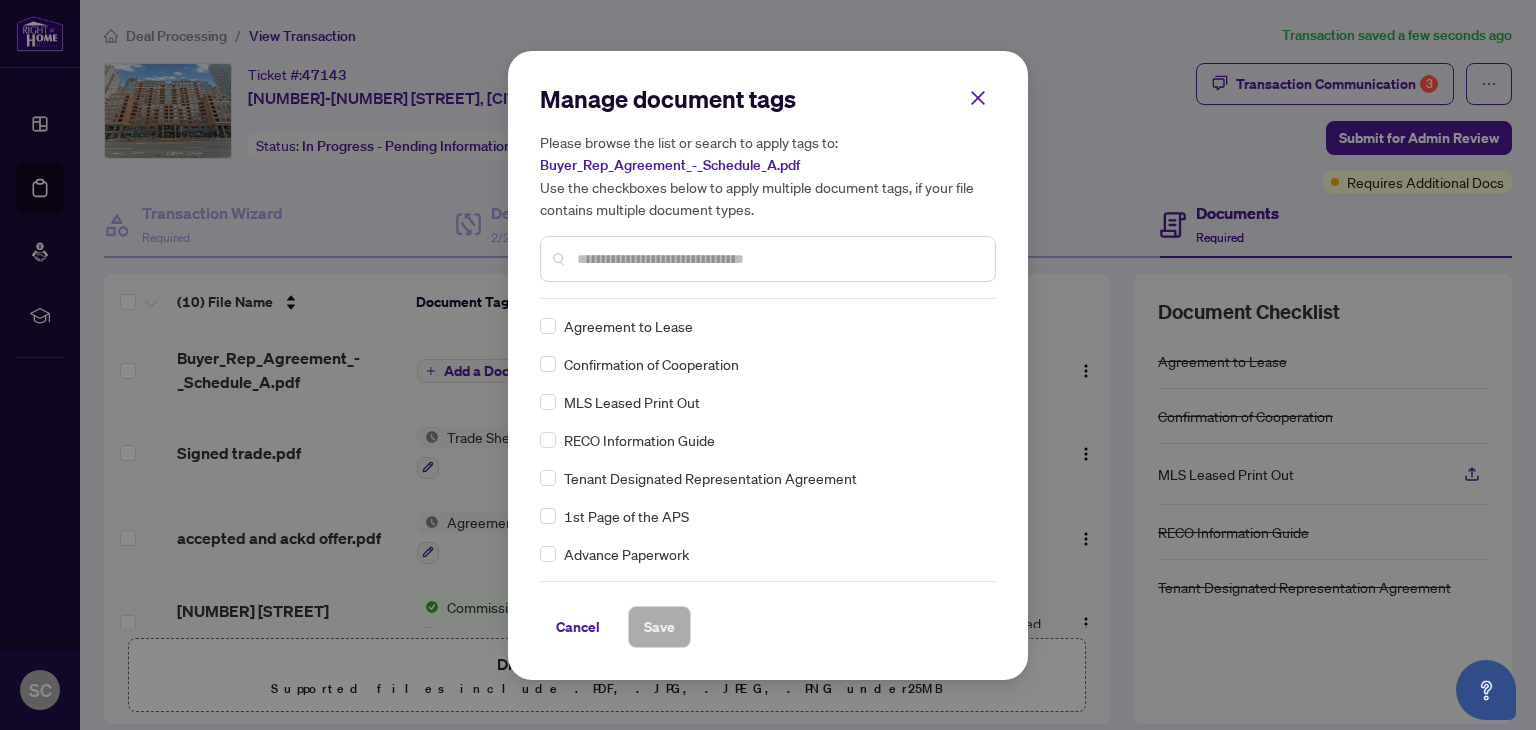 click at bounding box center (778, 259) 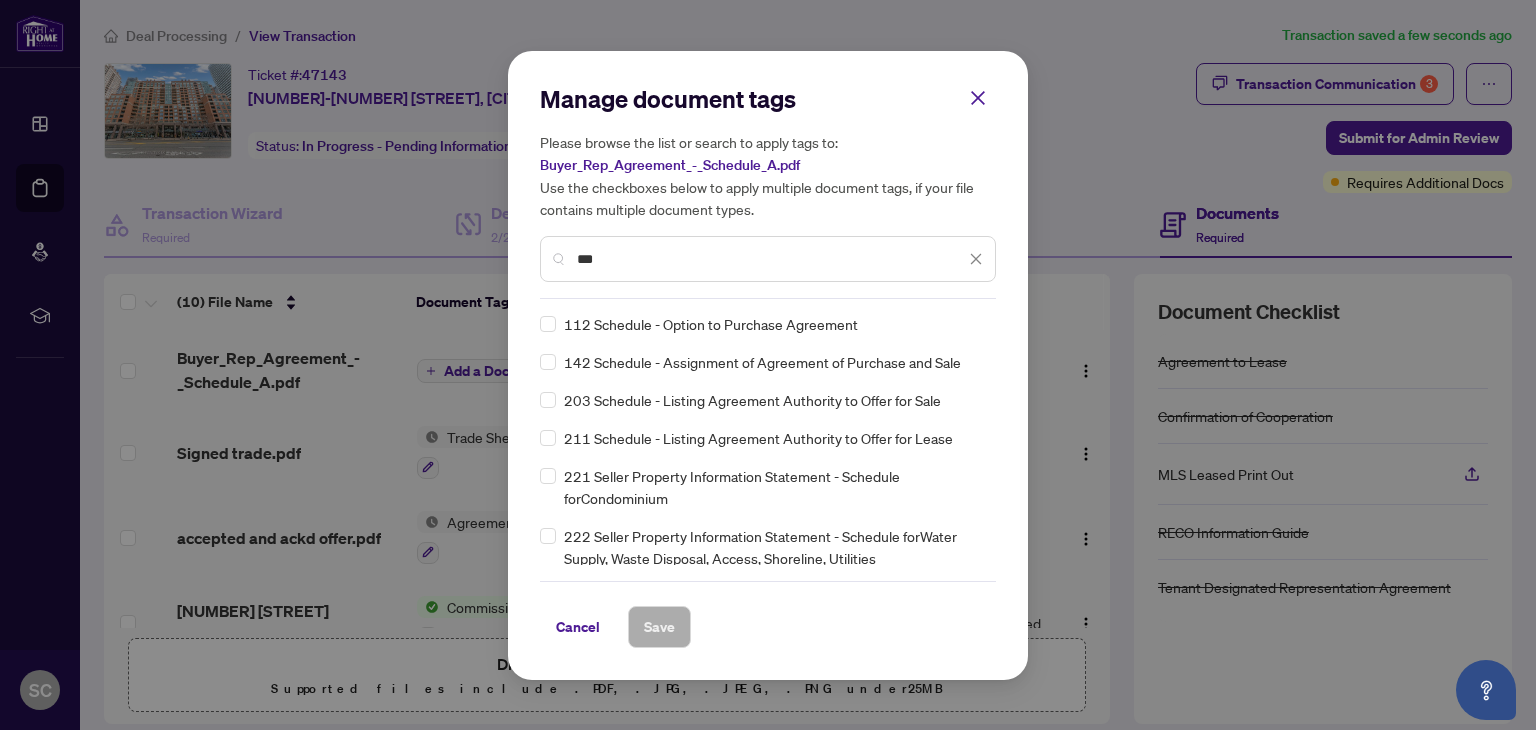 scroll, scrollTop: 200, scrollLeft: 0, axis: vertical 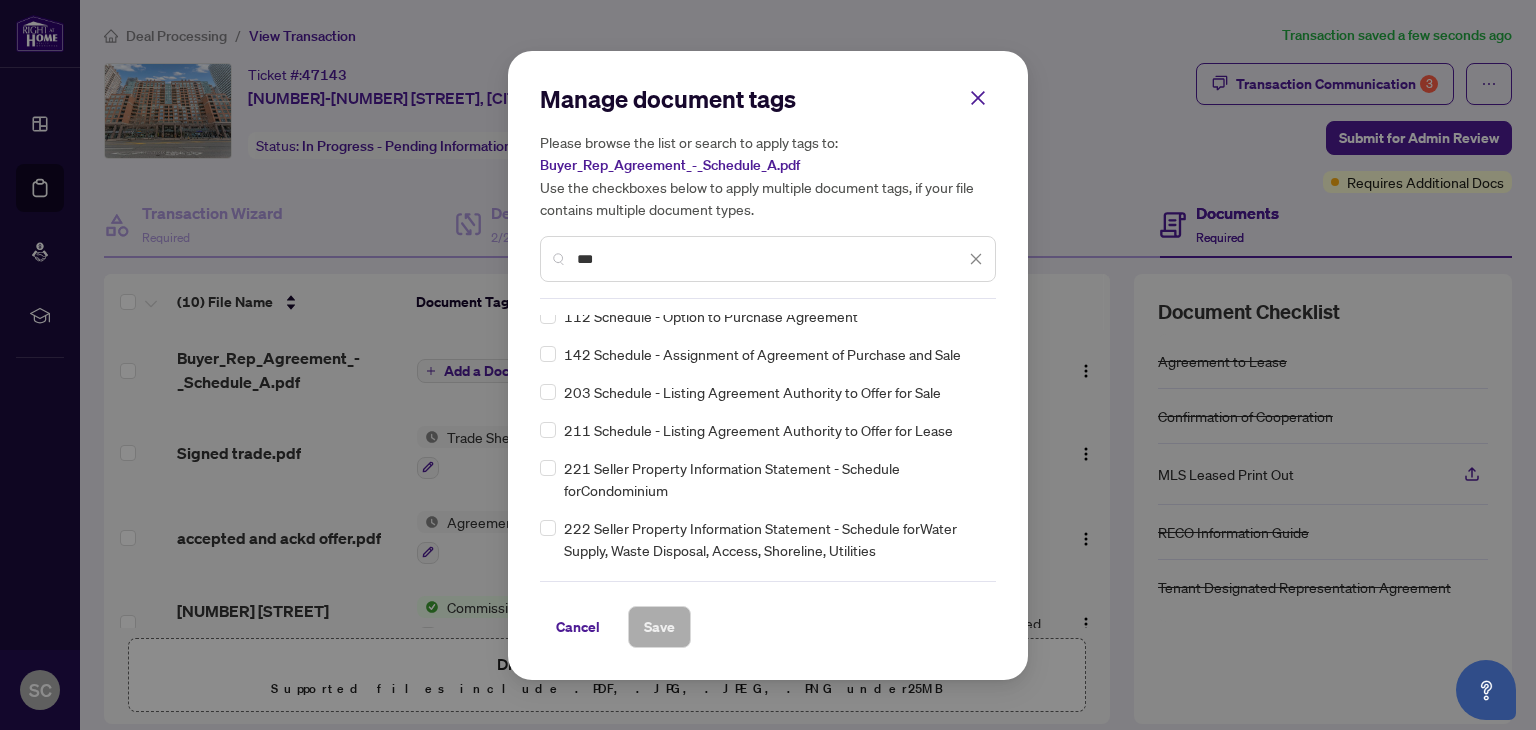 type on "***" 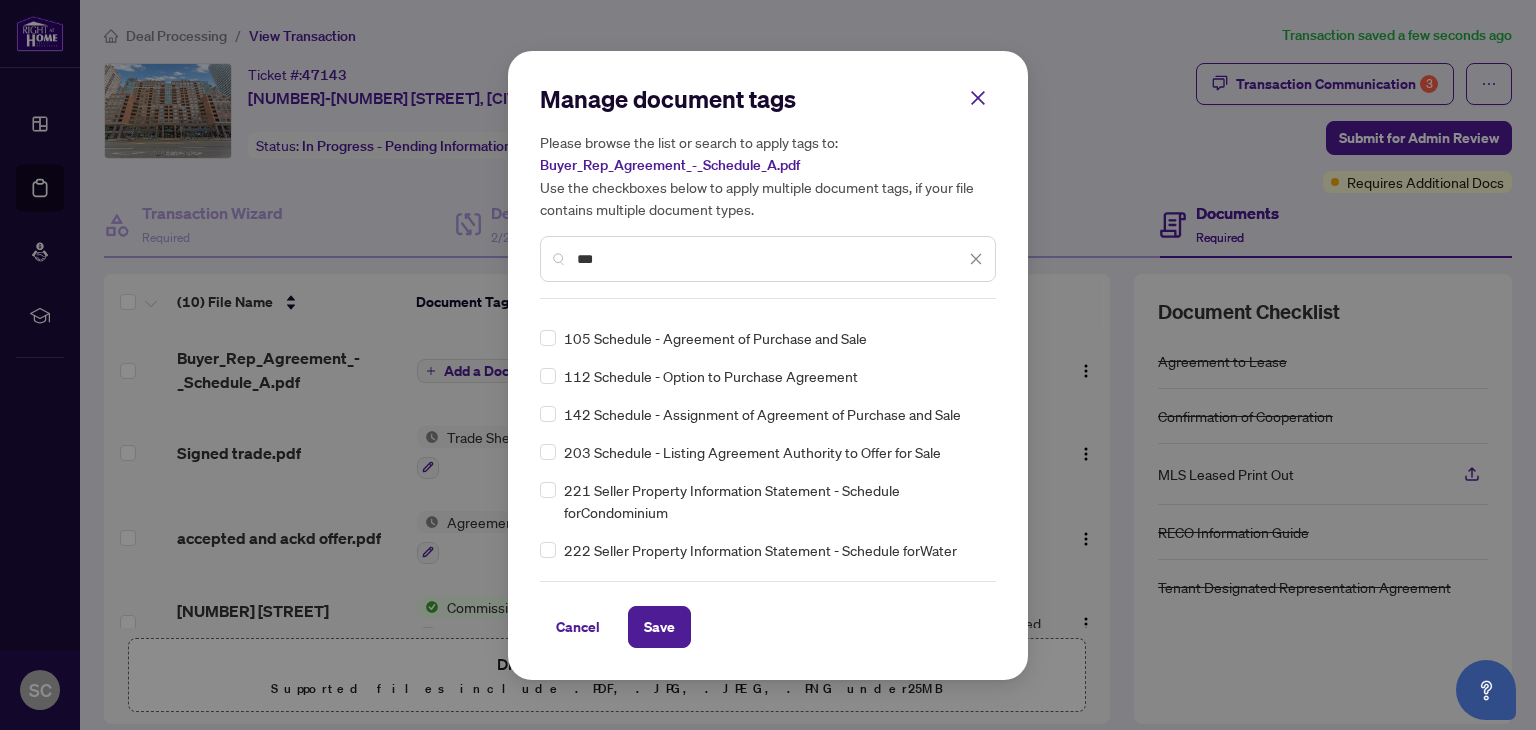 scroll, scrollTop: 0, scrollLeft: 0, axis: both 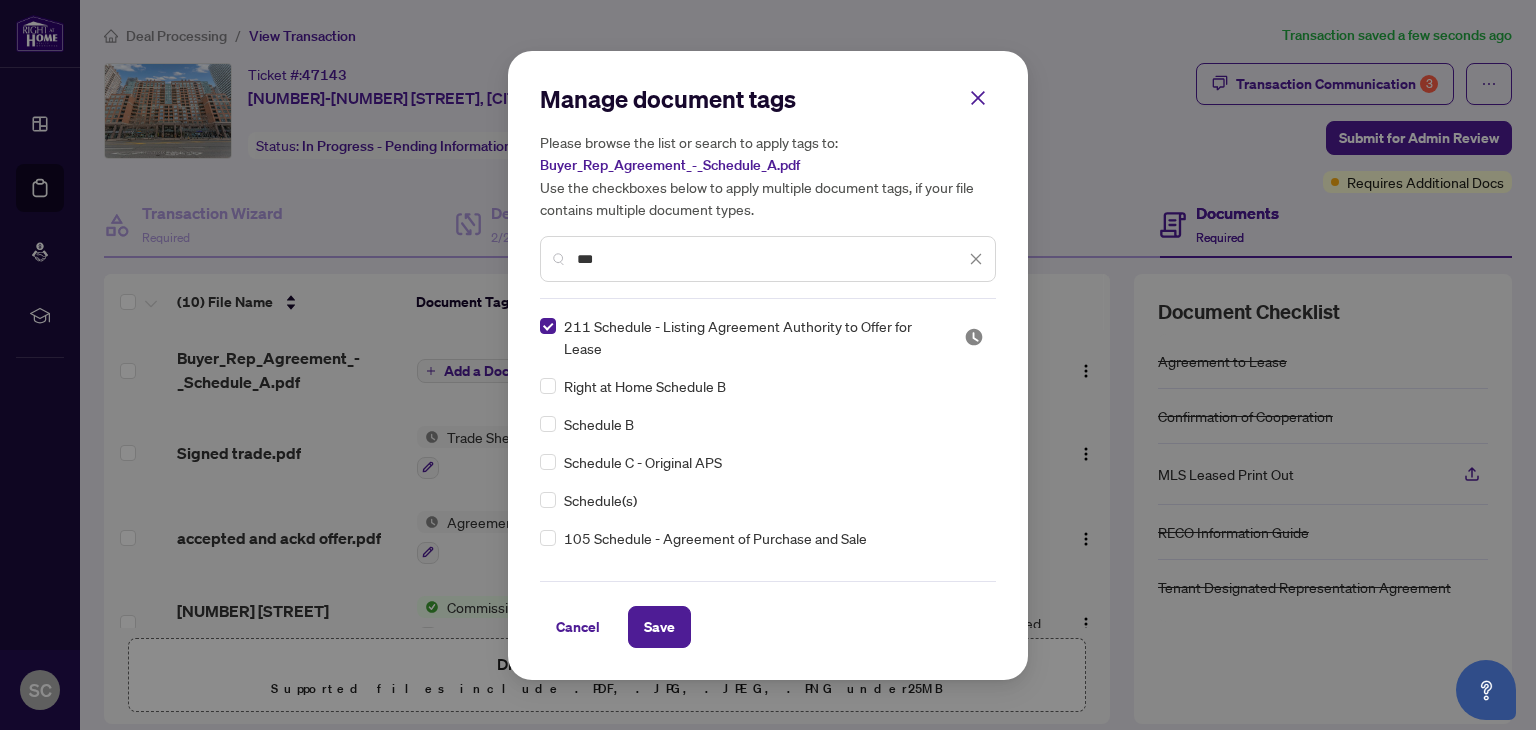 click on "211 Schedule - Listing Agreement Authority to Offer for Lease" at bounding box center (740, 337) 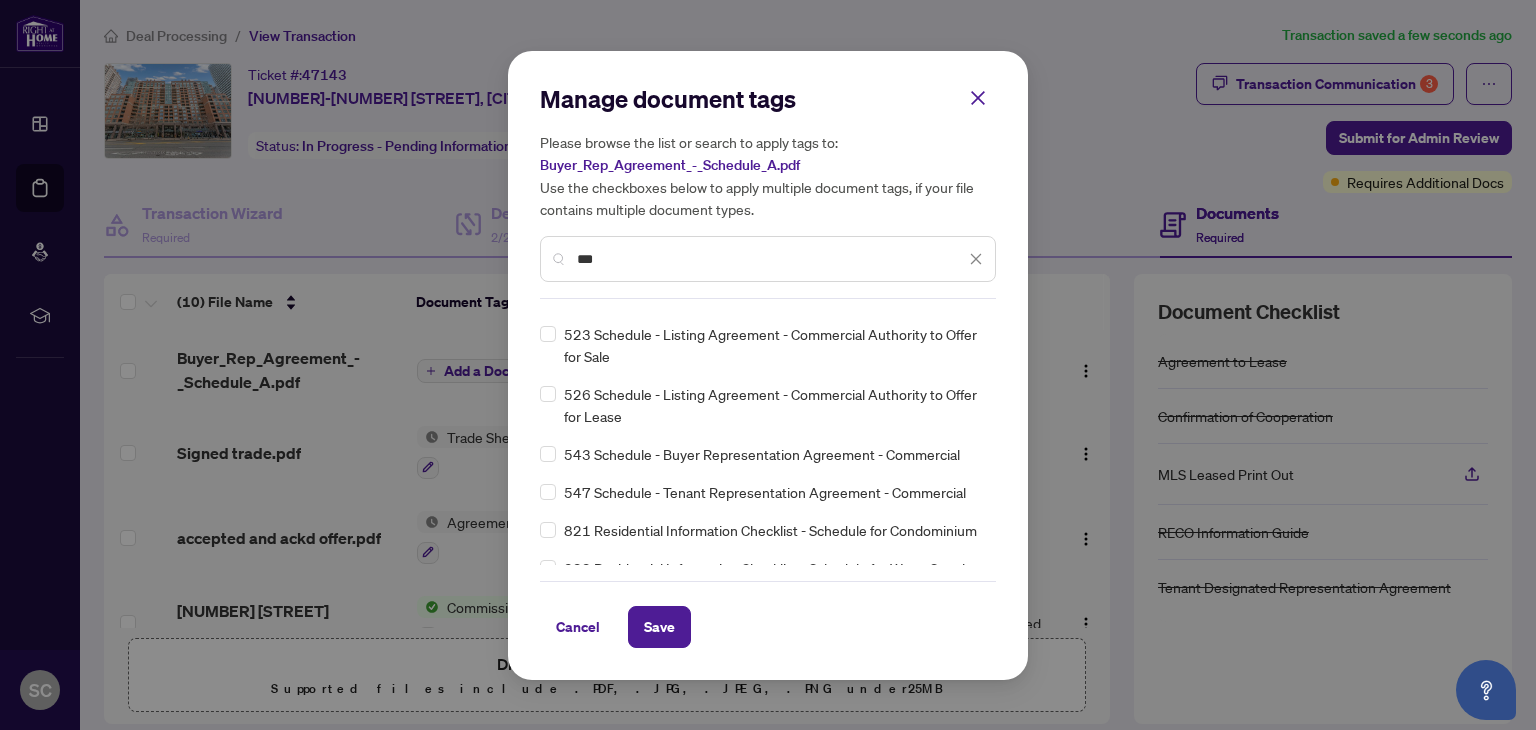 scroll, scrollTop: 800, scrollLeft: 0, axis: vertical 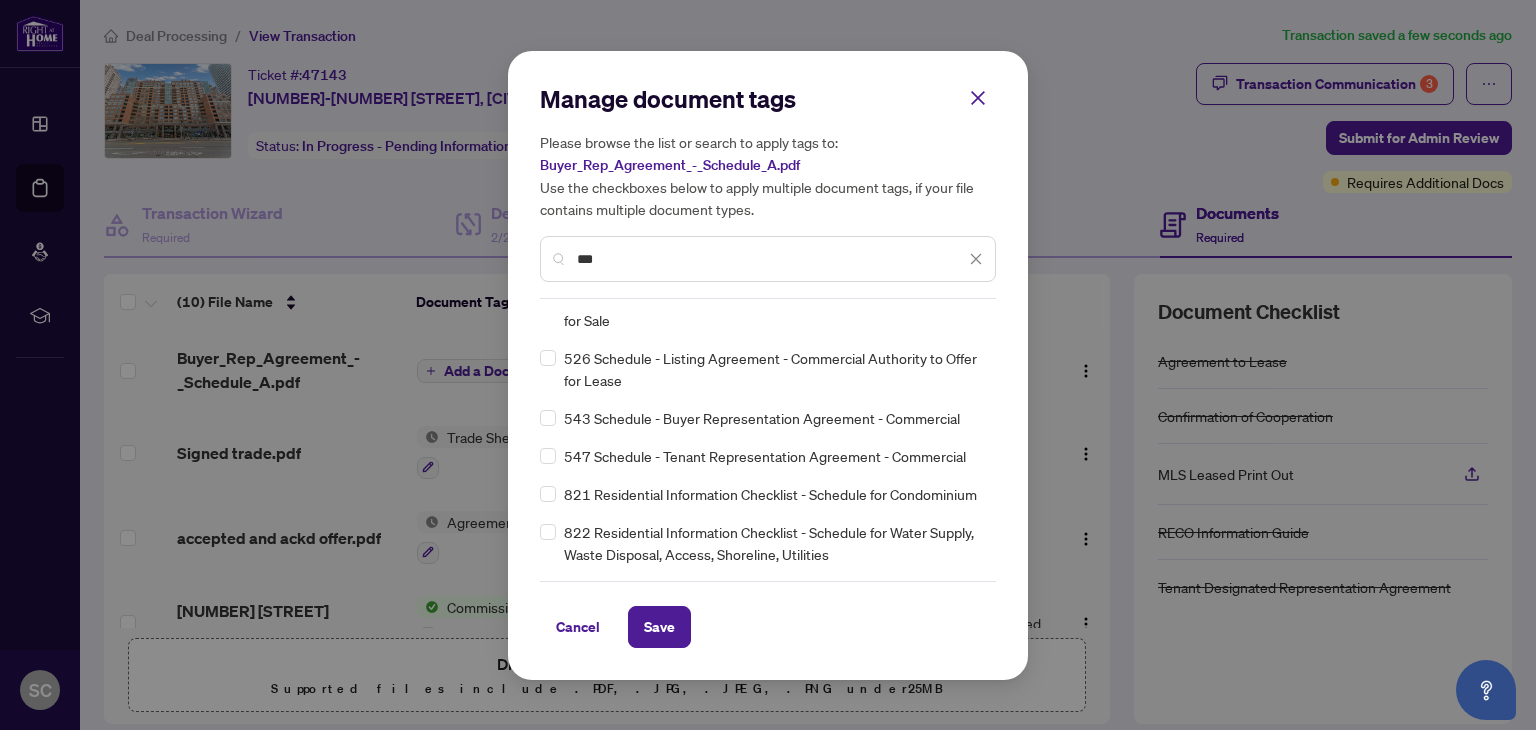 click on "Cancel" at bounding box center [578, 627] 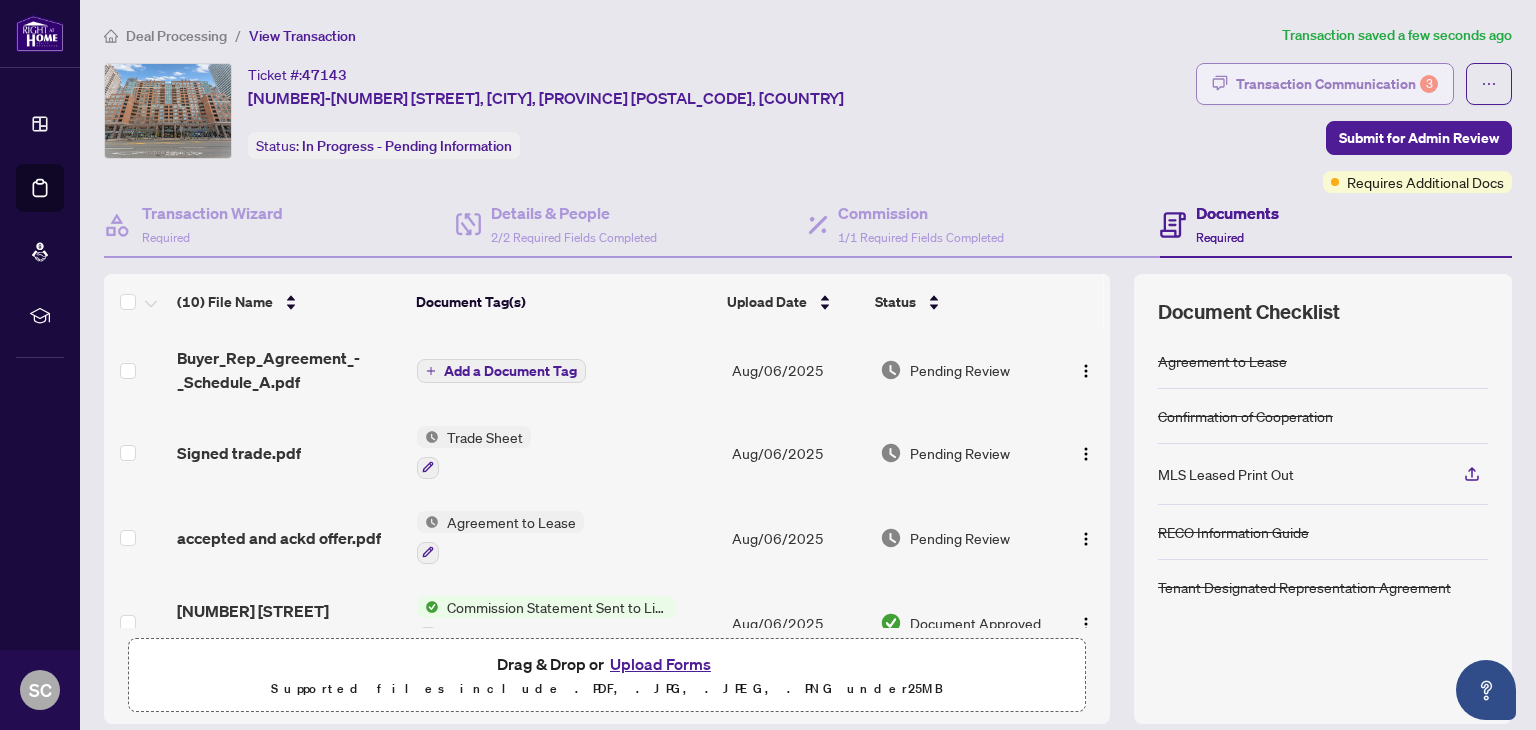 click on "Transaction Communication 3" at bounding box center (1337, 84) 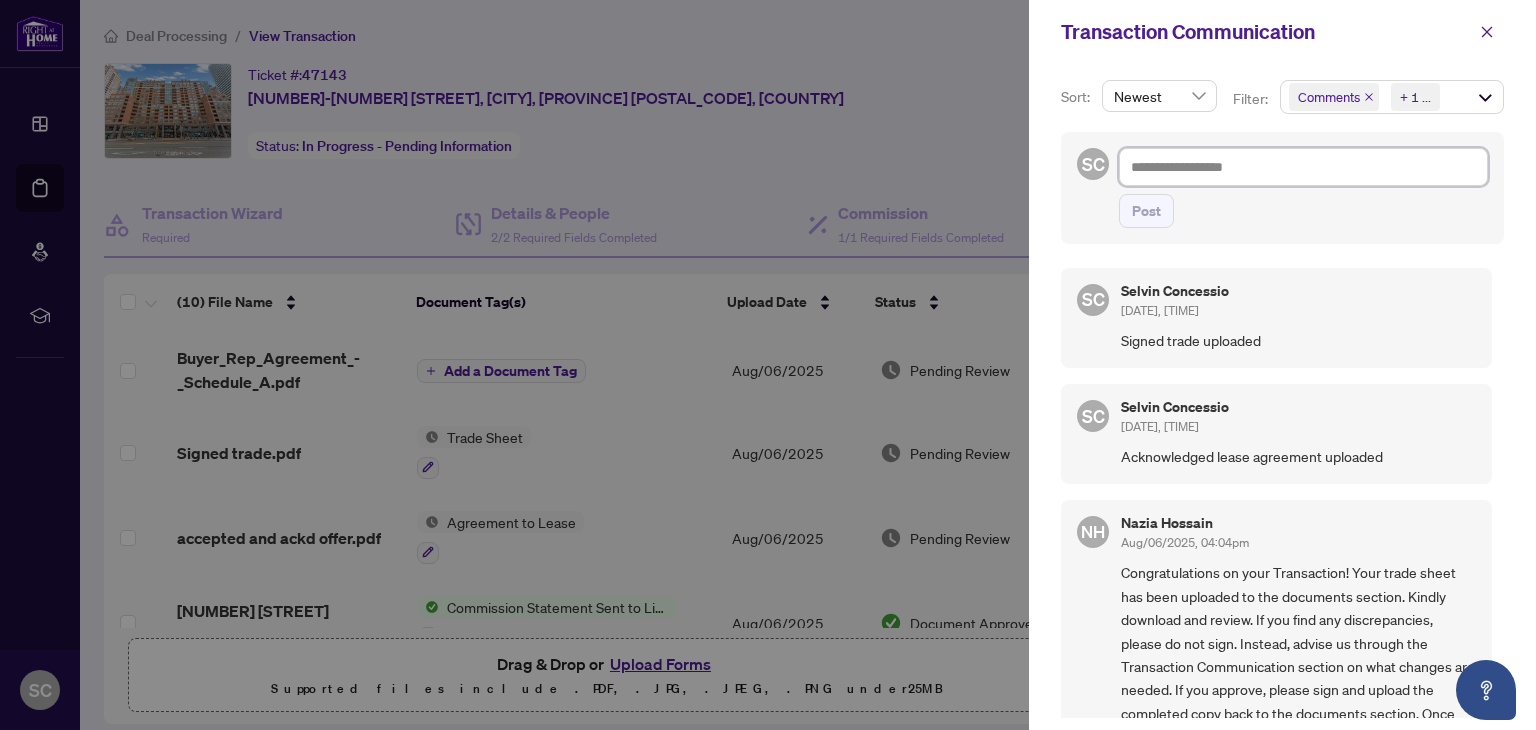 click at bounding box center (1303, 167) 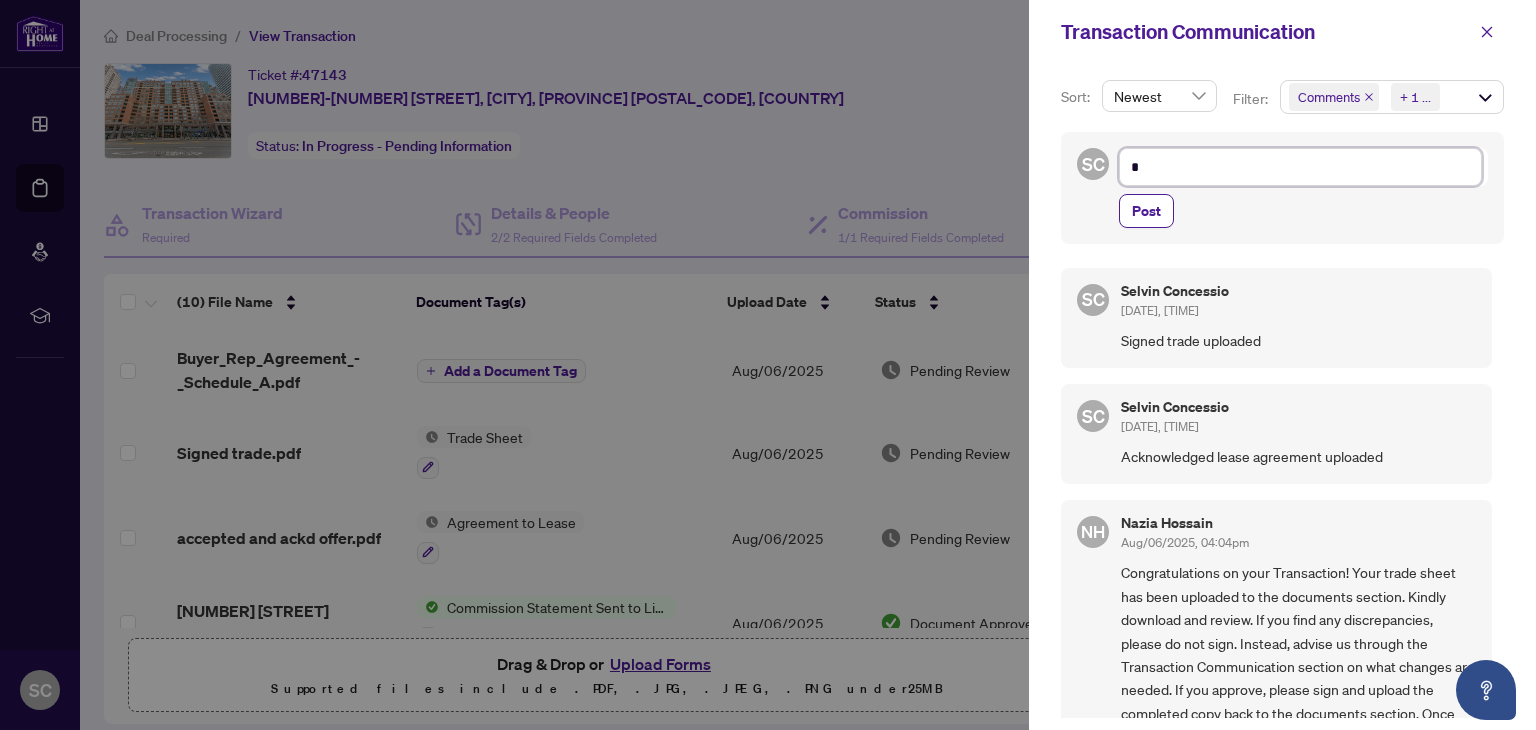 type on "**" 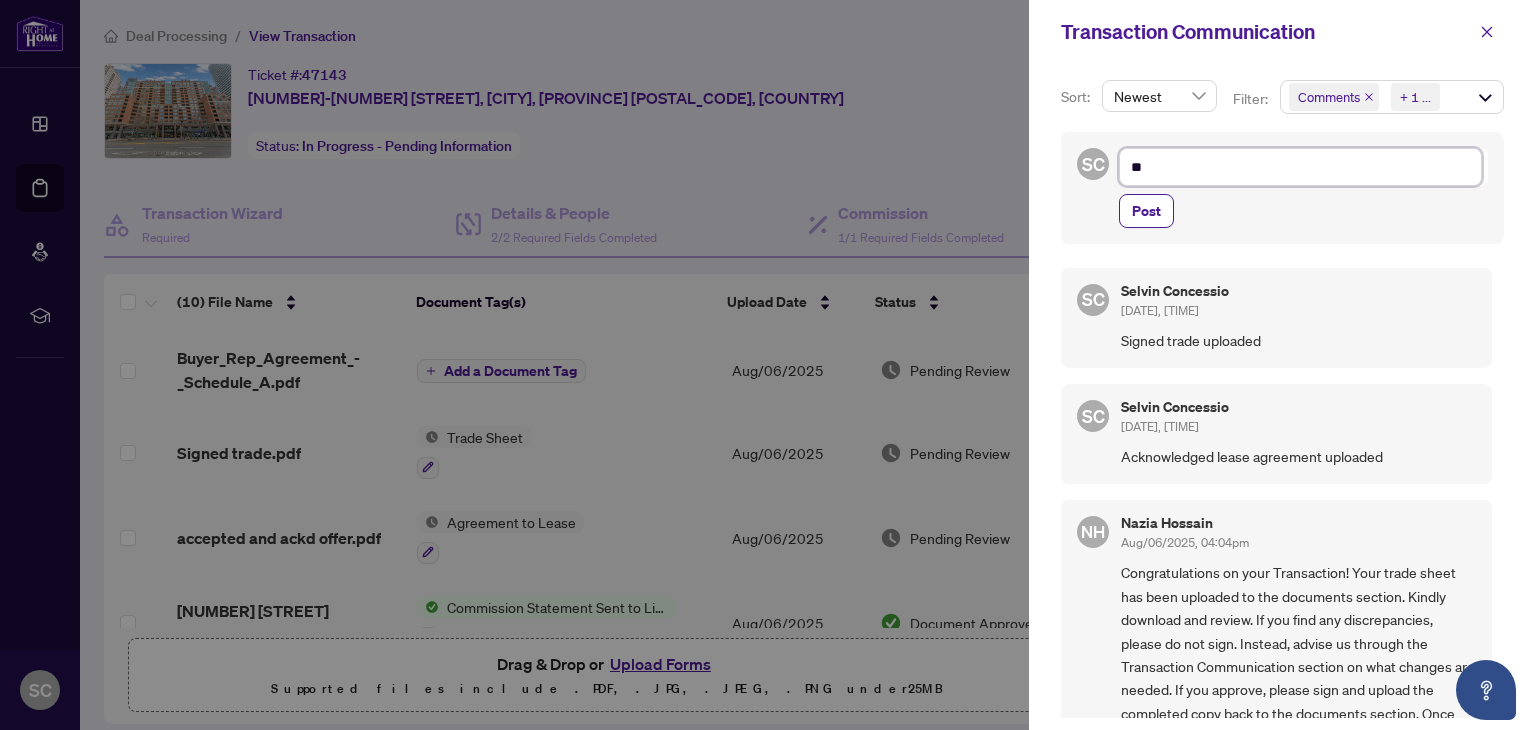 type on "***" 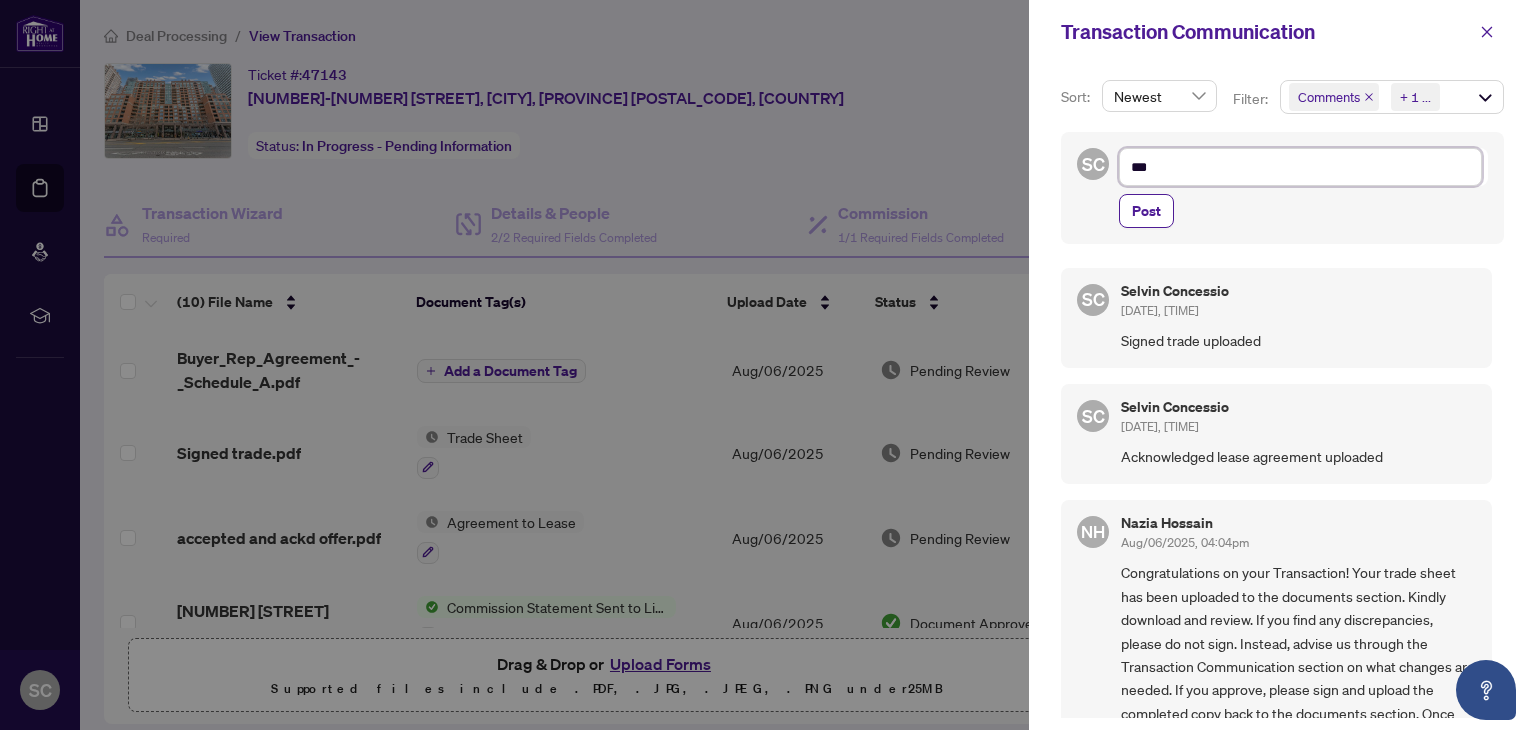 type on "***" 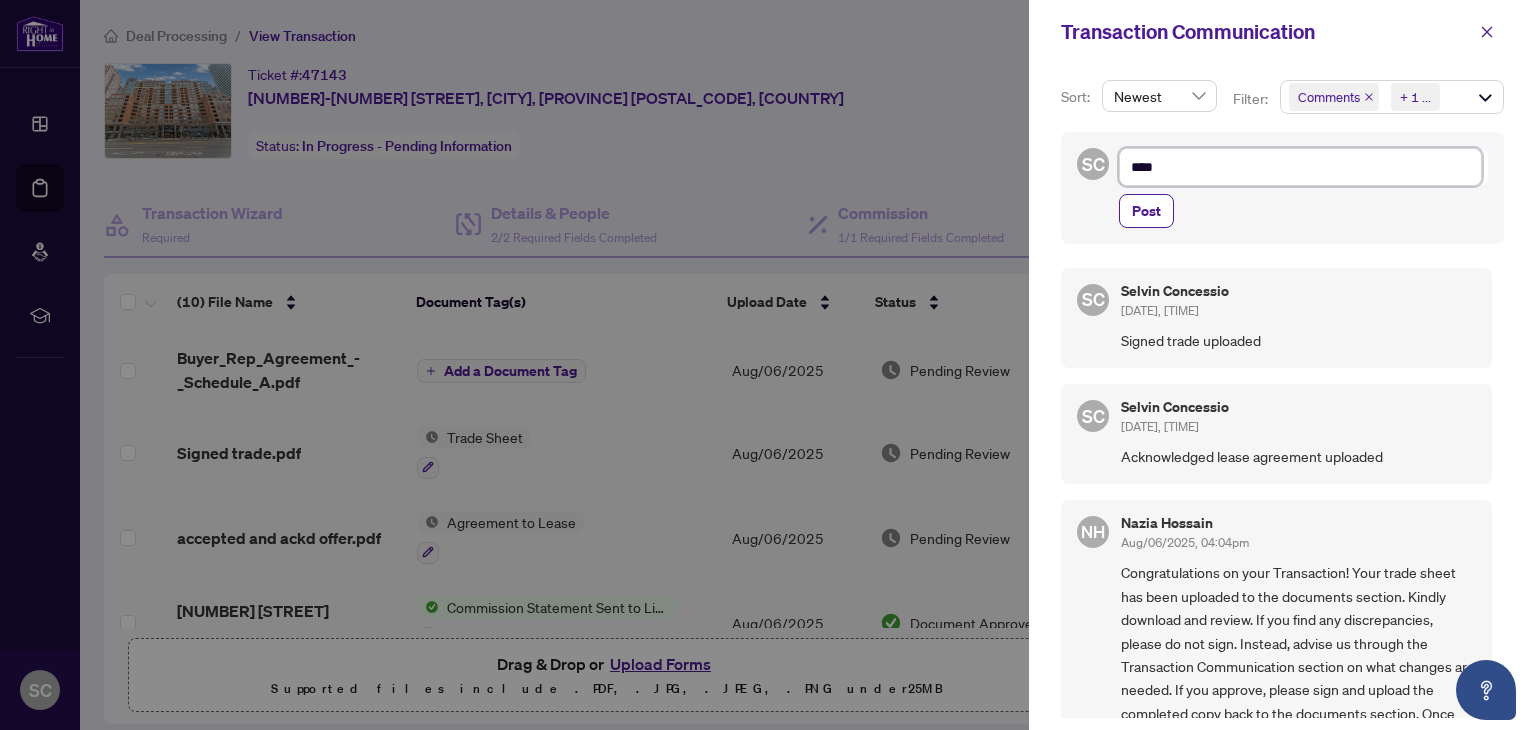 type on "*****" 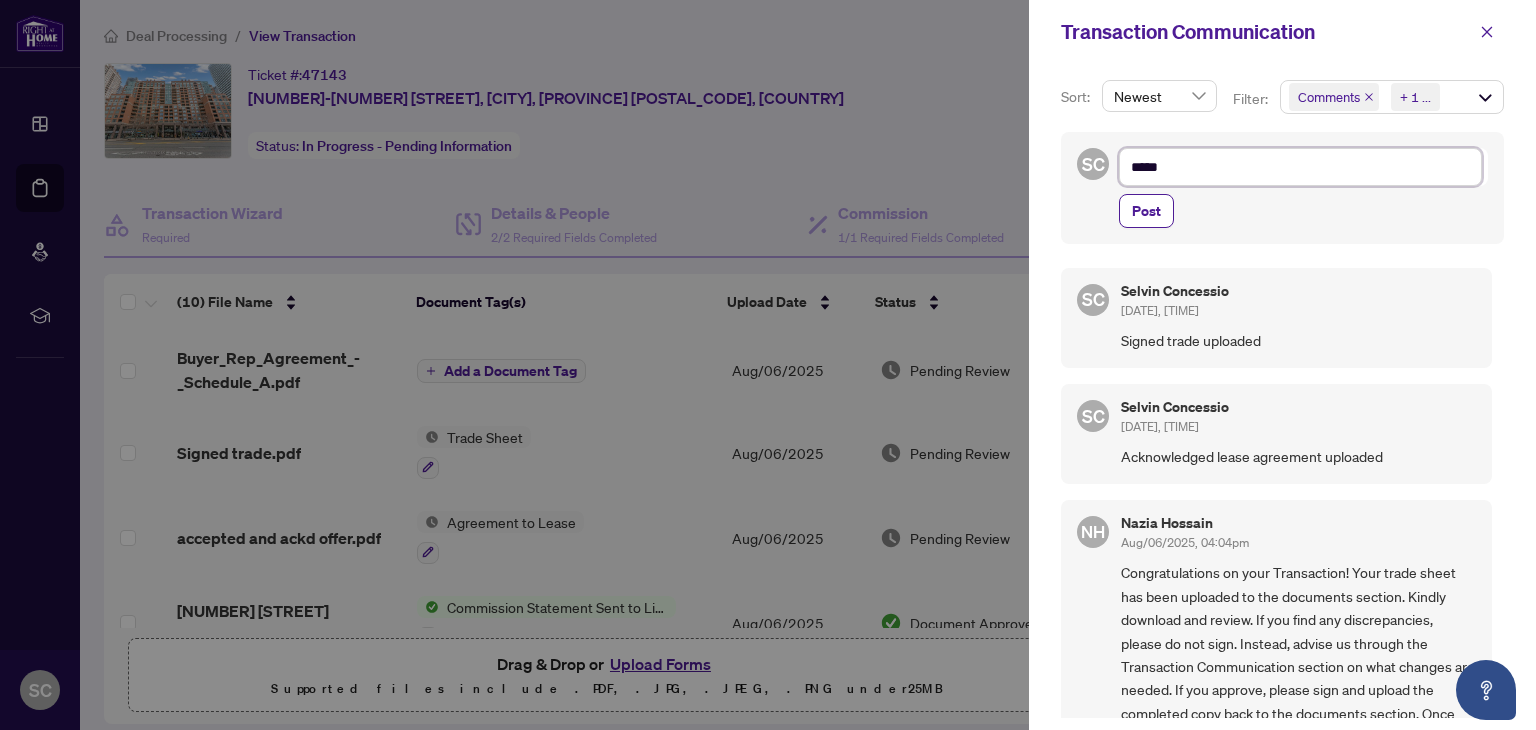 type on "*****" 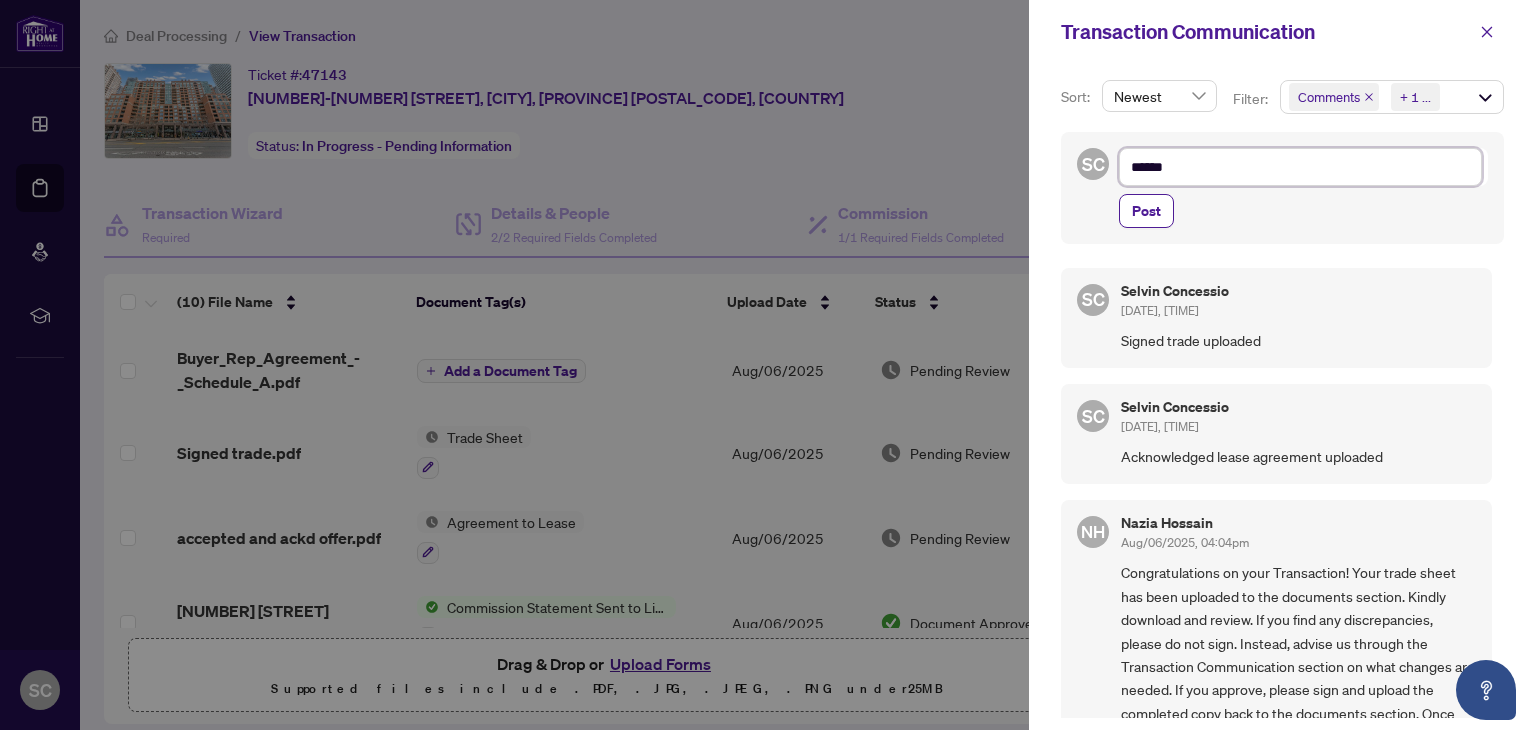 type on "*******" 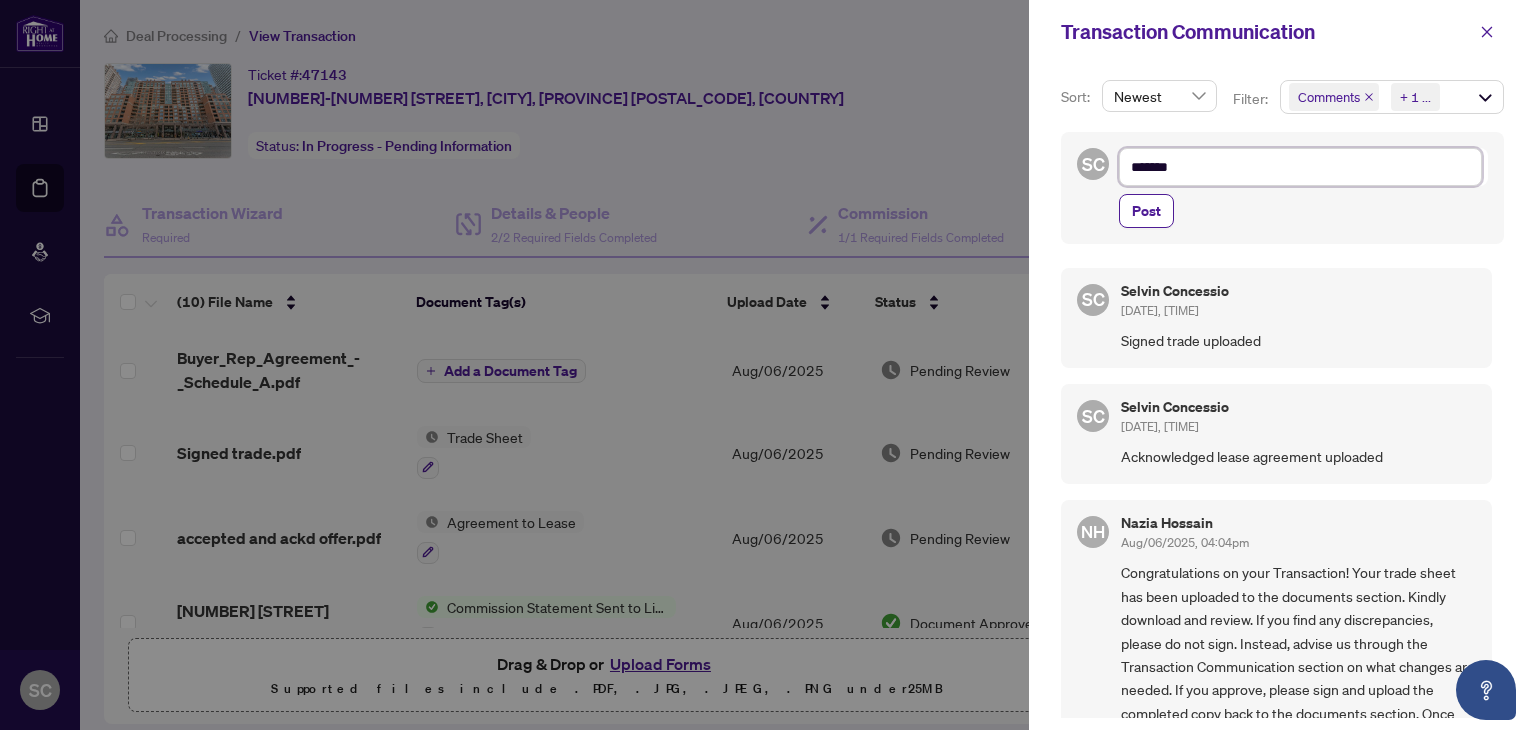 type on "********" 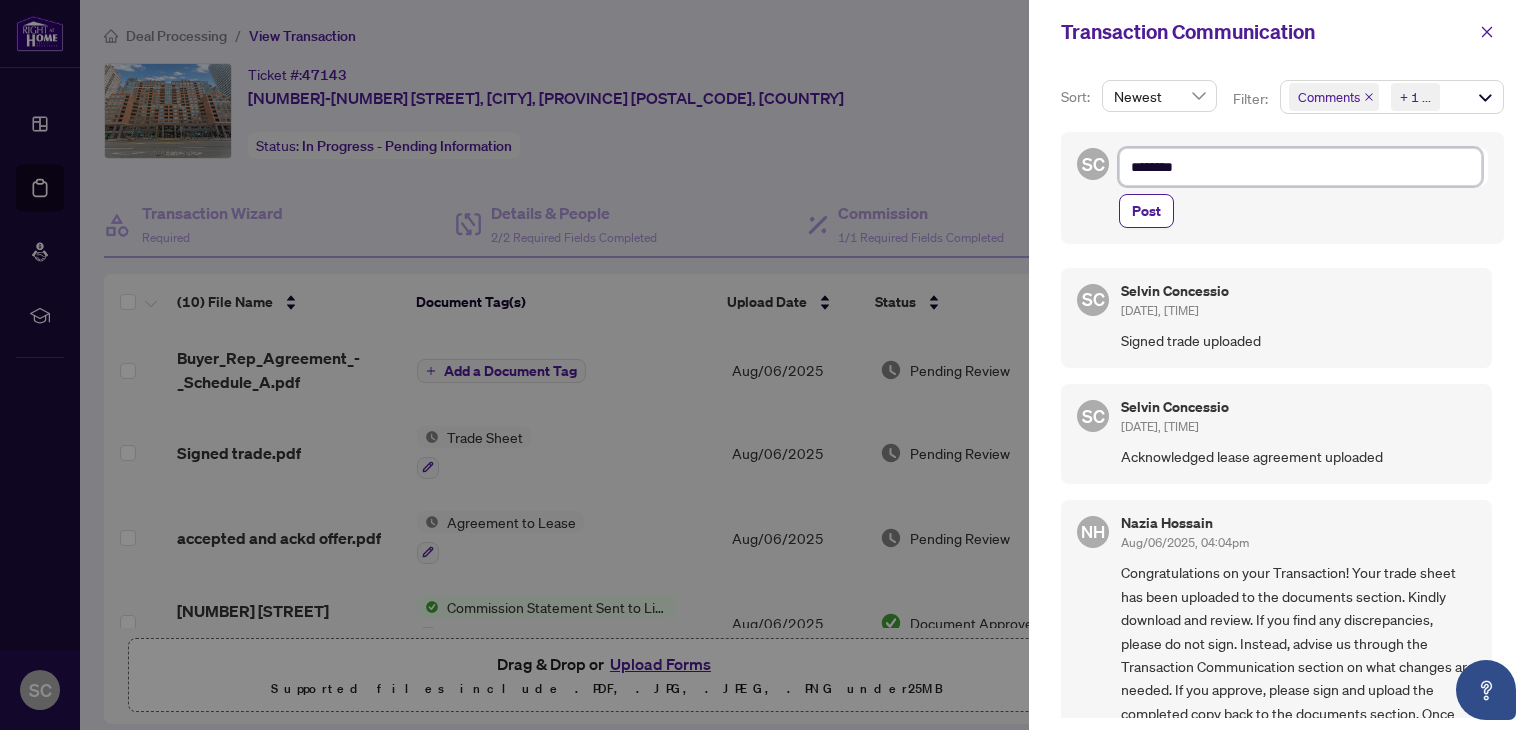 type on "*********" 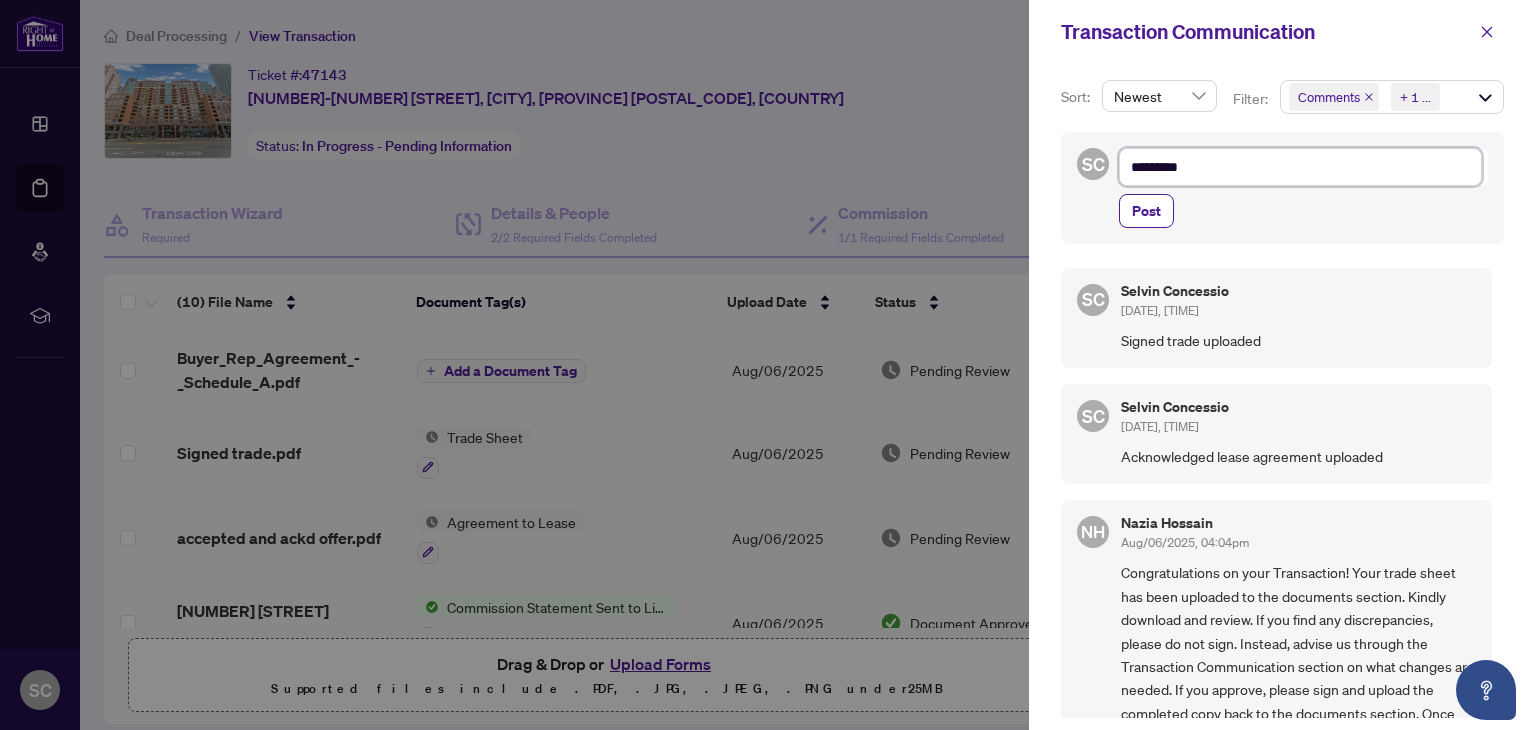 type on "*********" 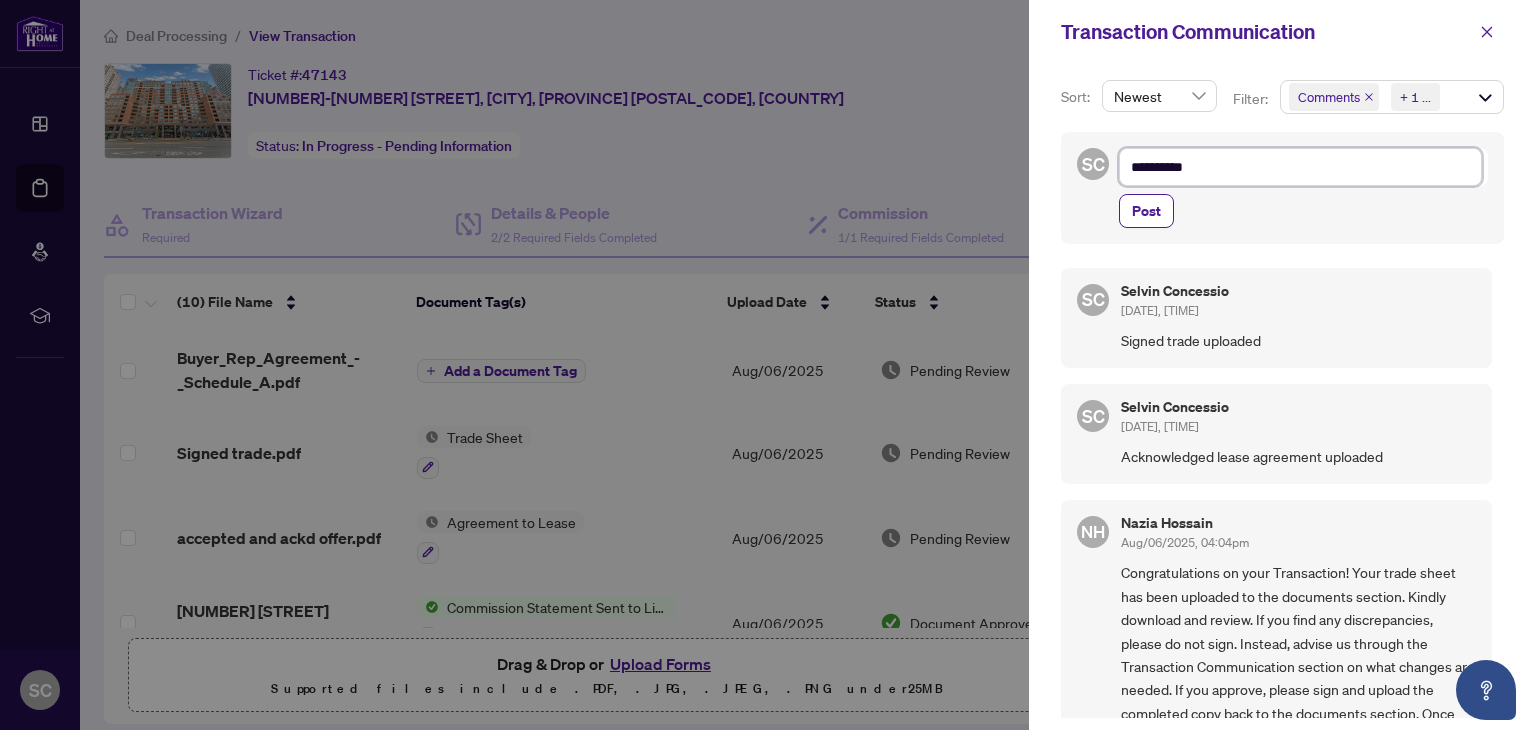 type on "**********" 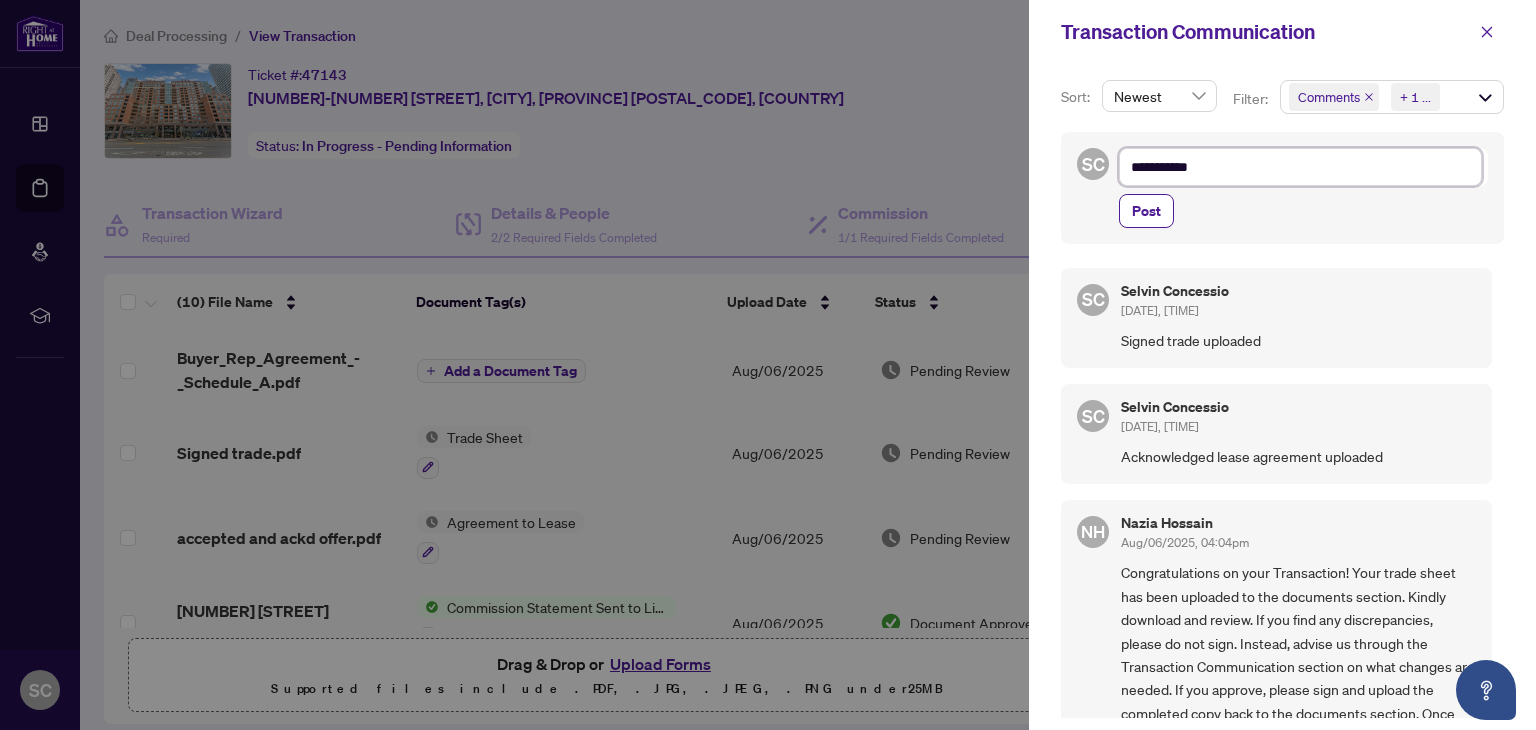 type on "**********" 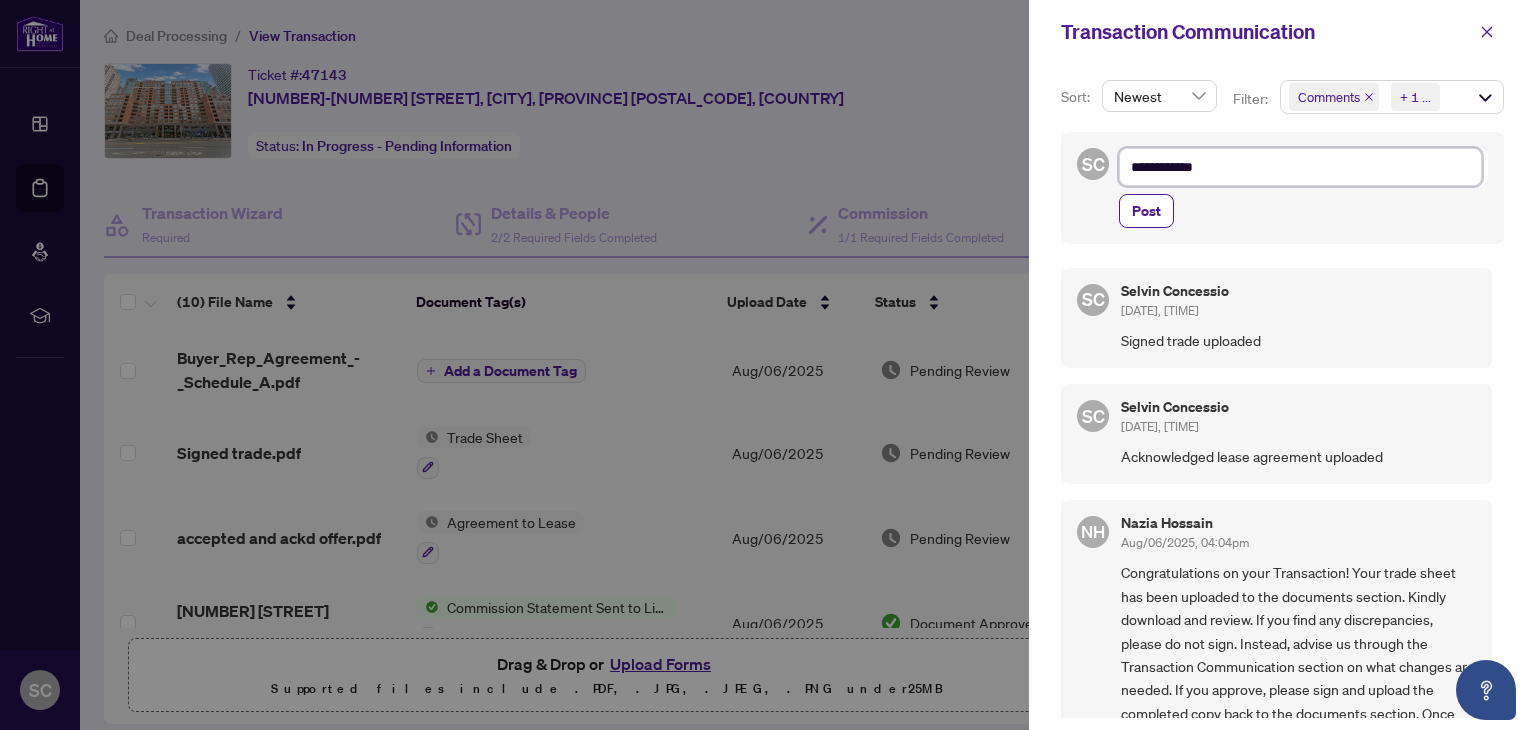 type on "**********" 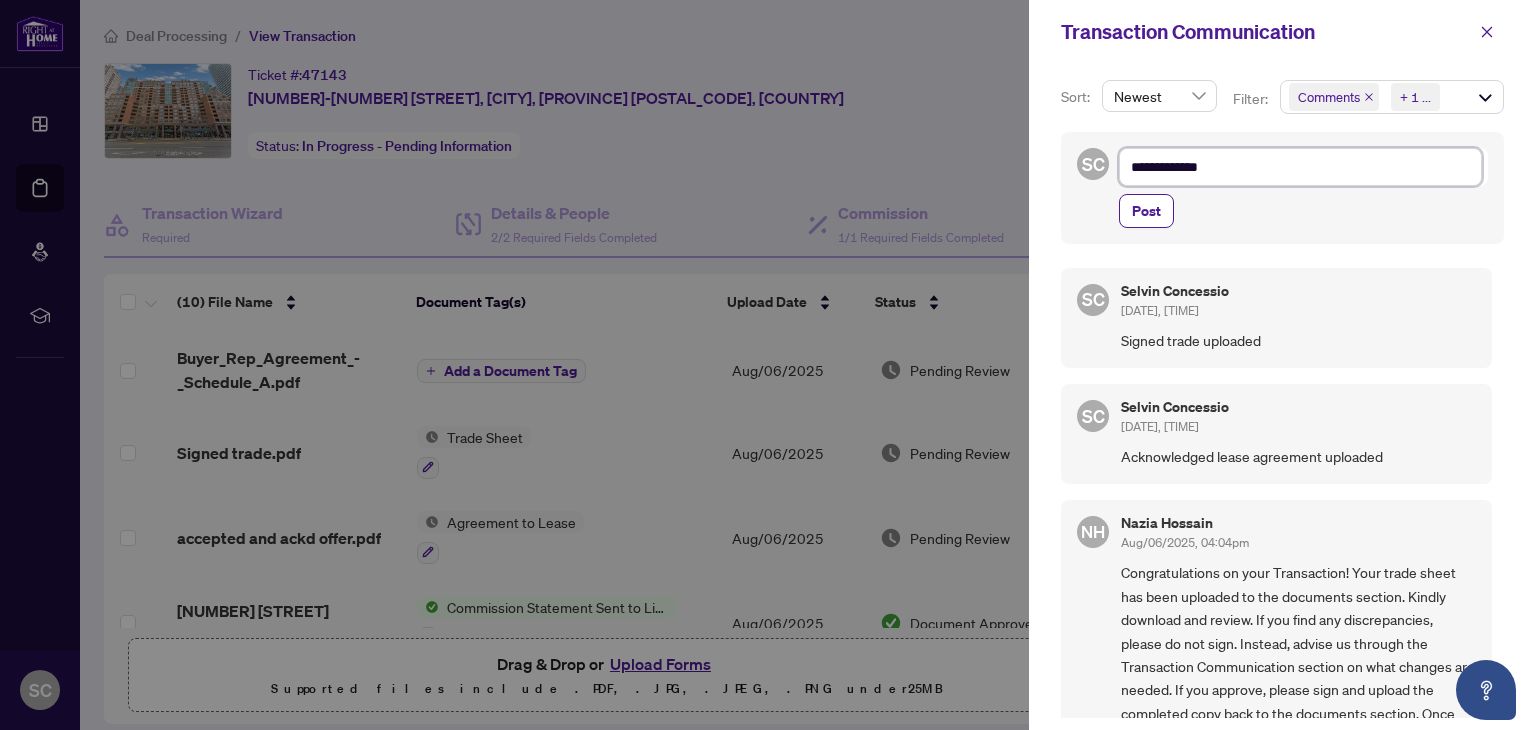 type on "**********" 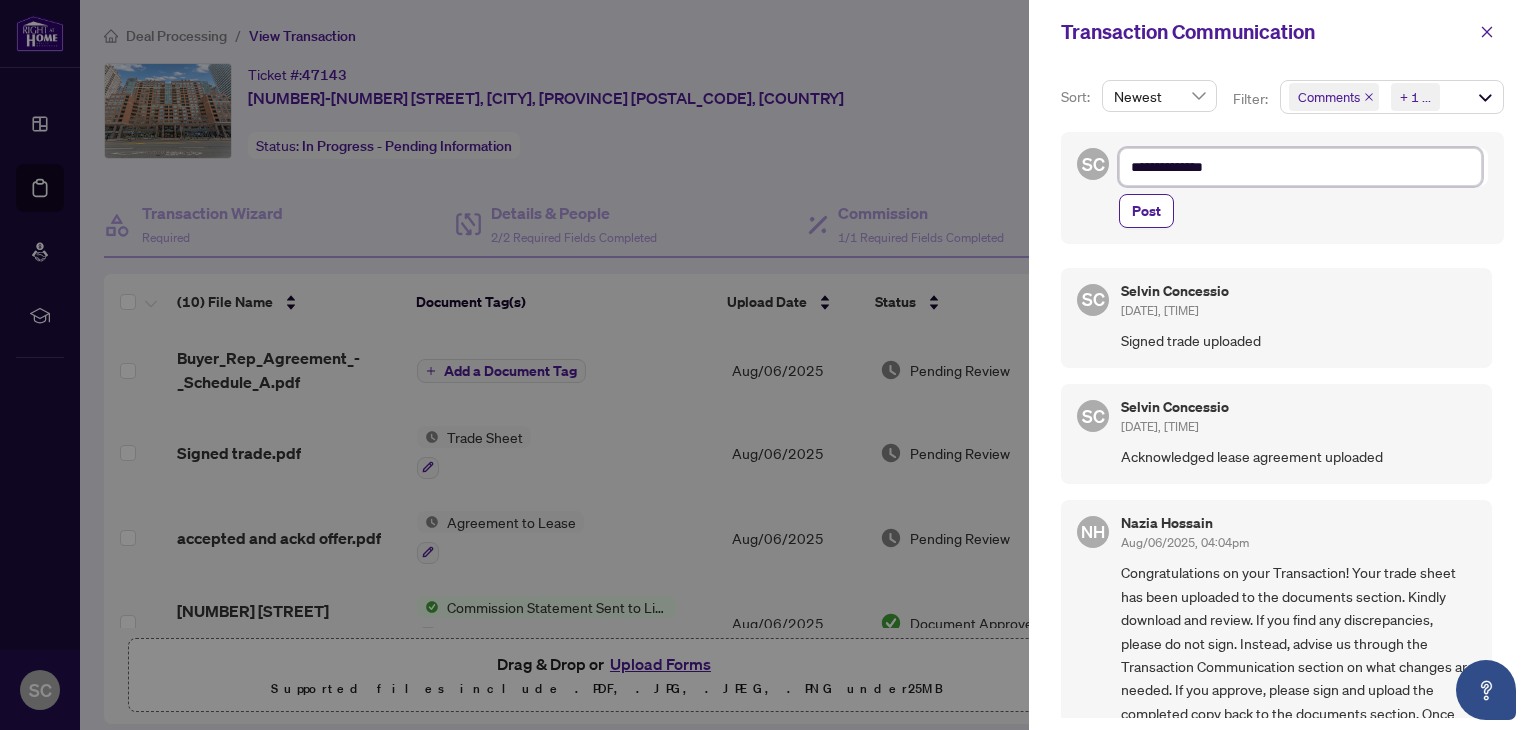 type on "**********" 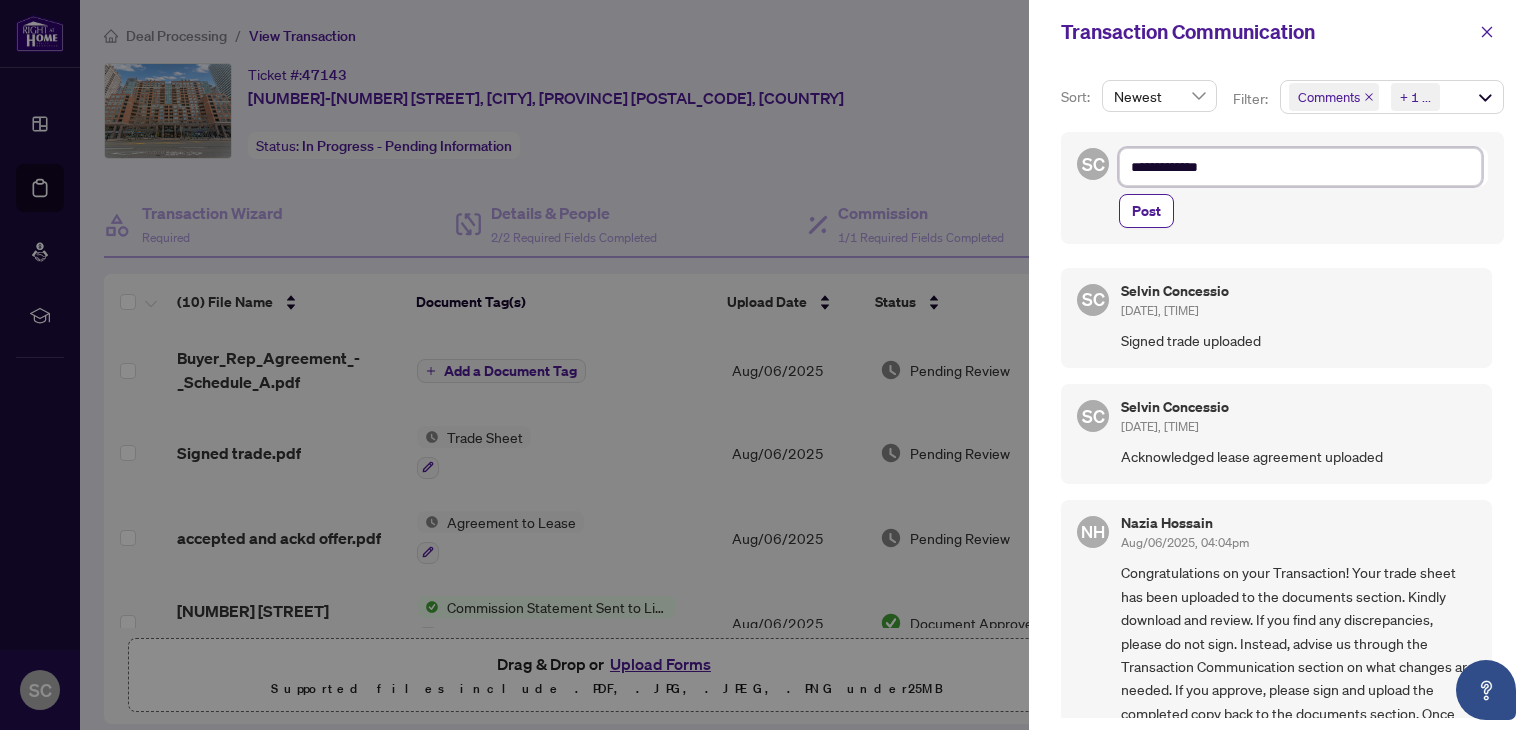 type on "**********" 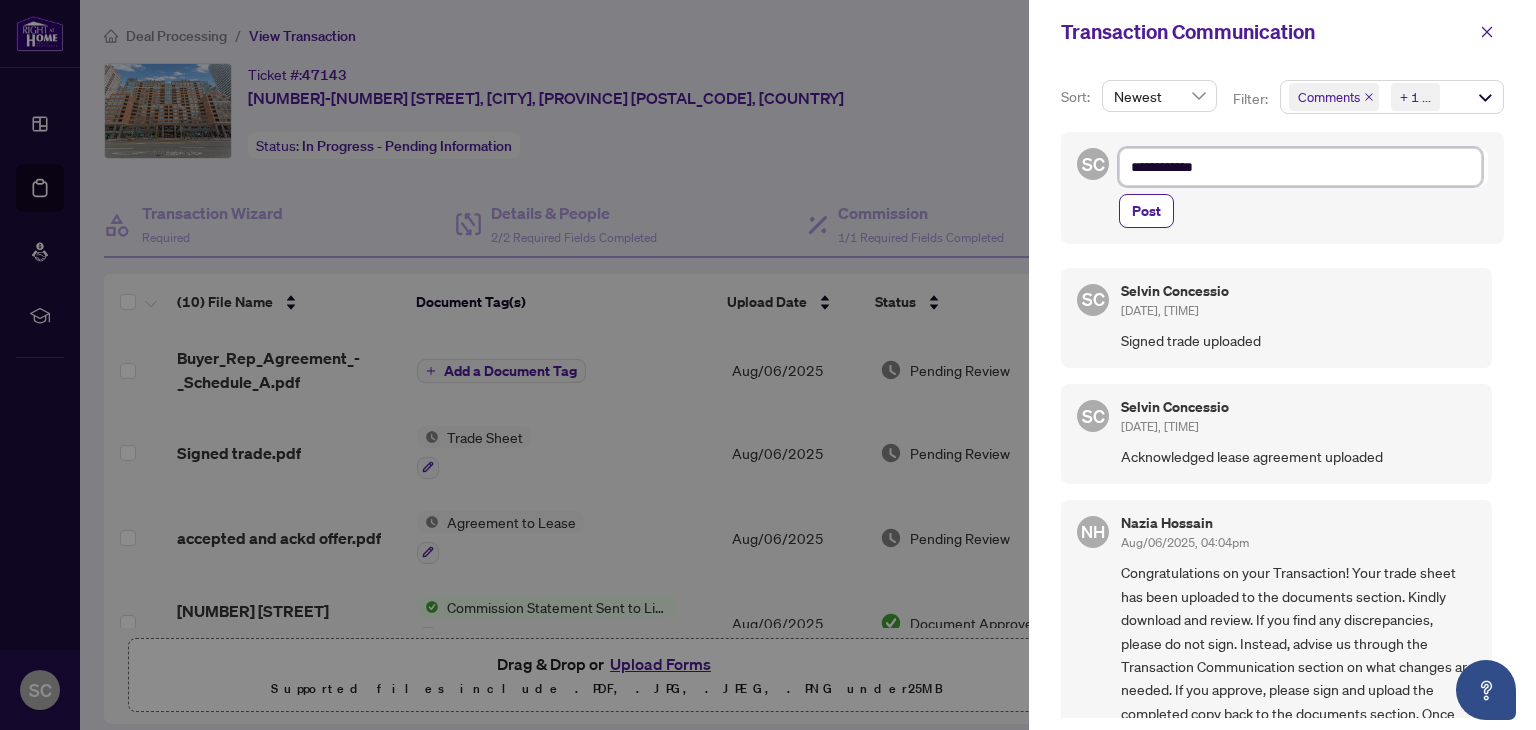 type on "**********" 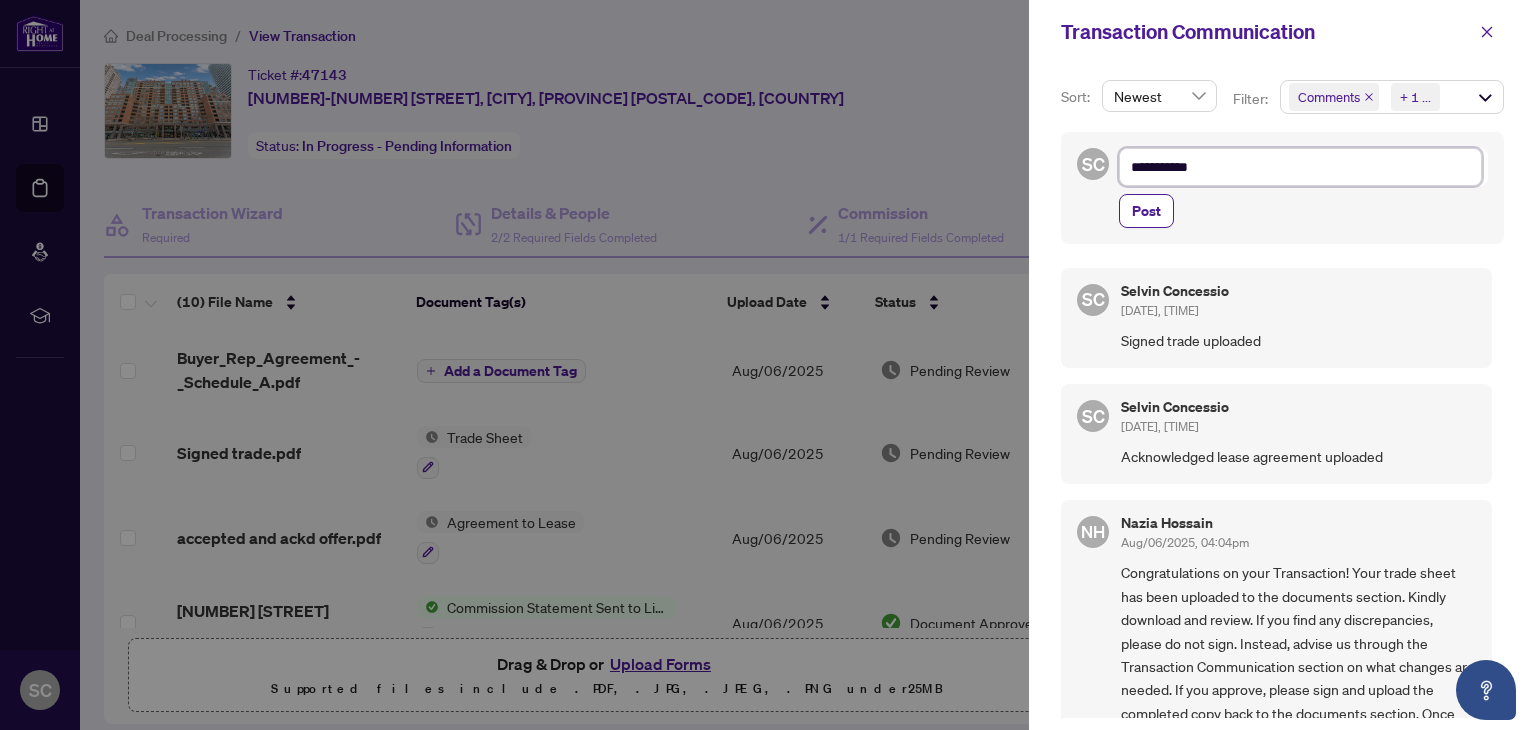 type on "*********" 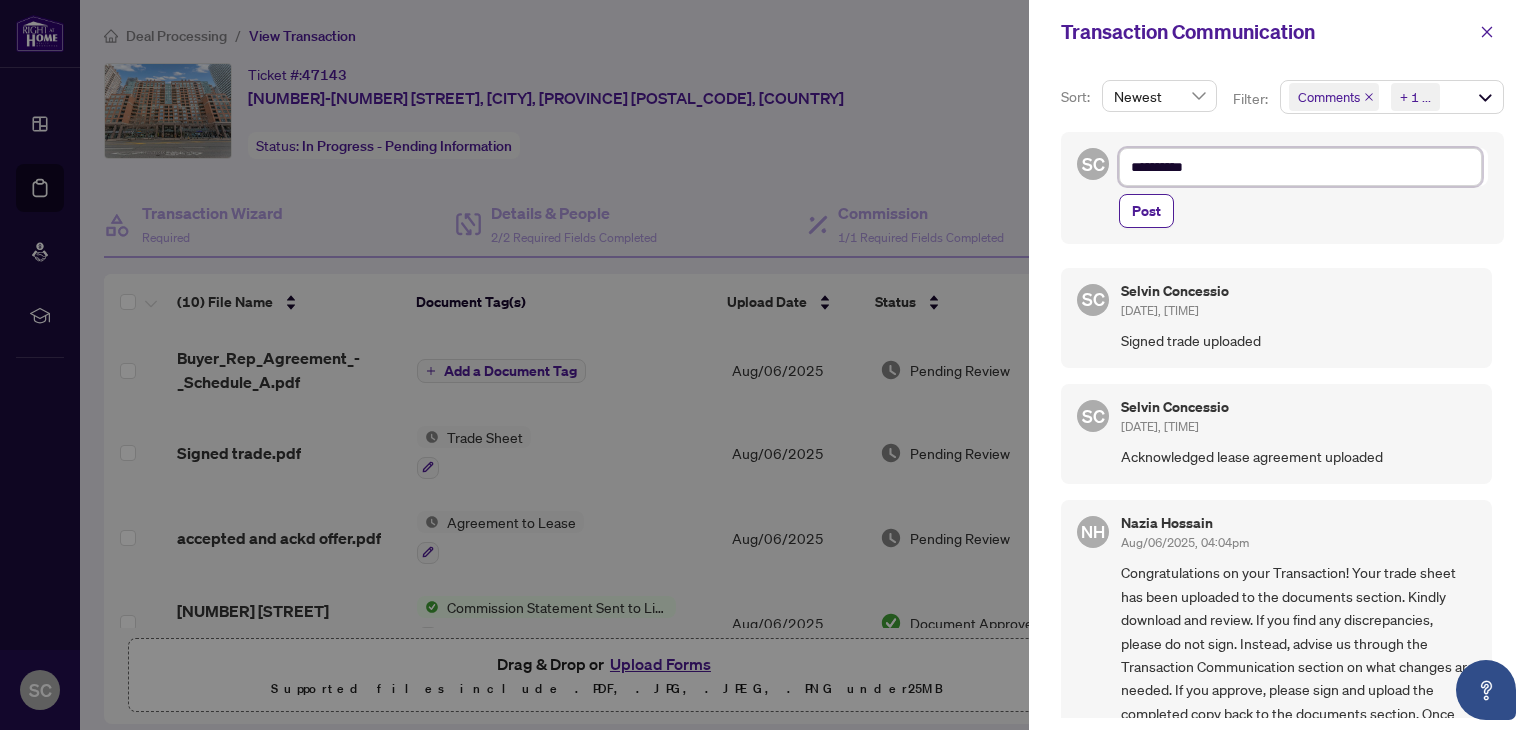 type on "*********" 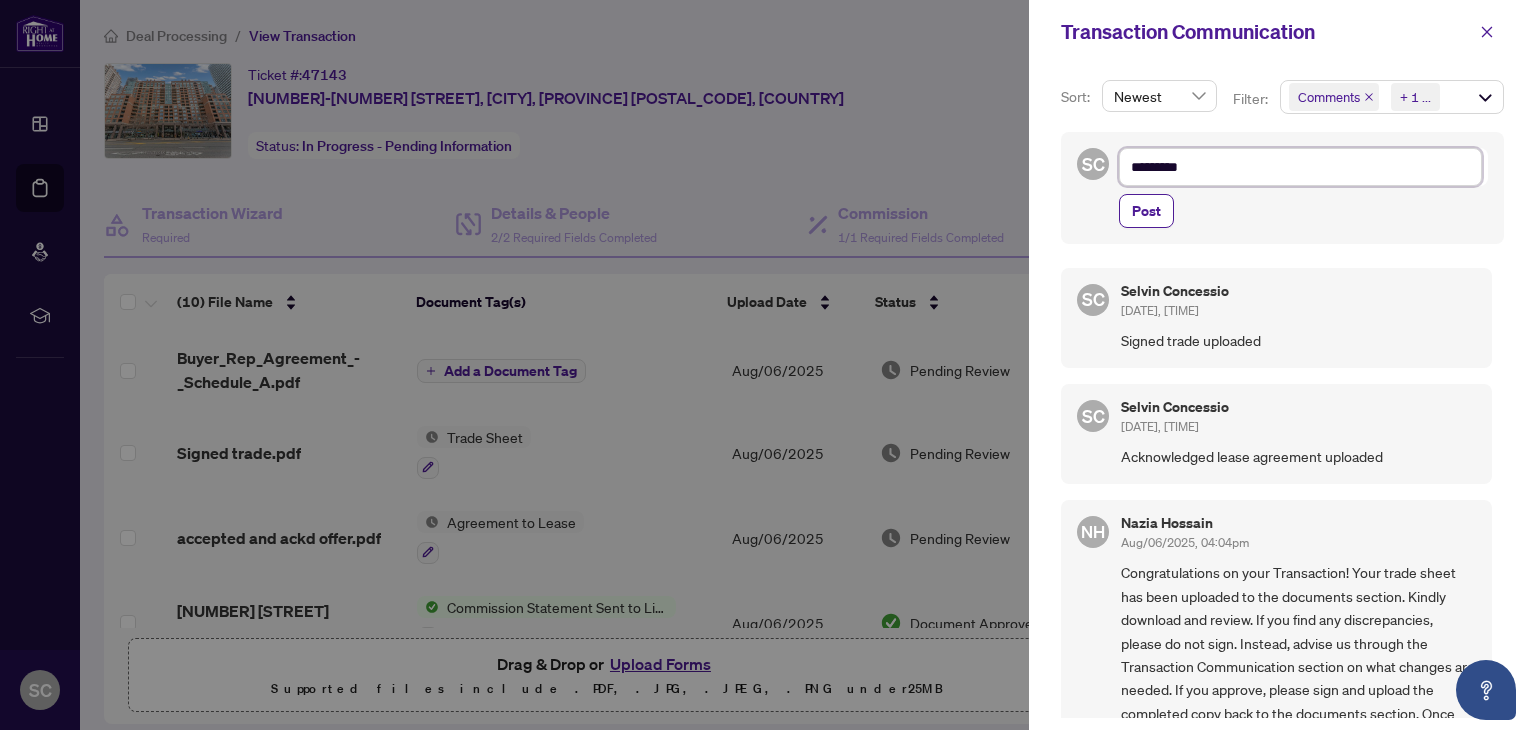 type on "********" 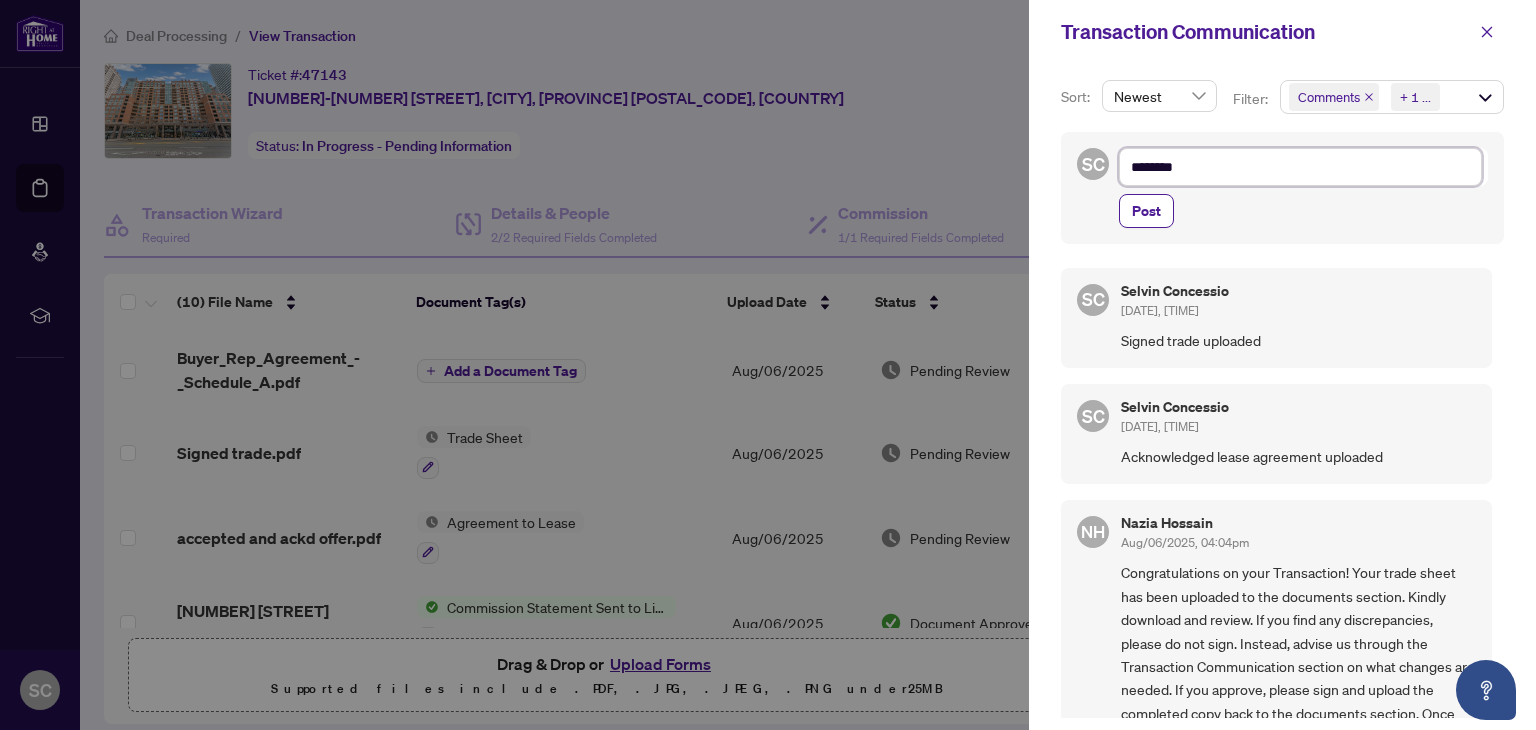 type on "*******" 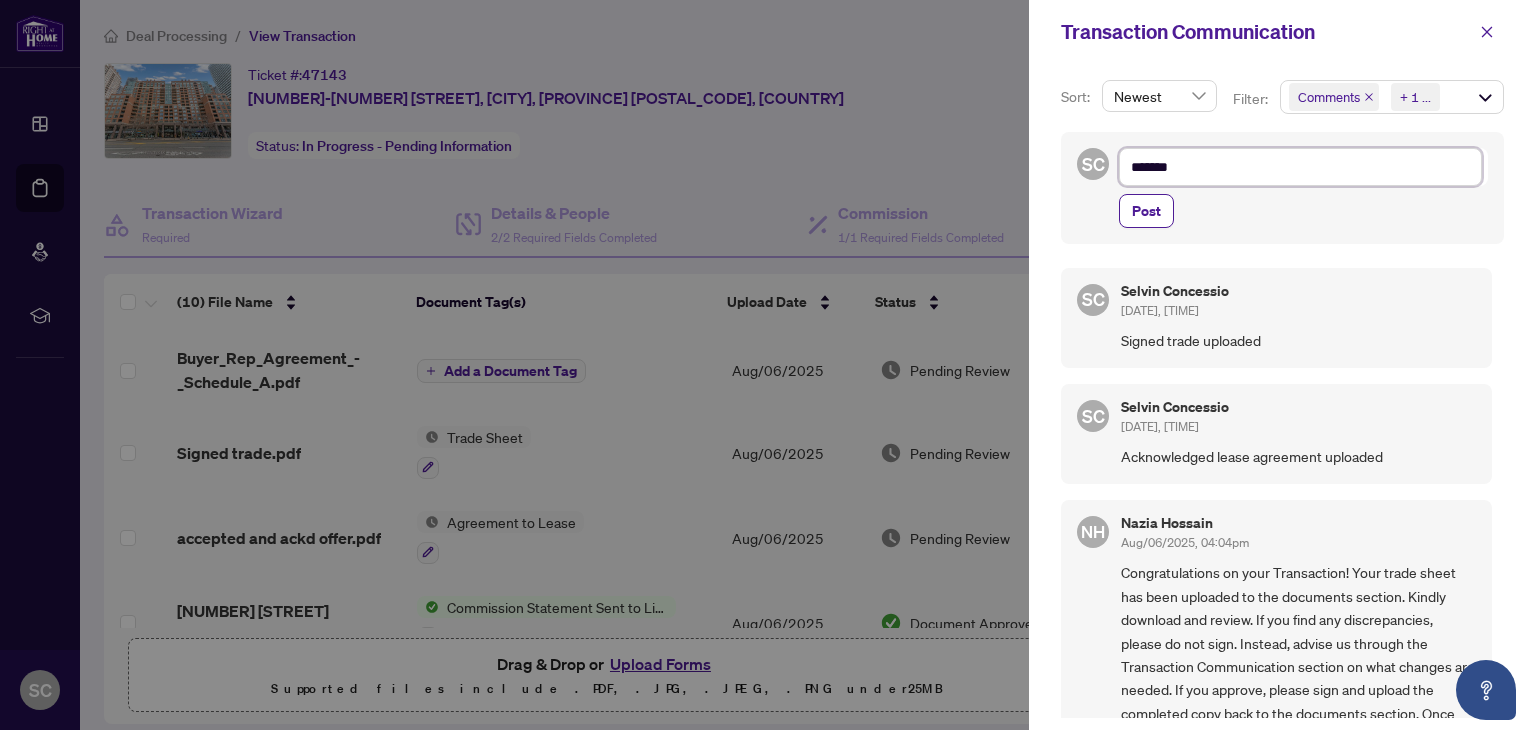 type on "*****" 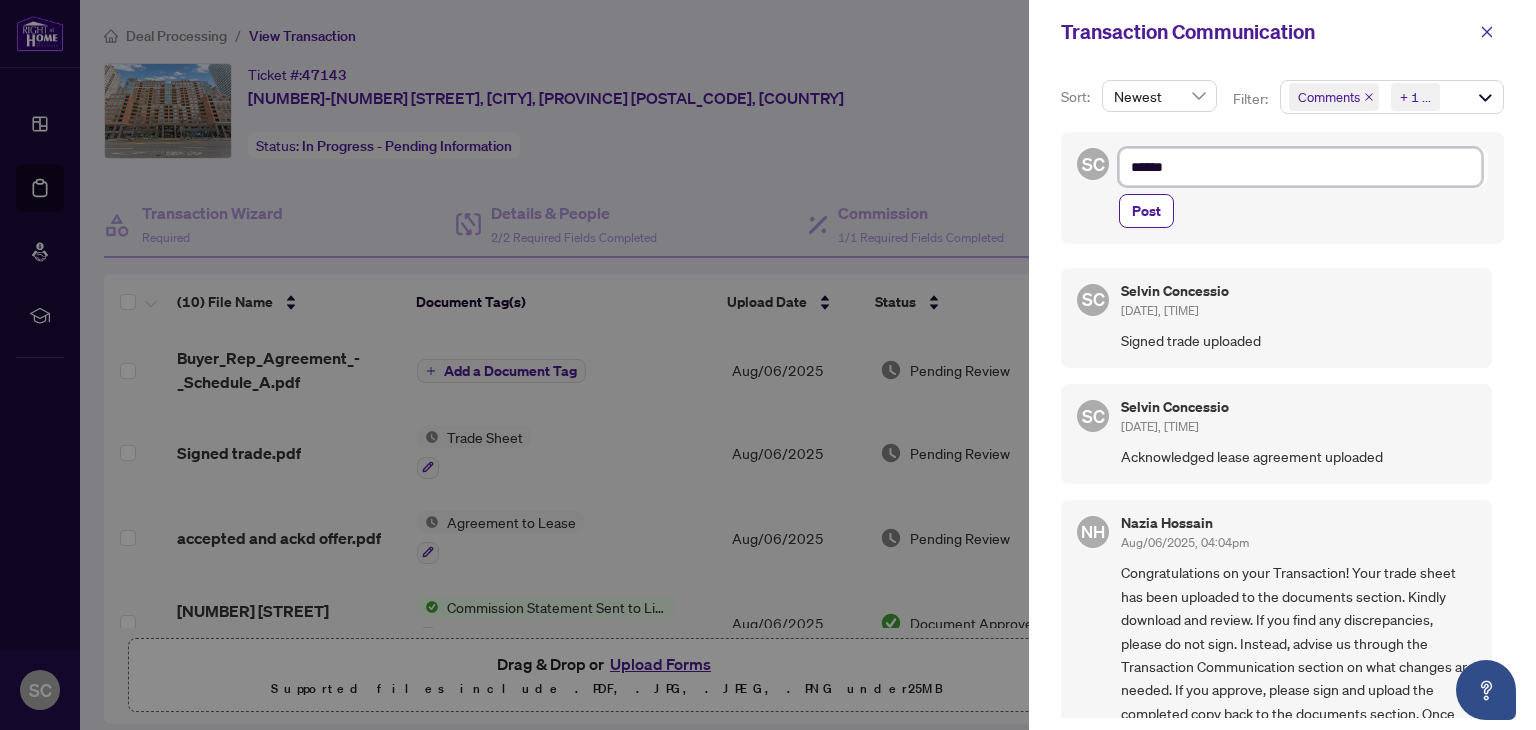 type on "*******" 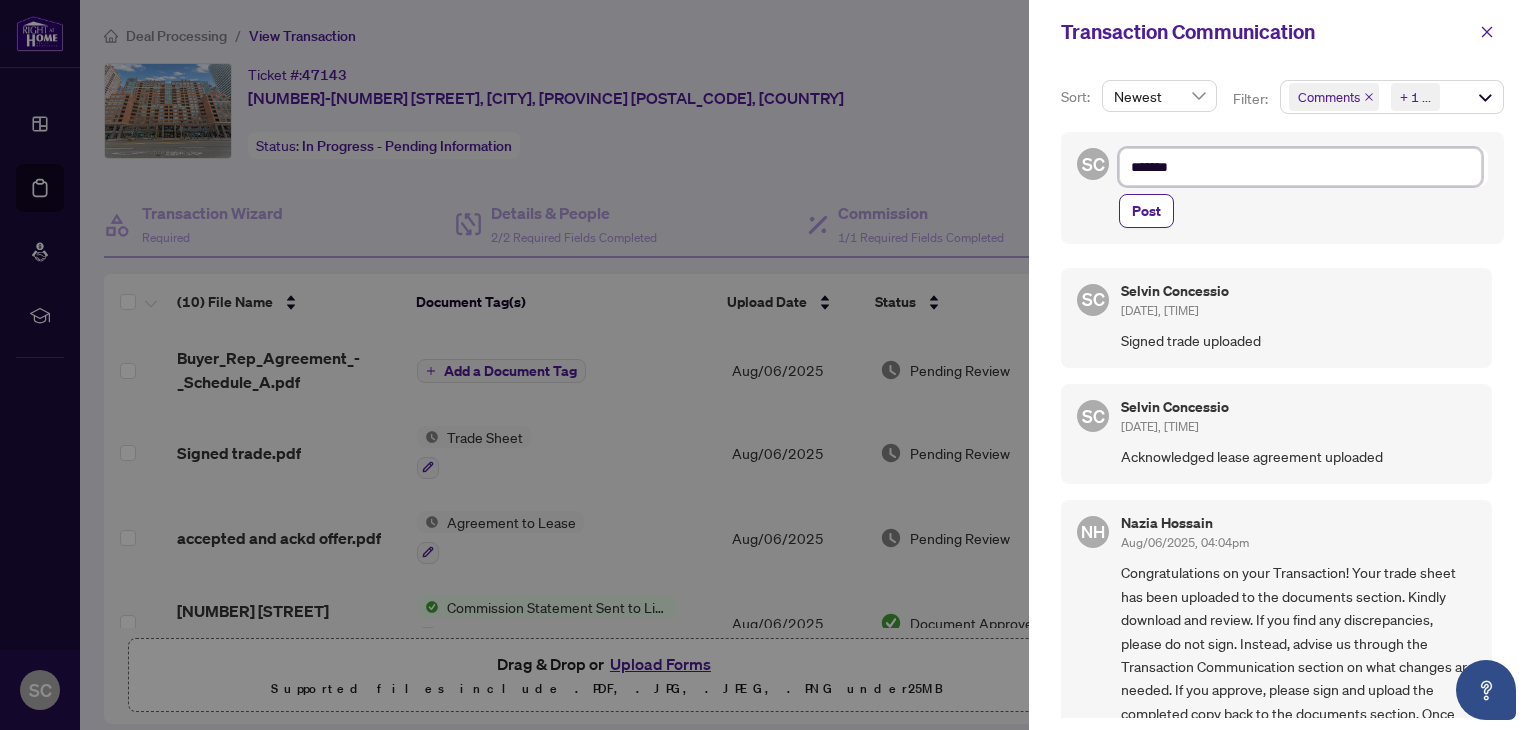 type on "********" 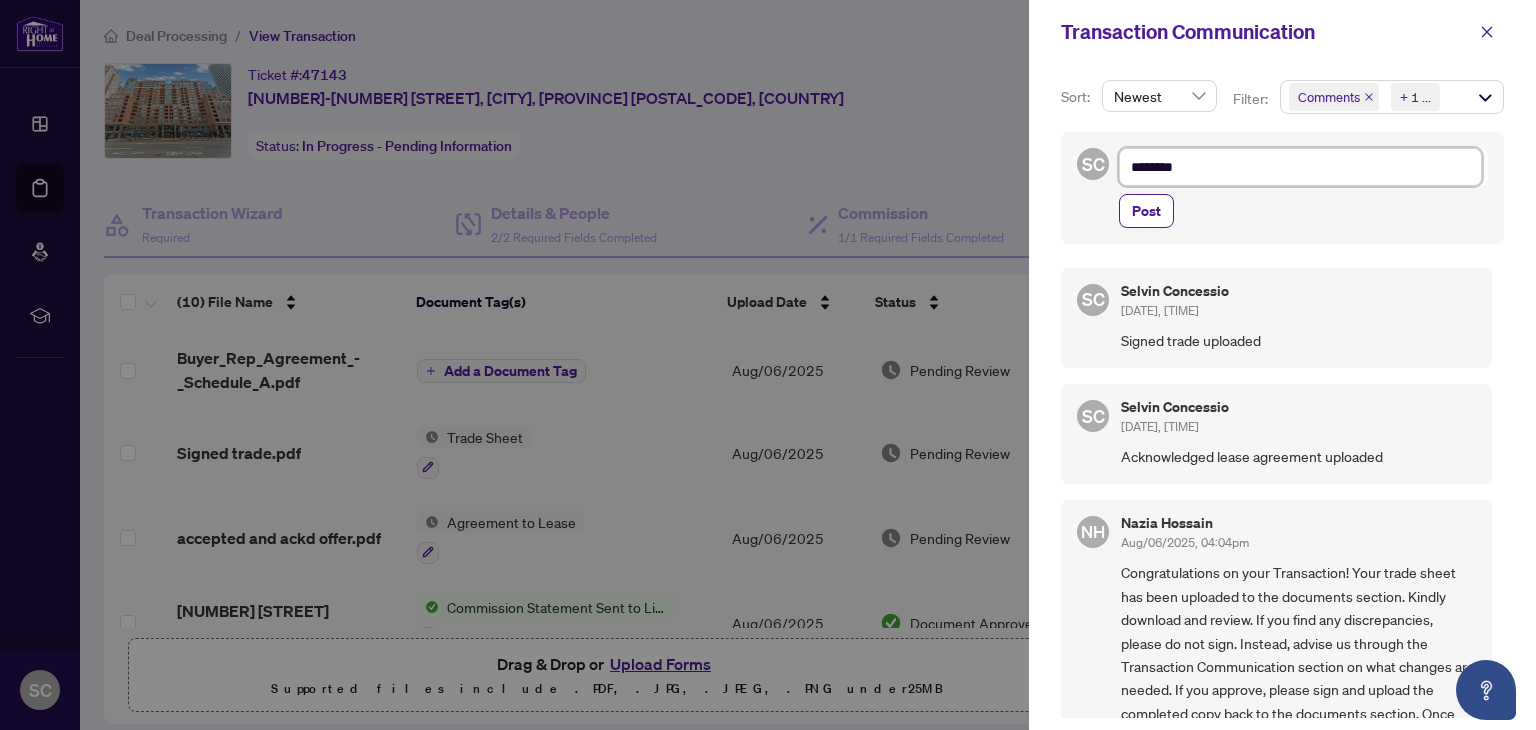 type on "********" 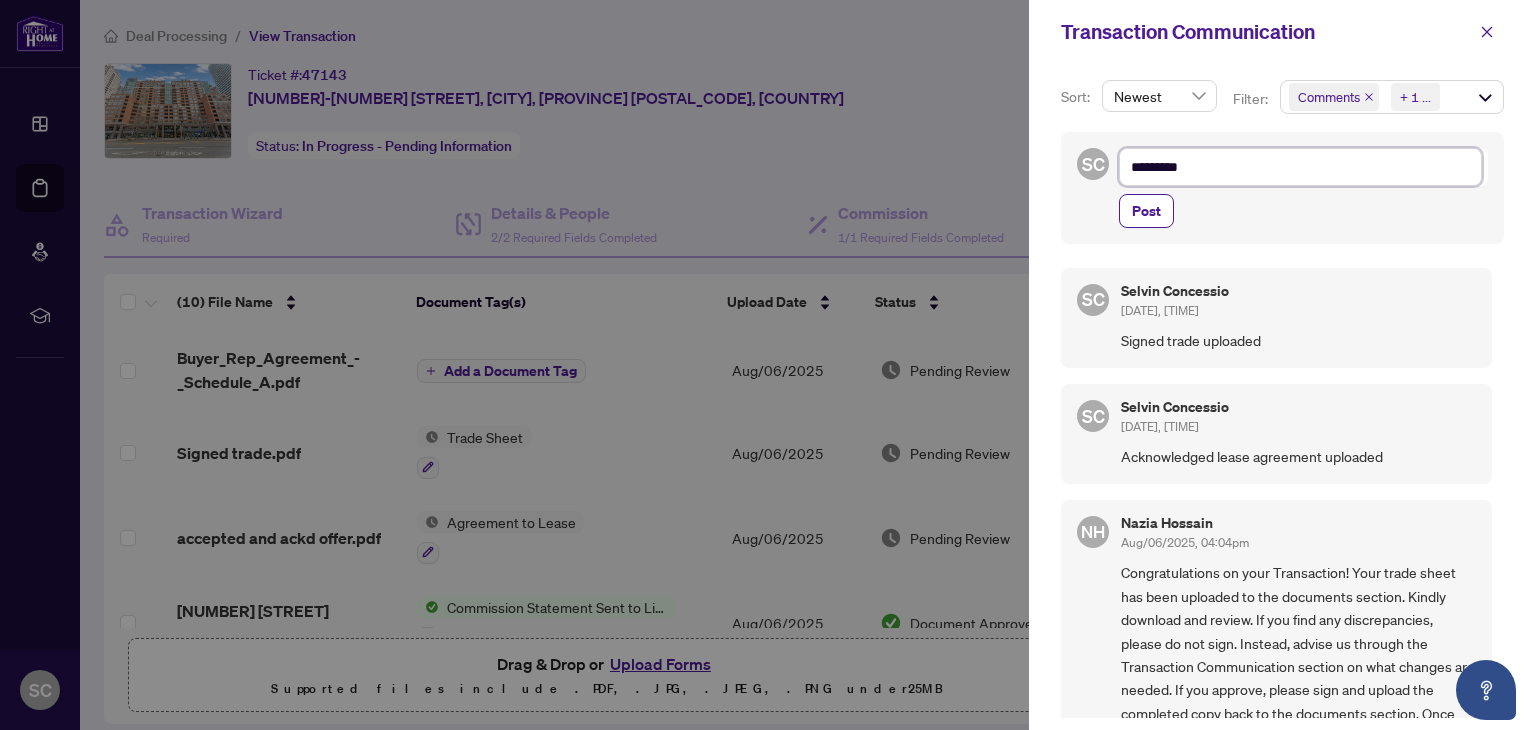 type on "**********" 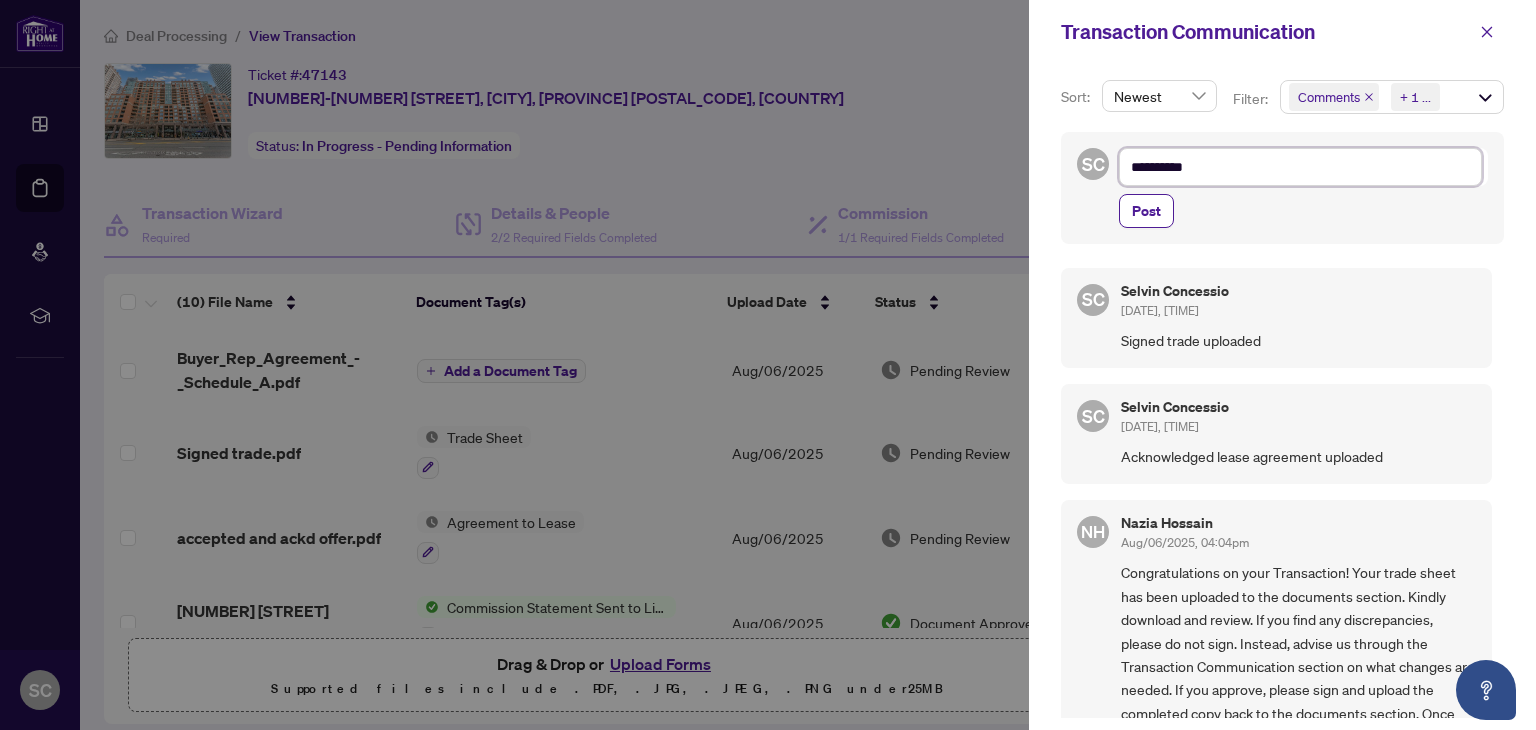 type on "**********" 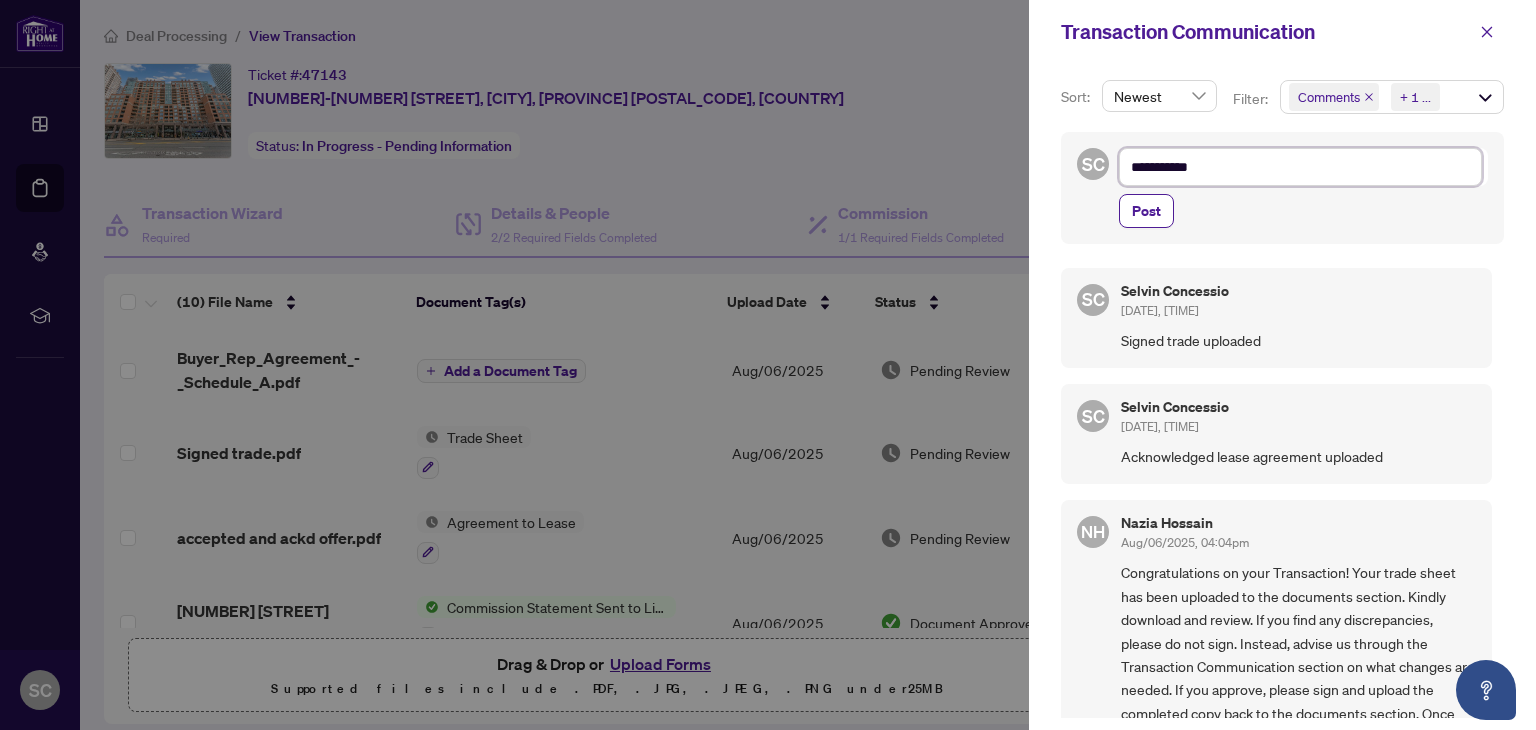 type on "**********" 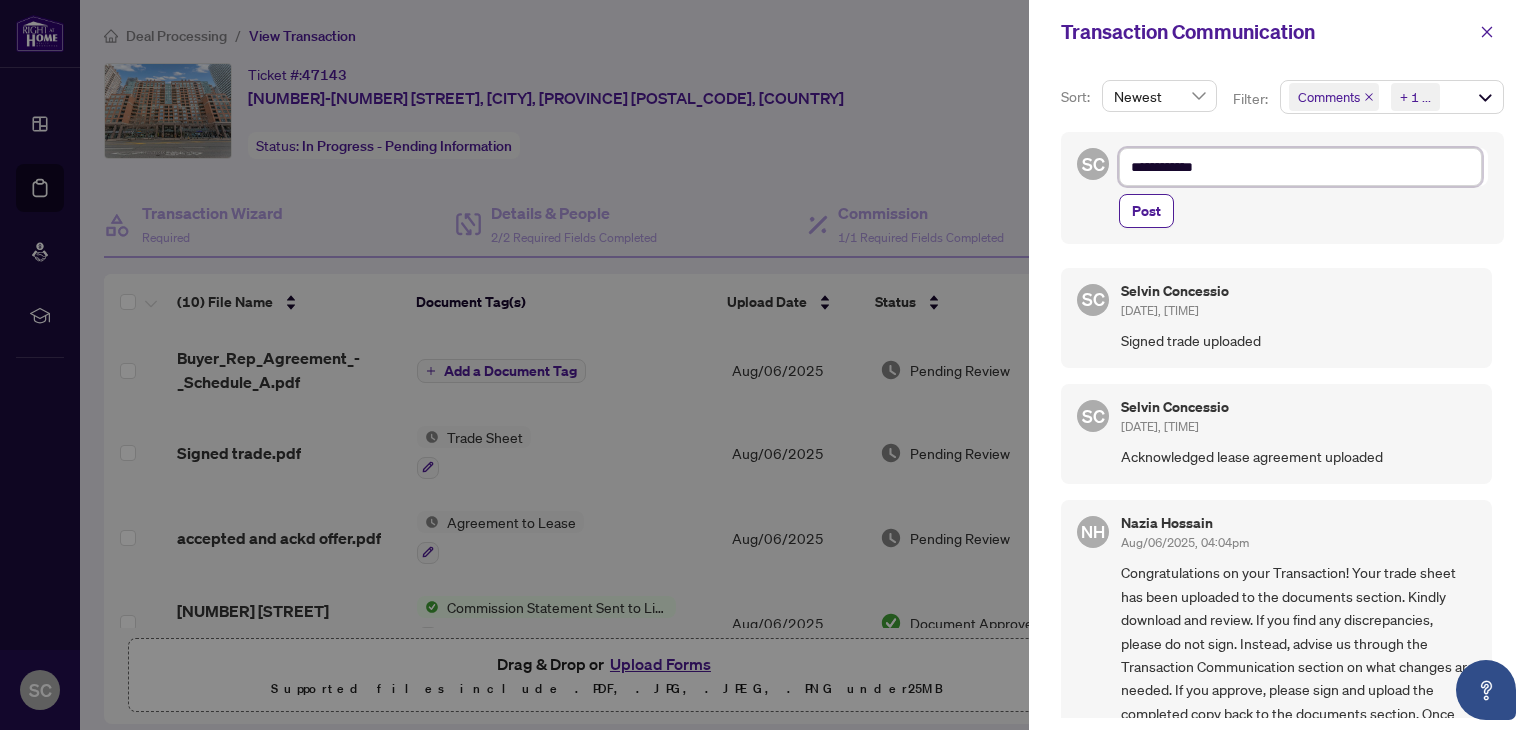 type on "**********" 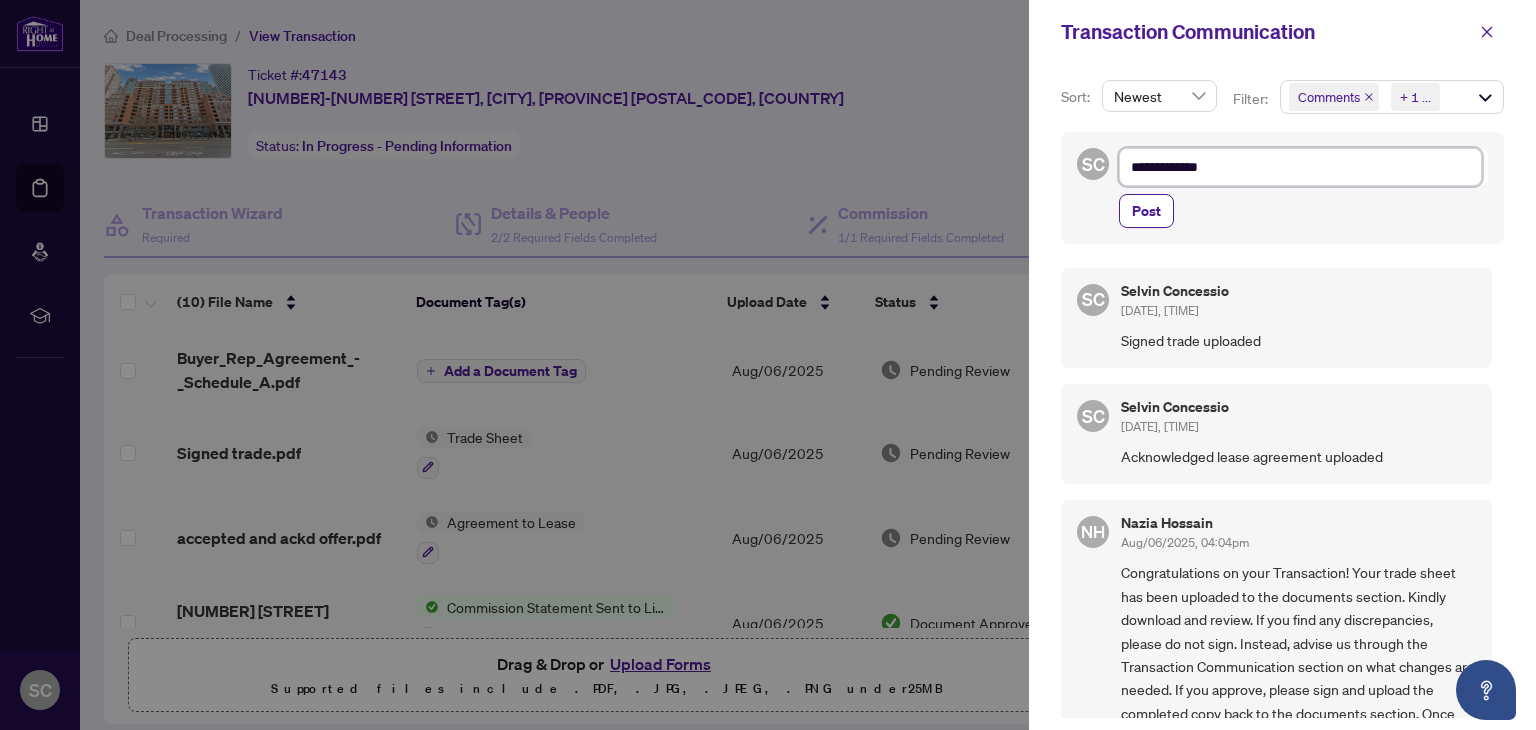 type on "**********" 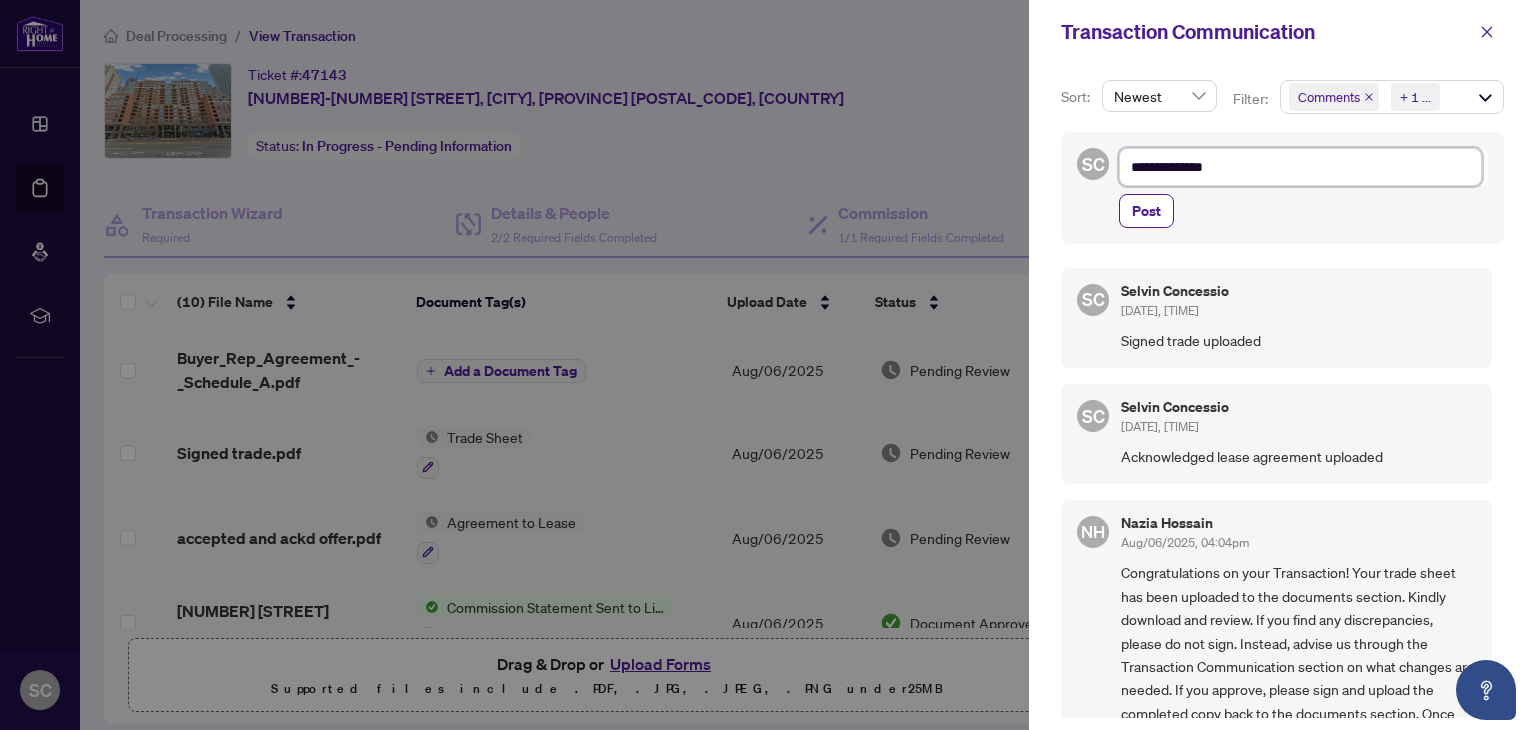 type on "**********" 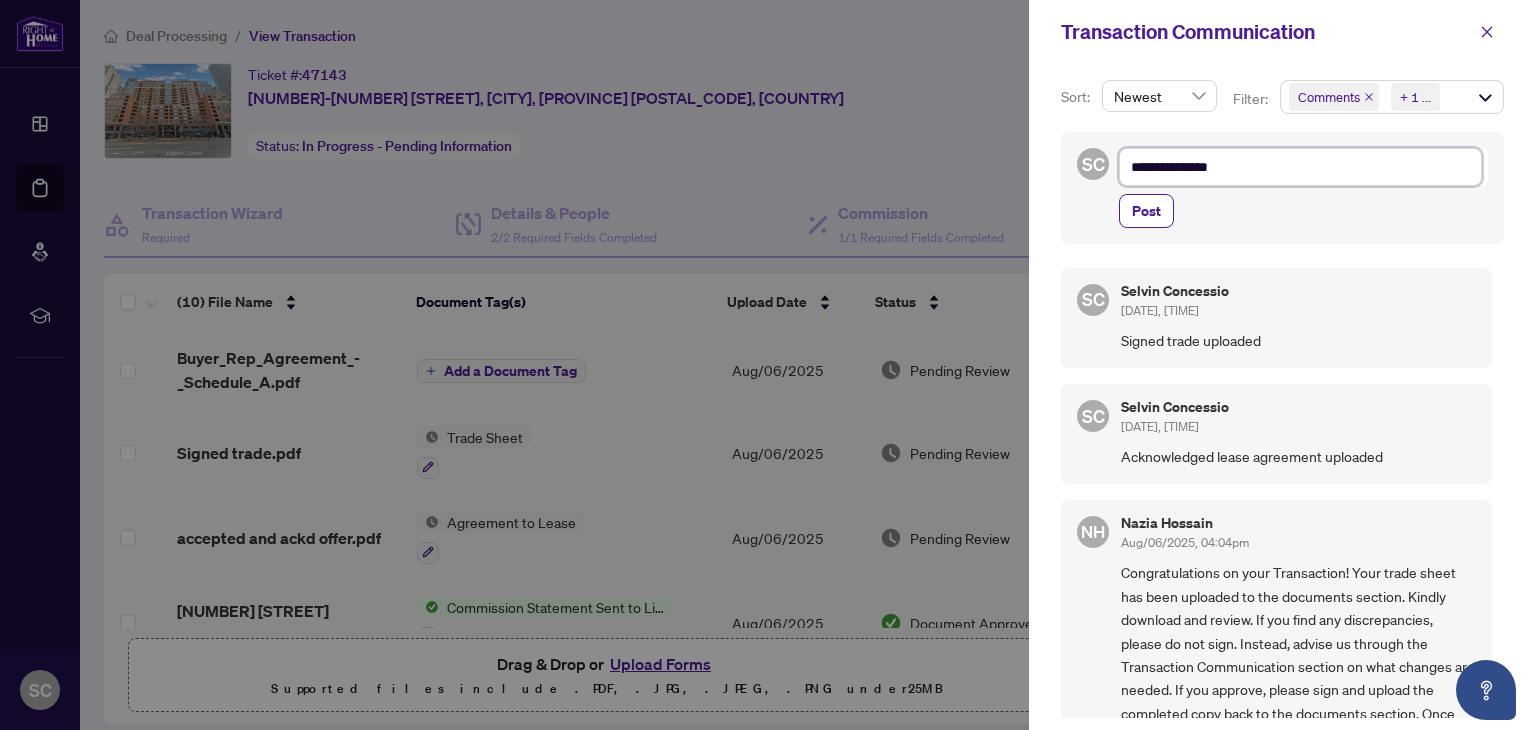 type on "**********" 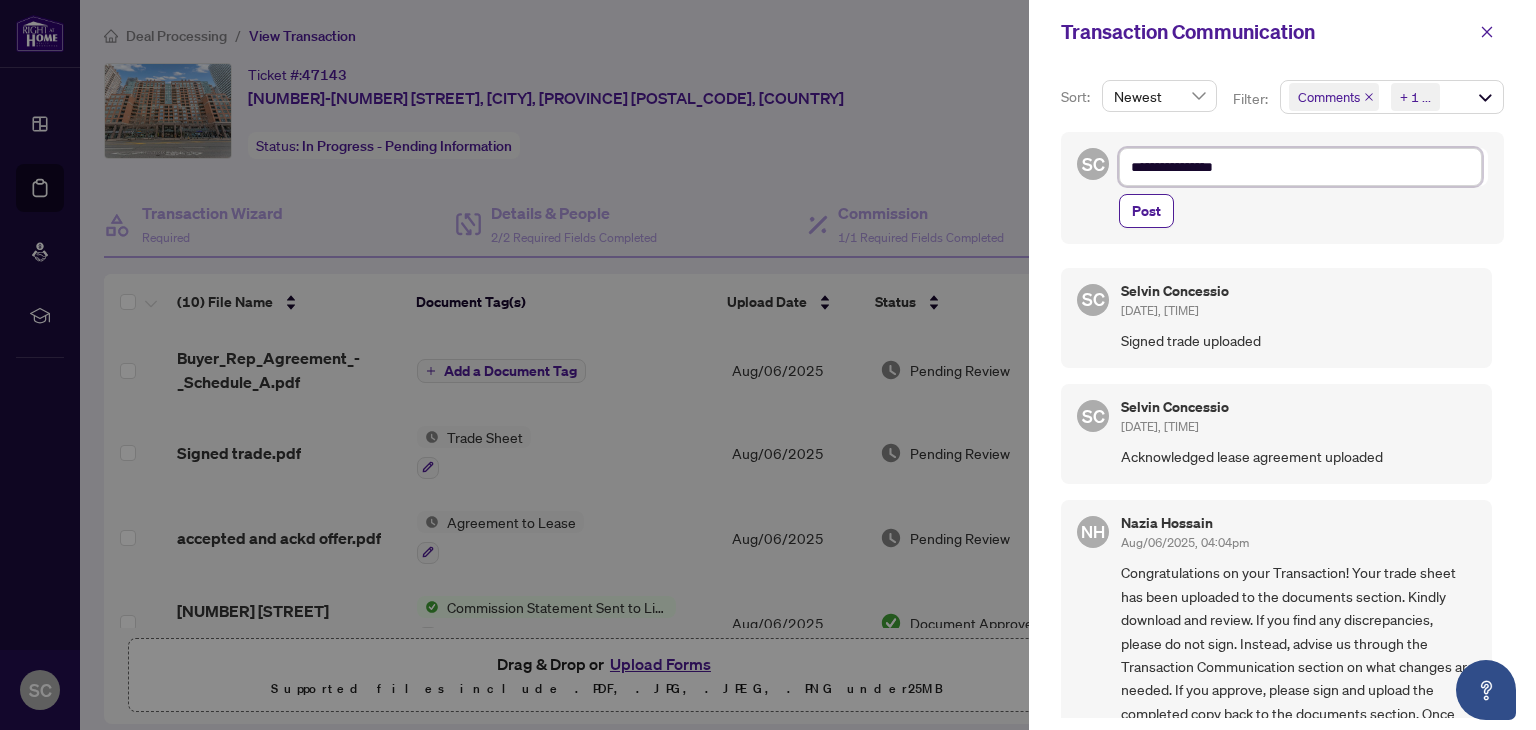 type on "**********" 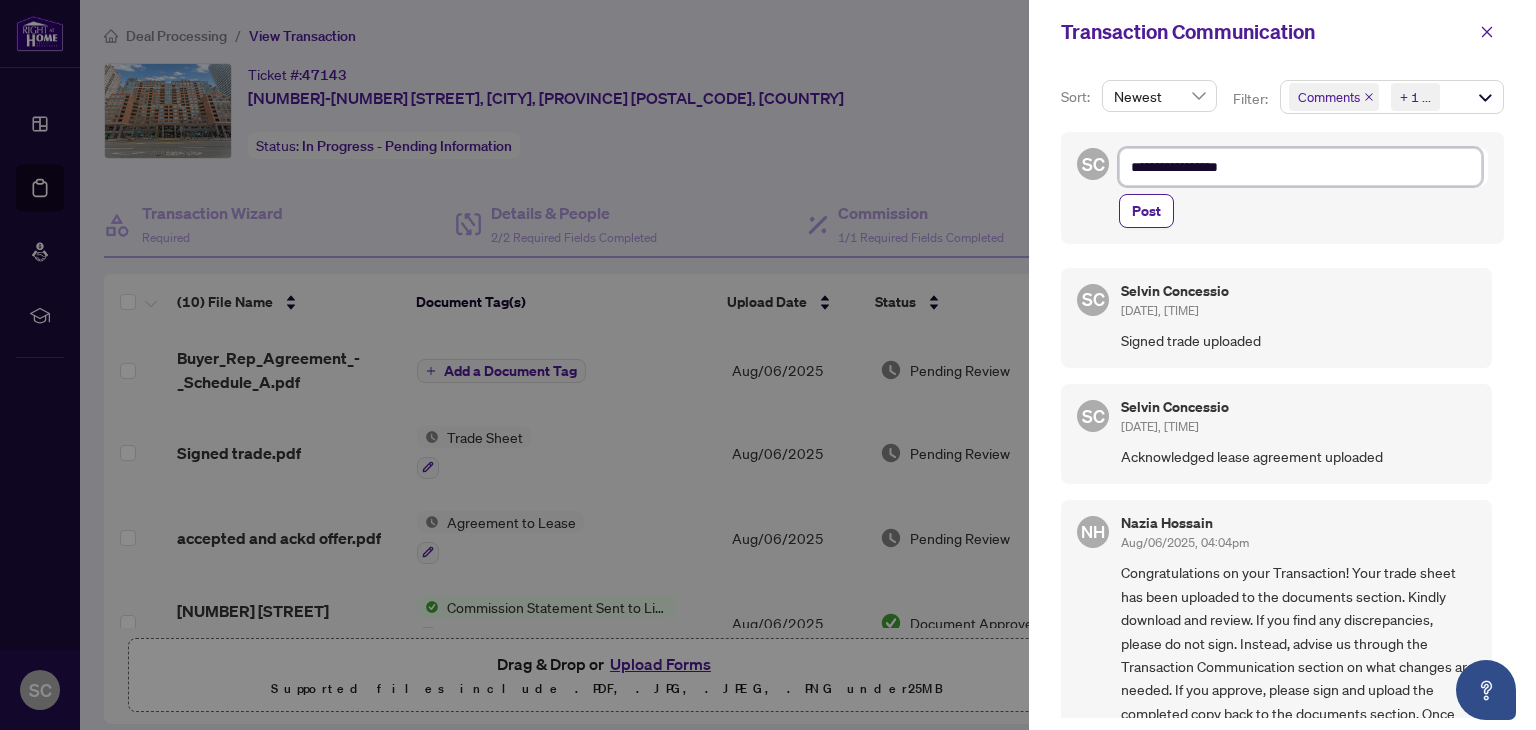 type on "**********" 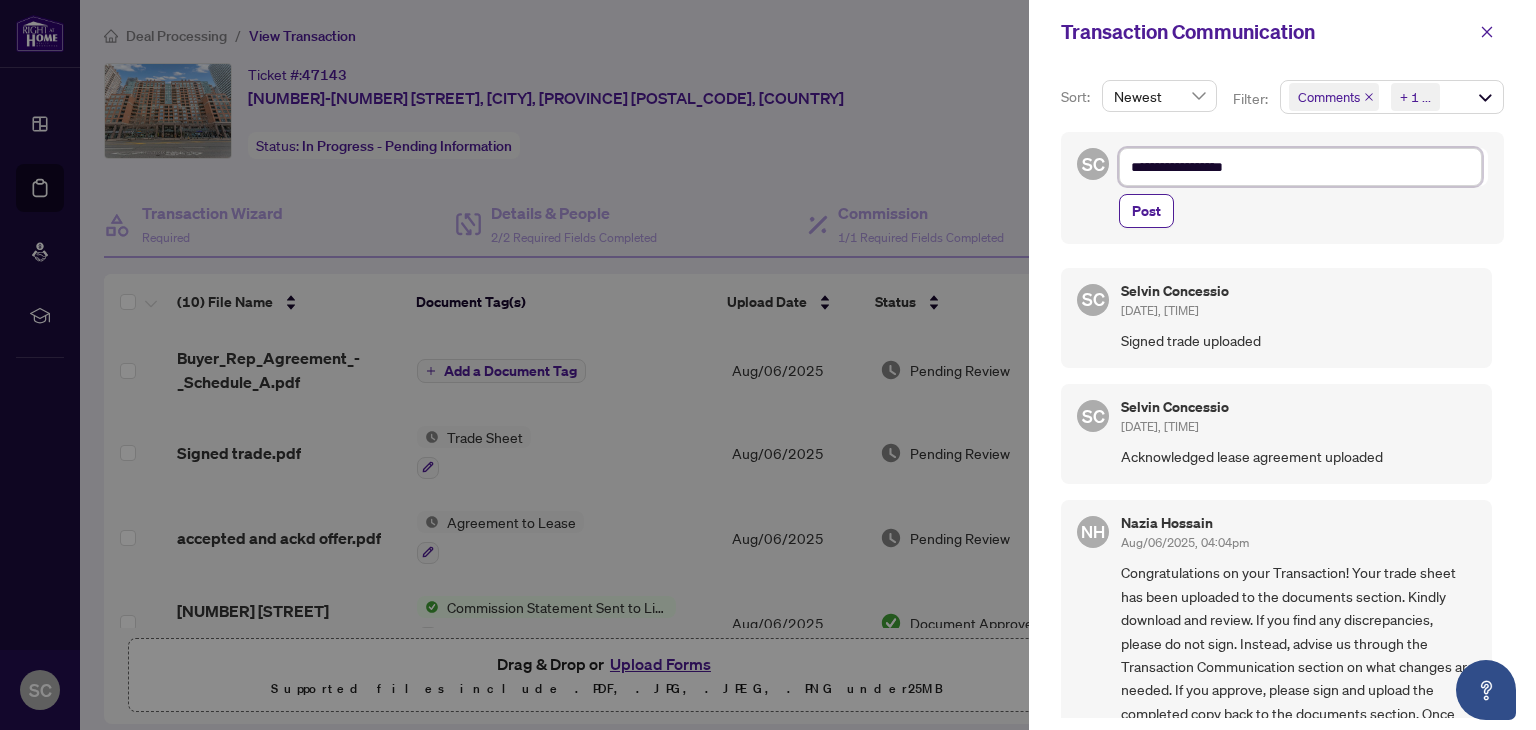 type on "**********" 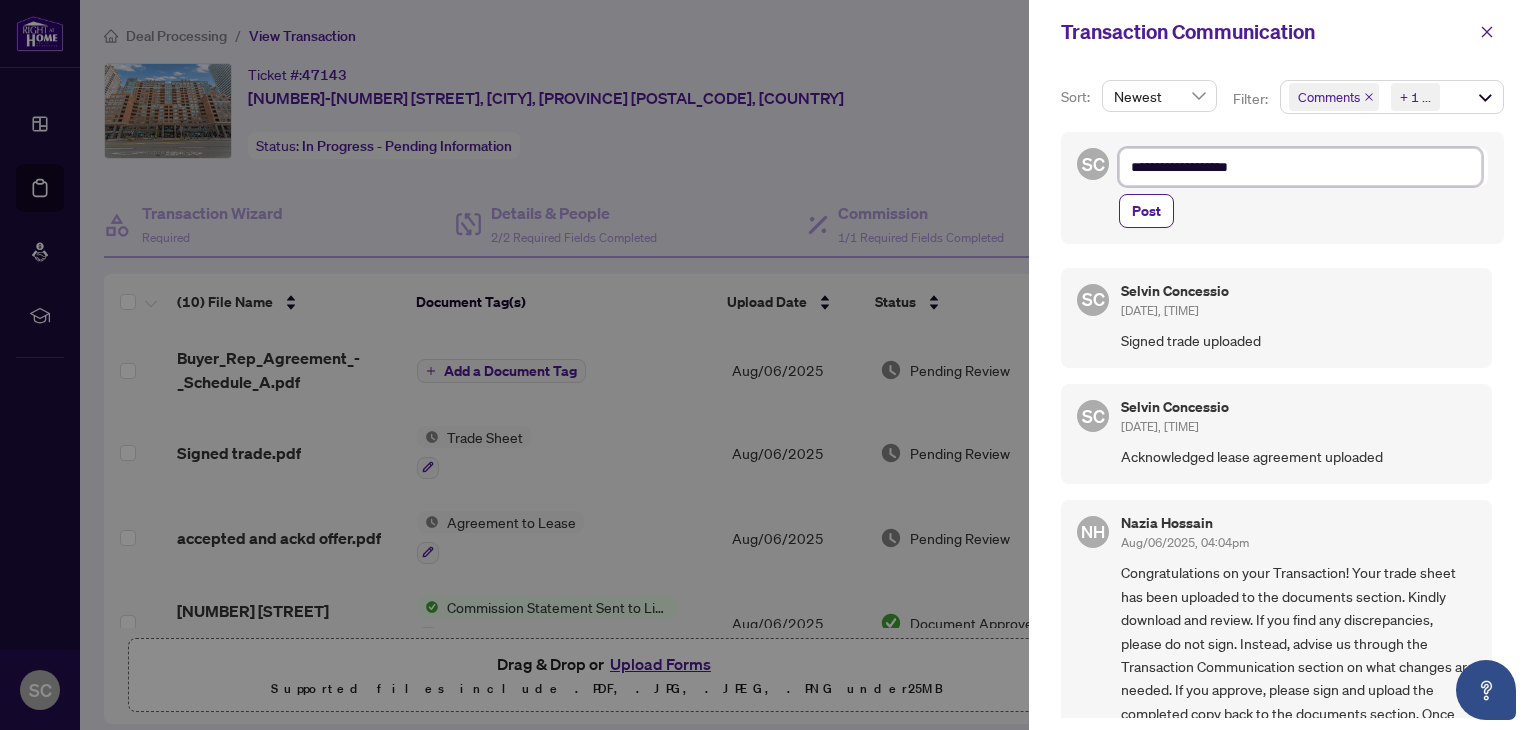 type on "**********" 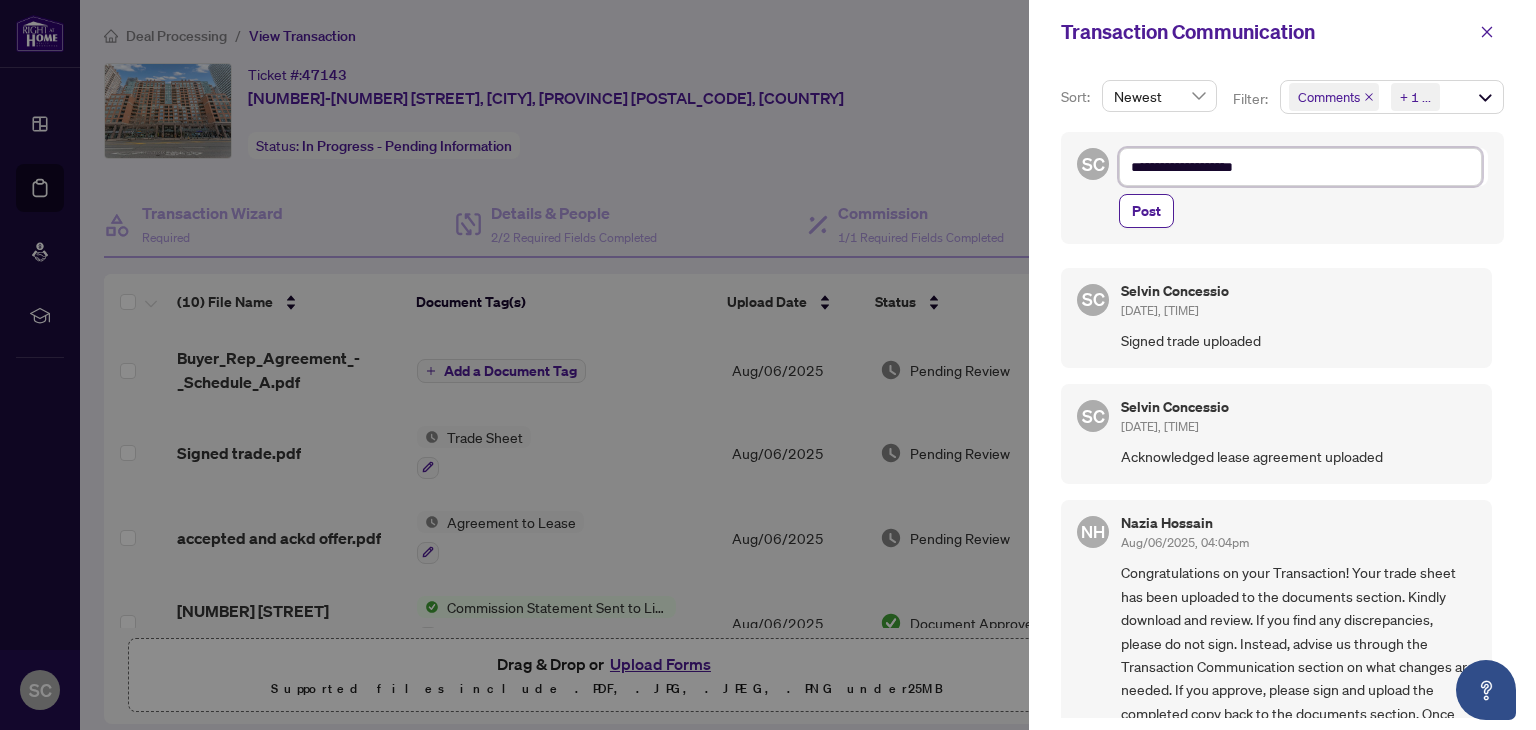 type on "**********" 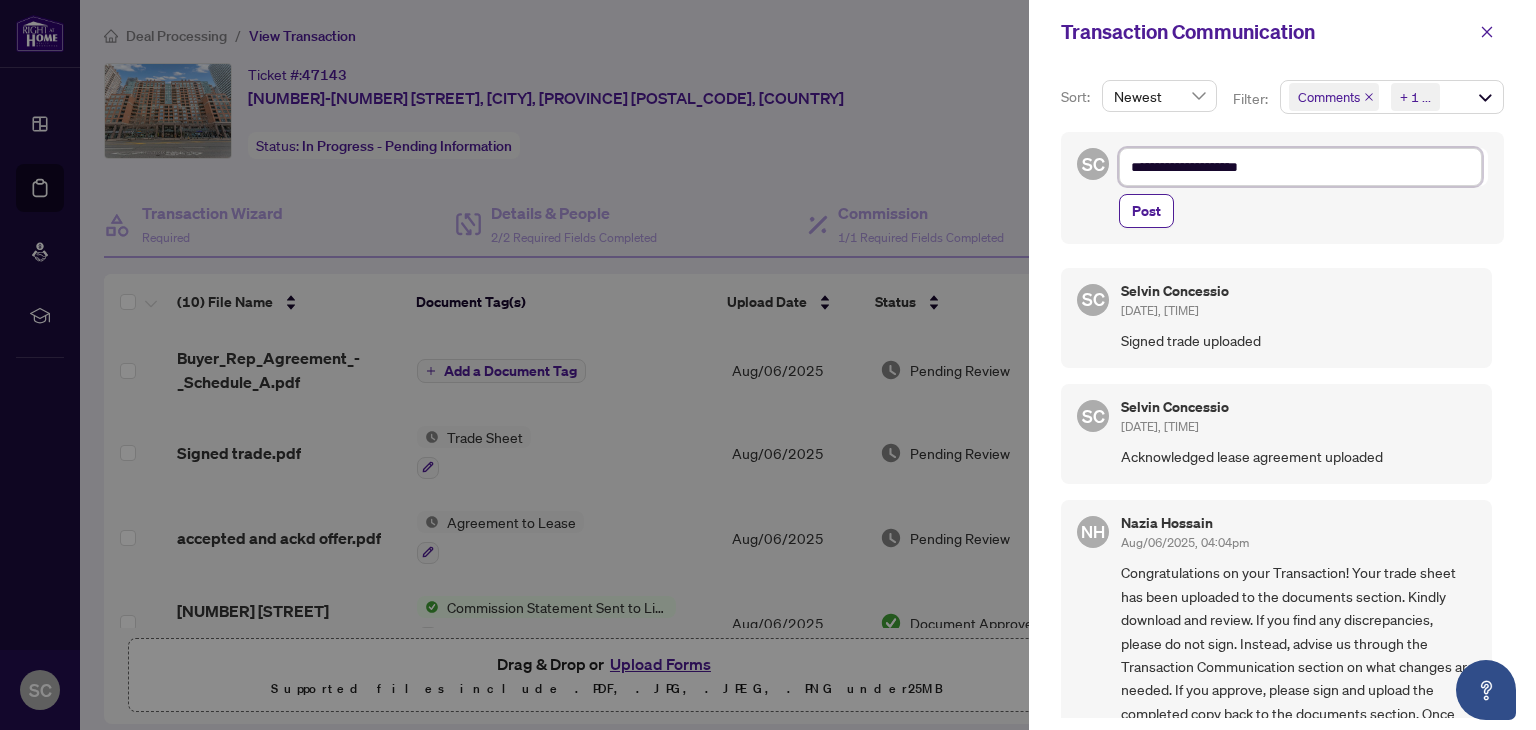type on "**********" 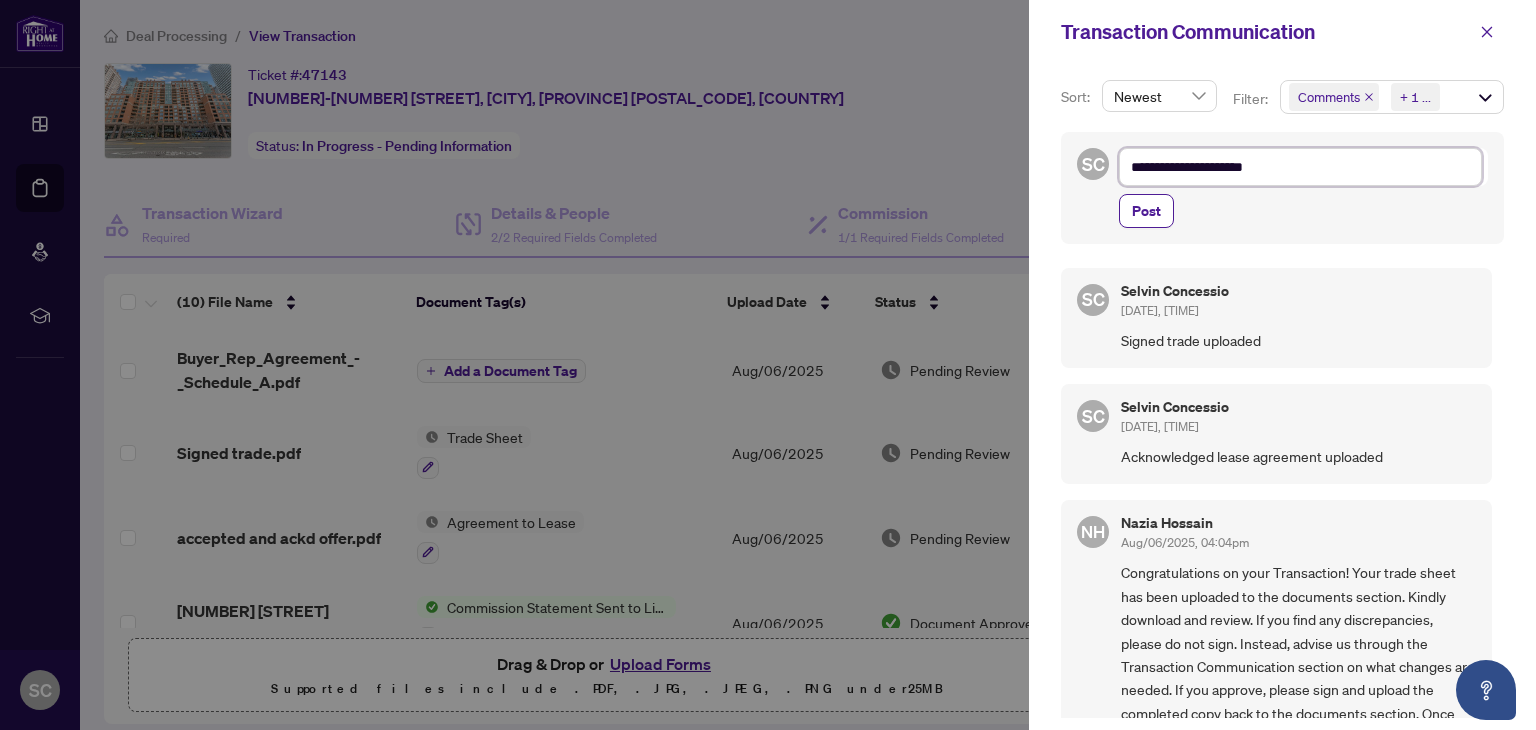 type on "**********" 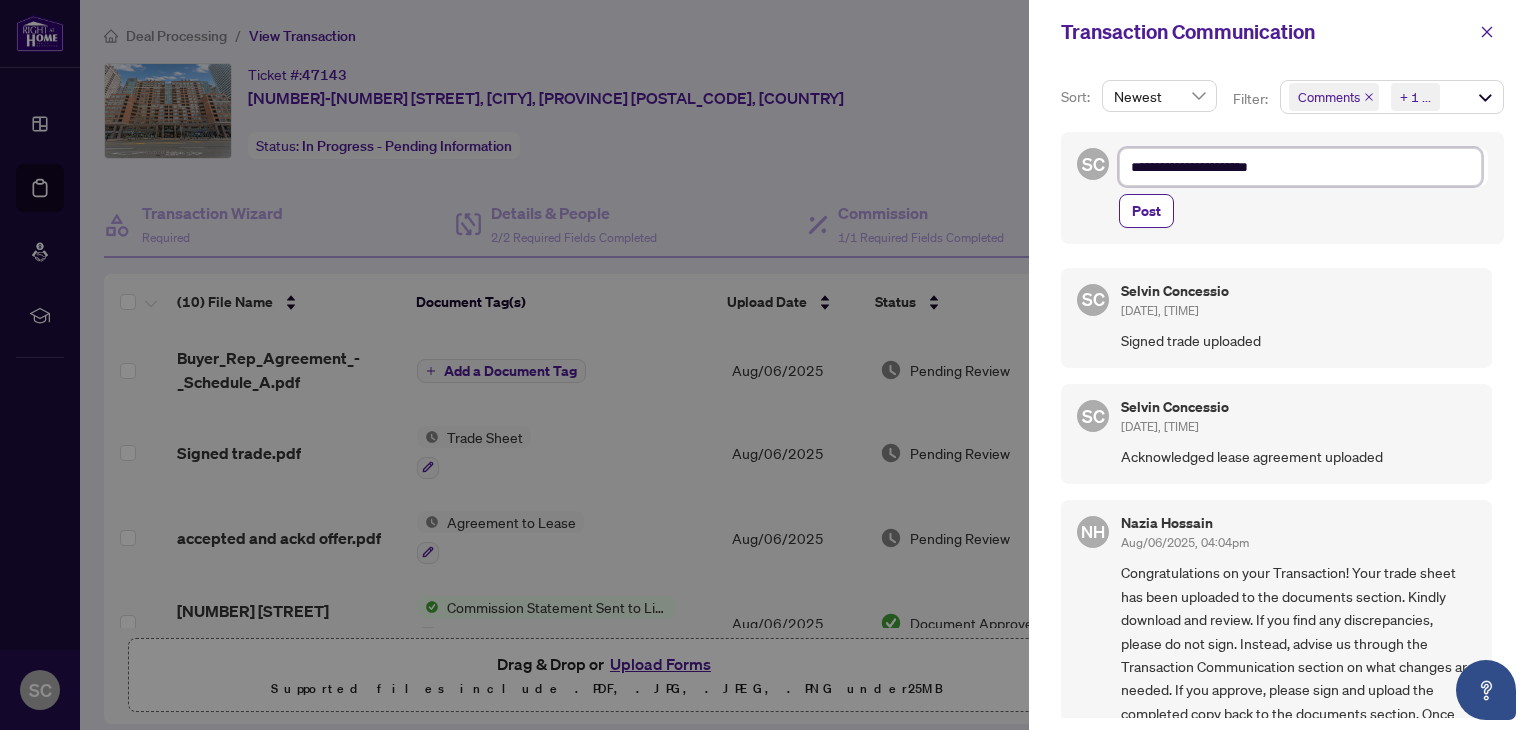 type on "**********" 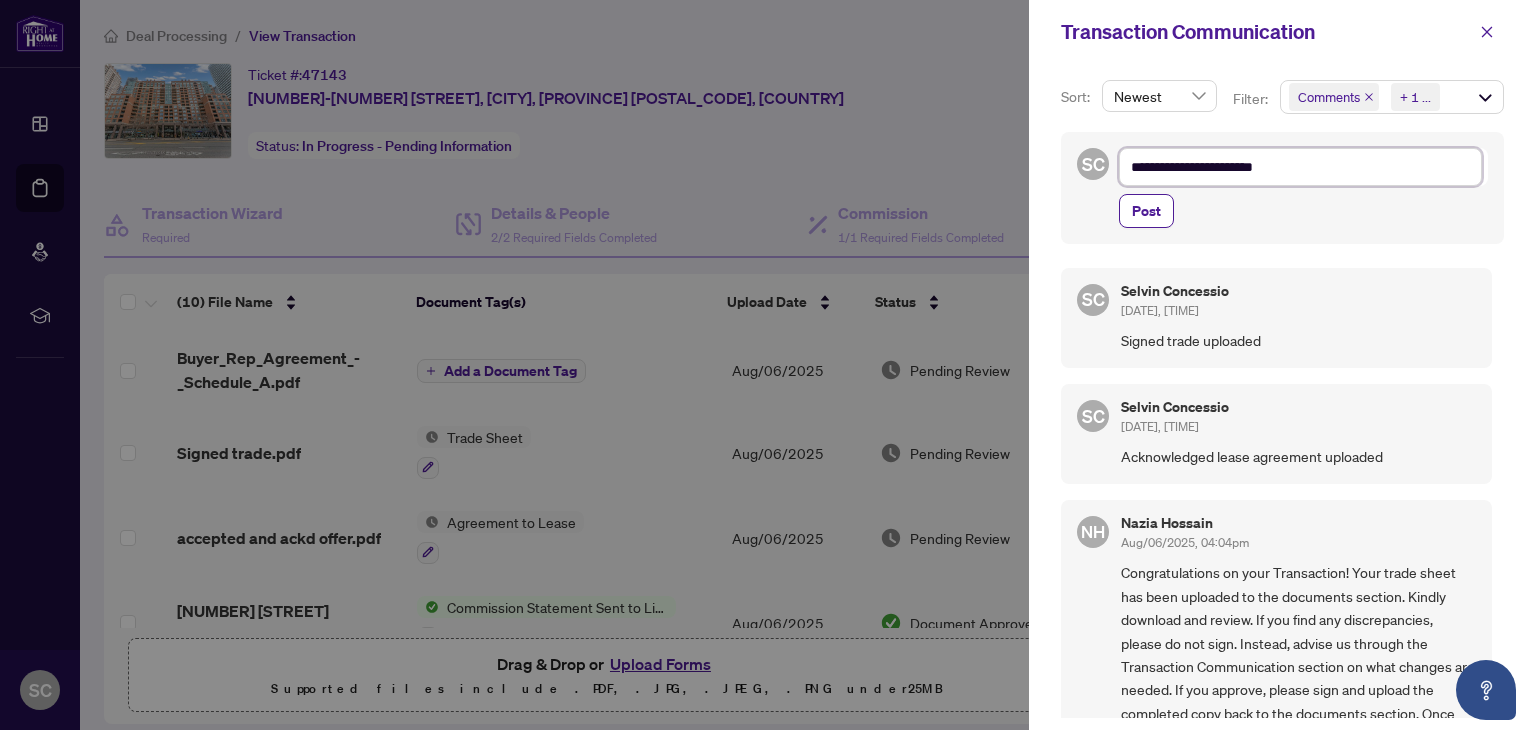 type on "**********" 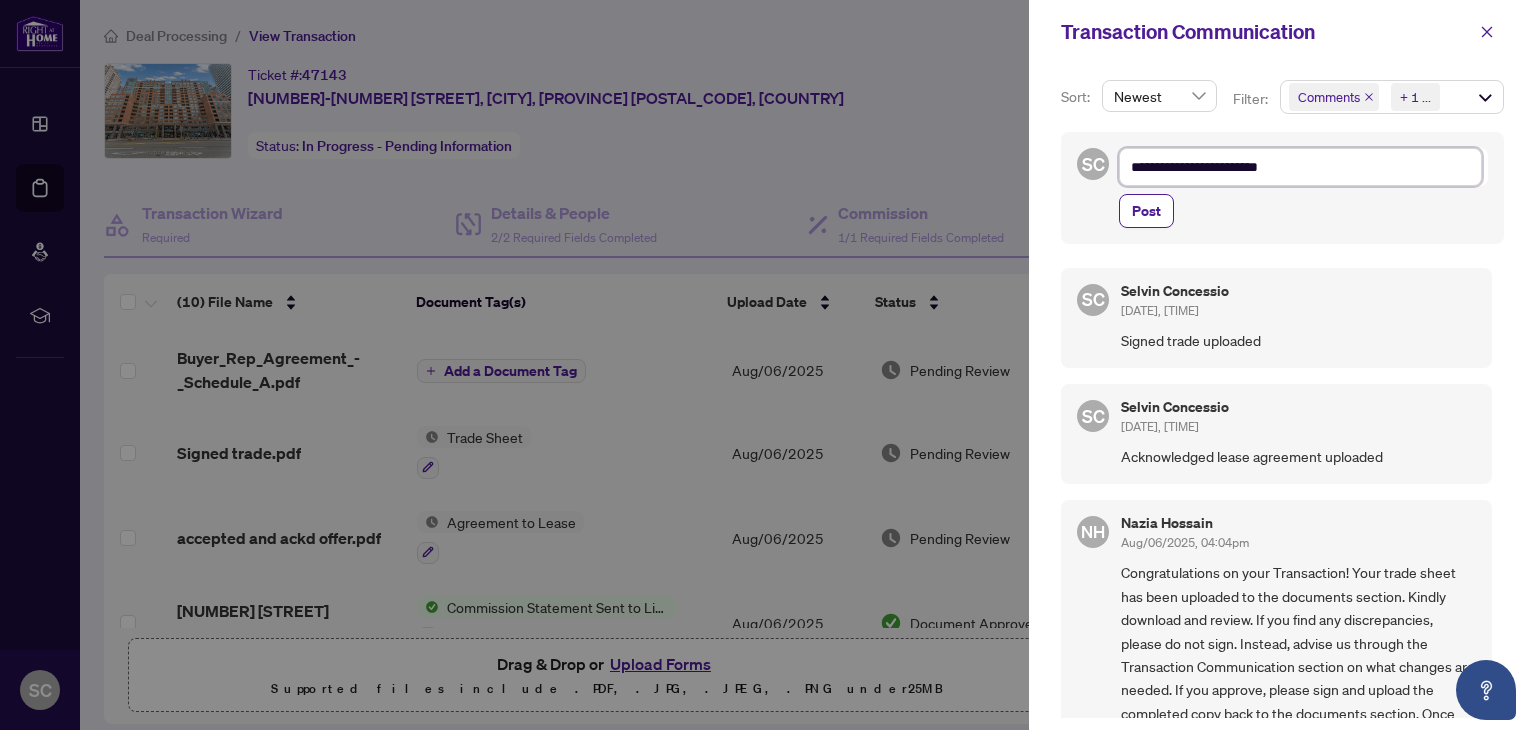 type on "**********" 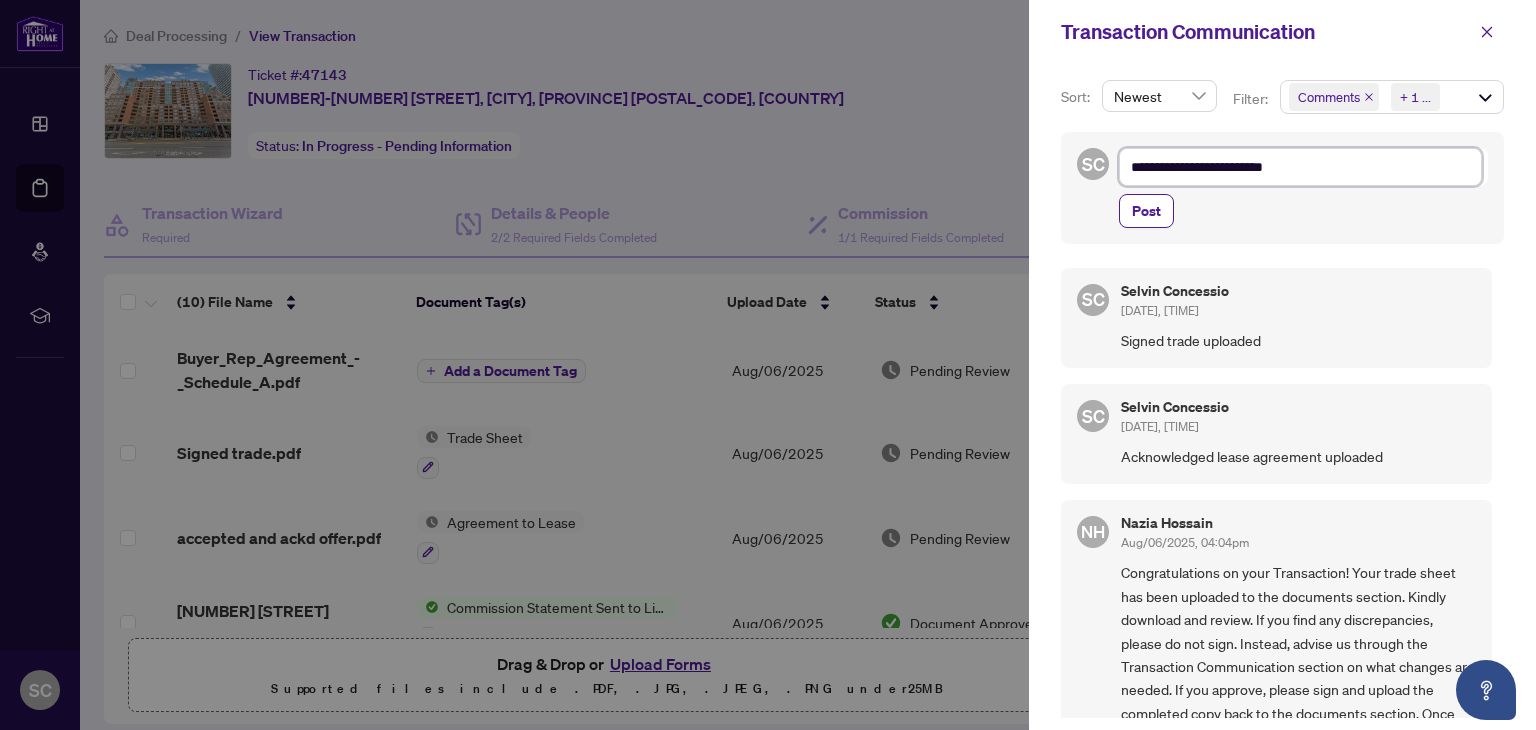 type on "**********" 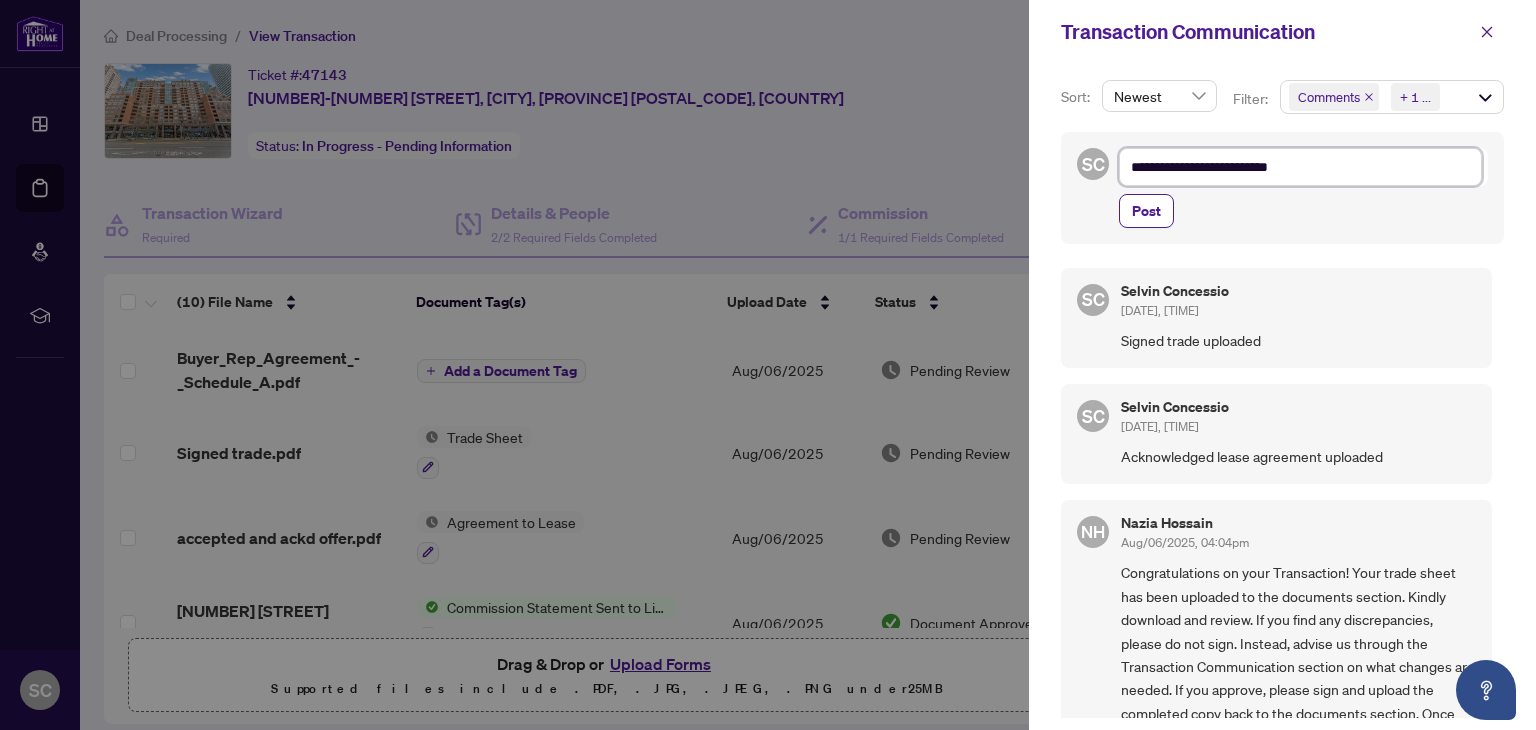 type on "**********" 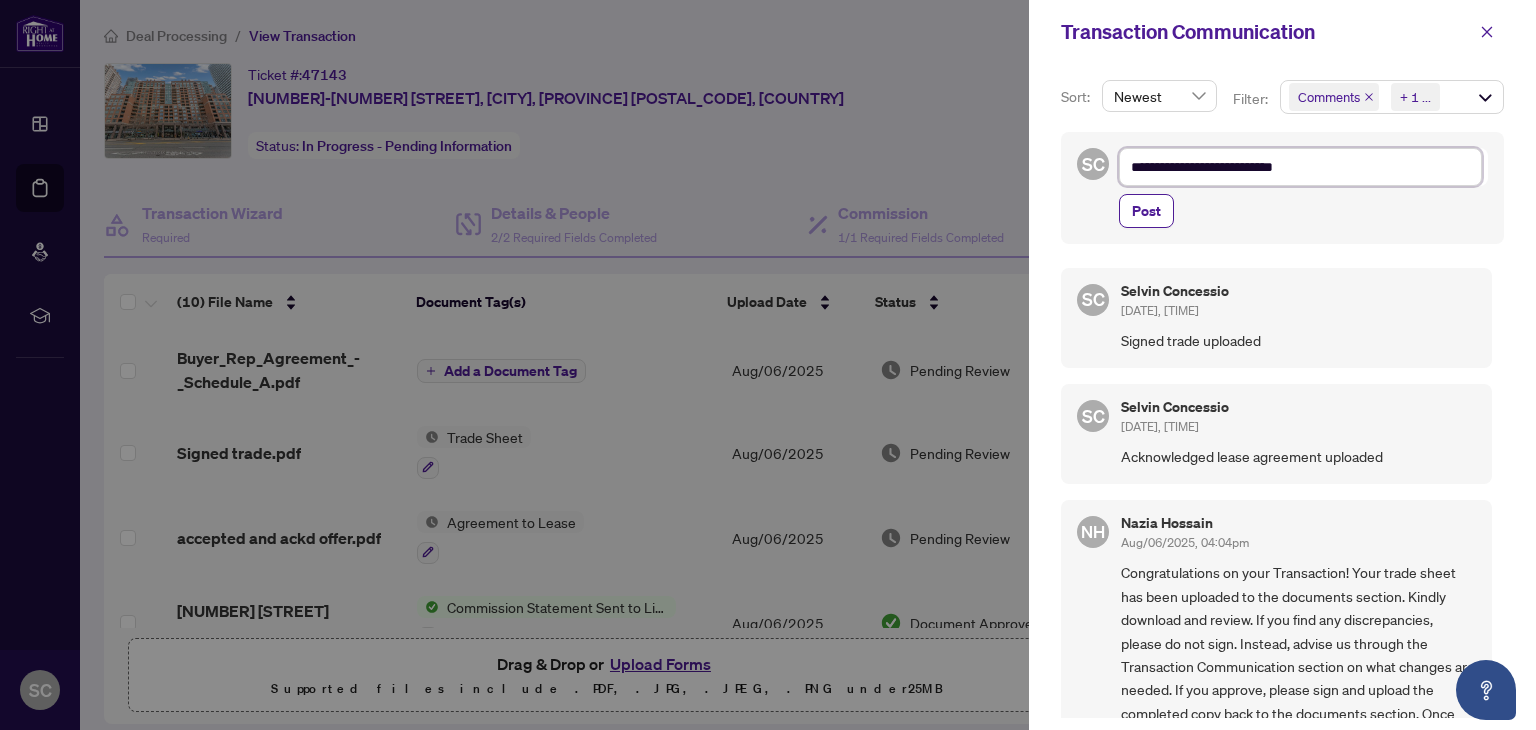 type on "**********" 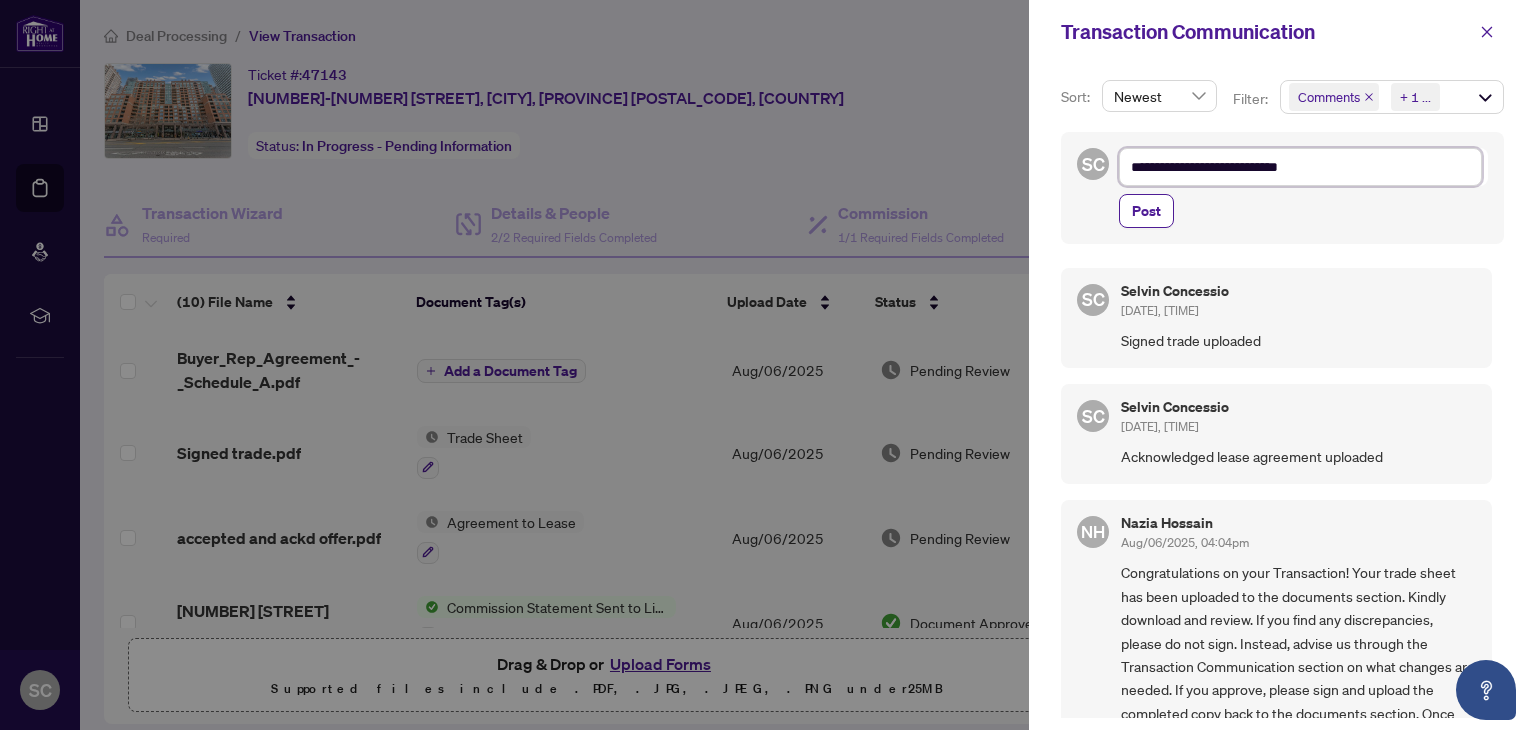 type on "**********" 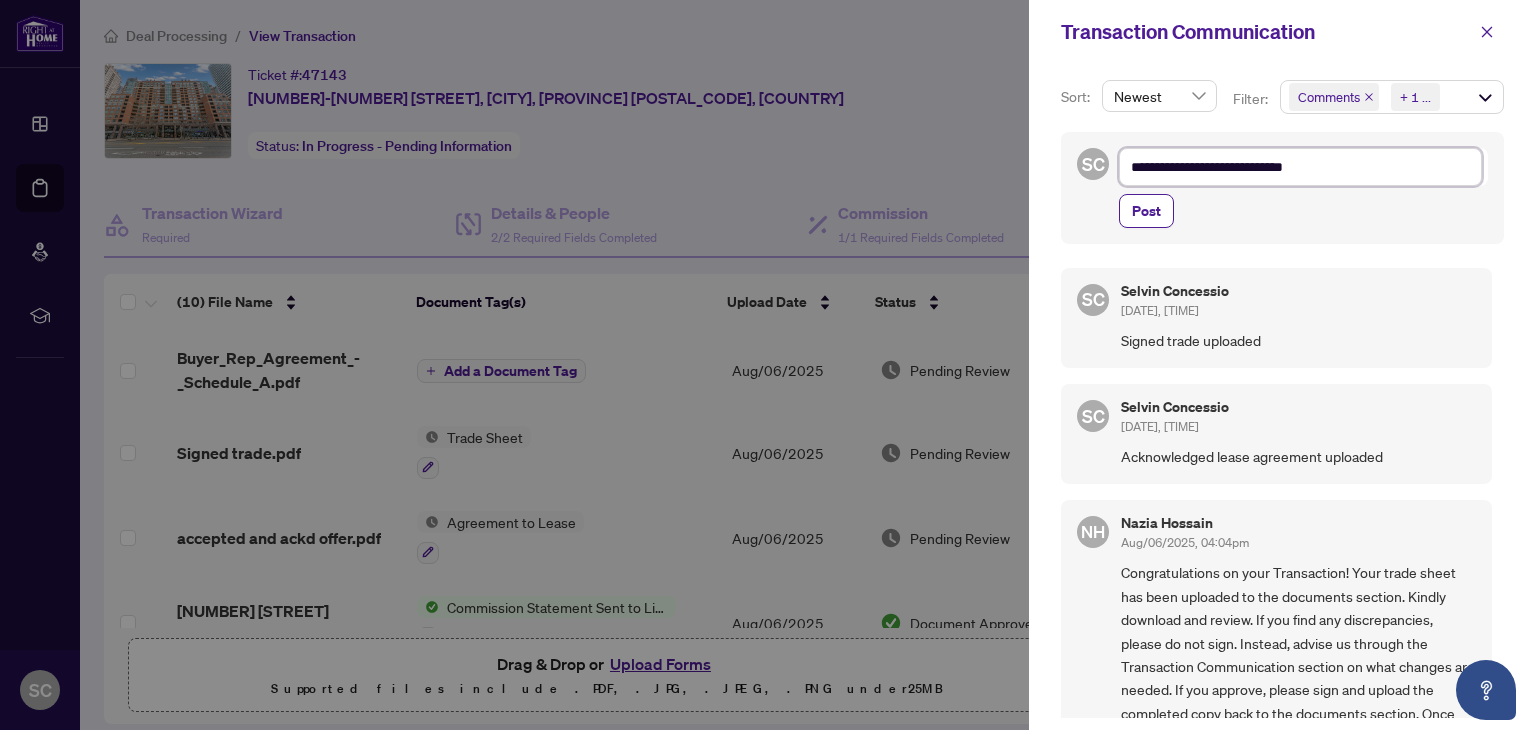 type on "**********" 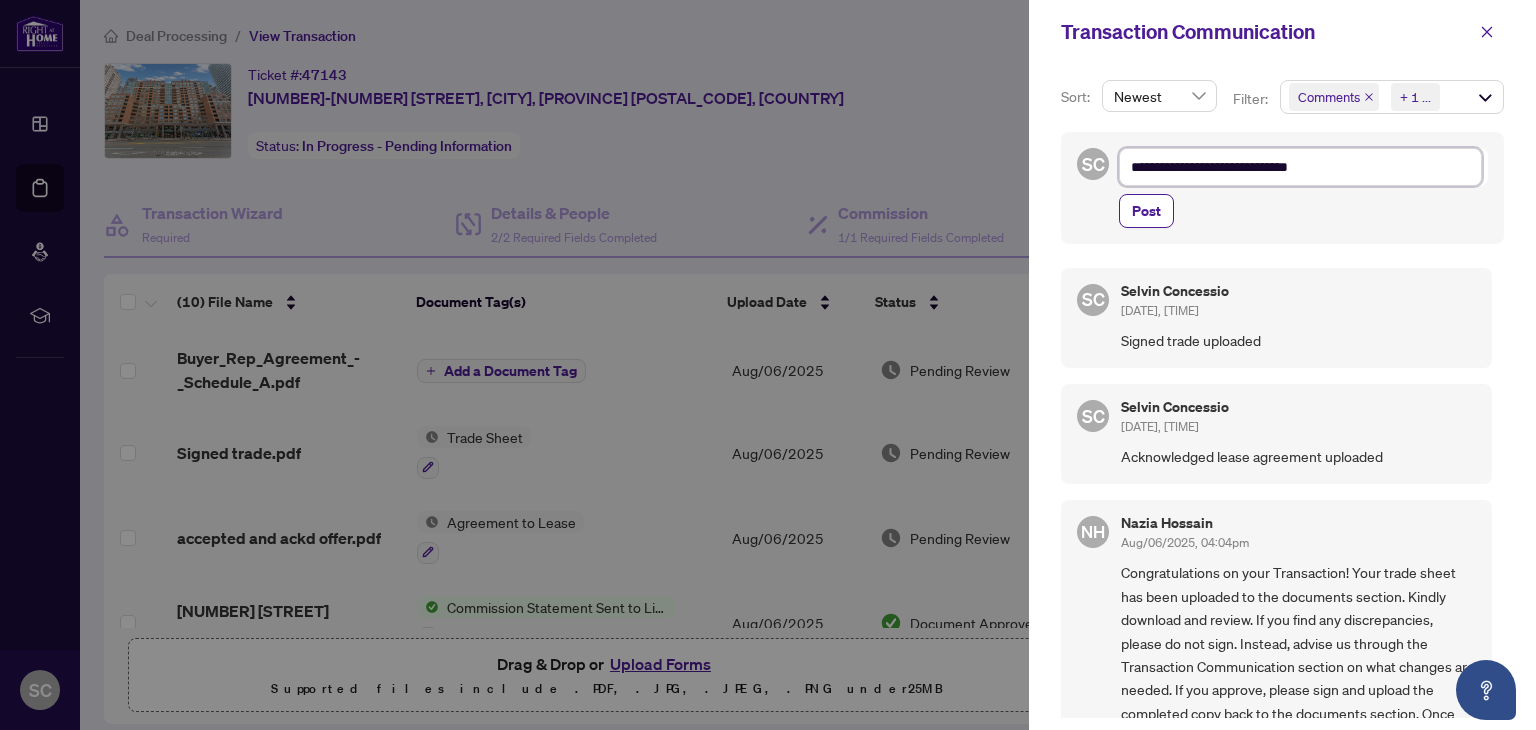 type on "**********" 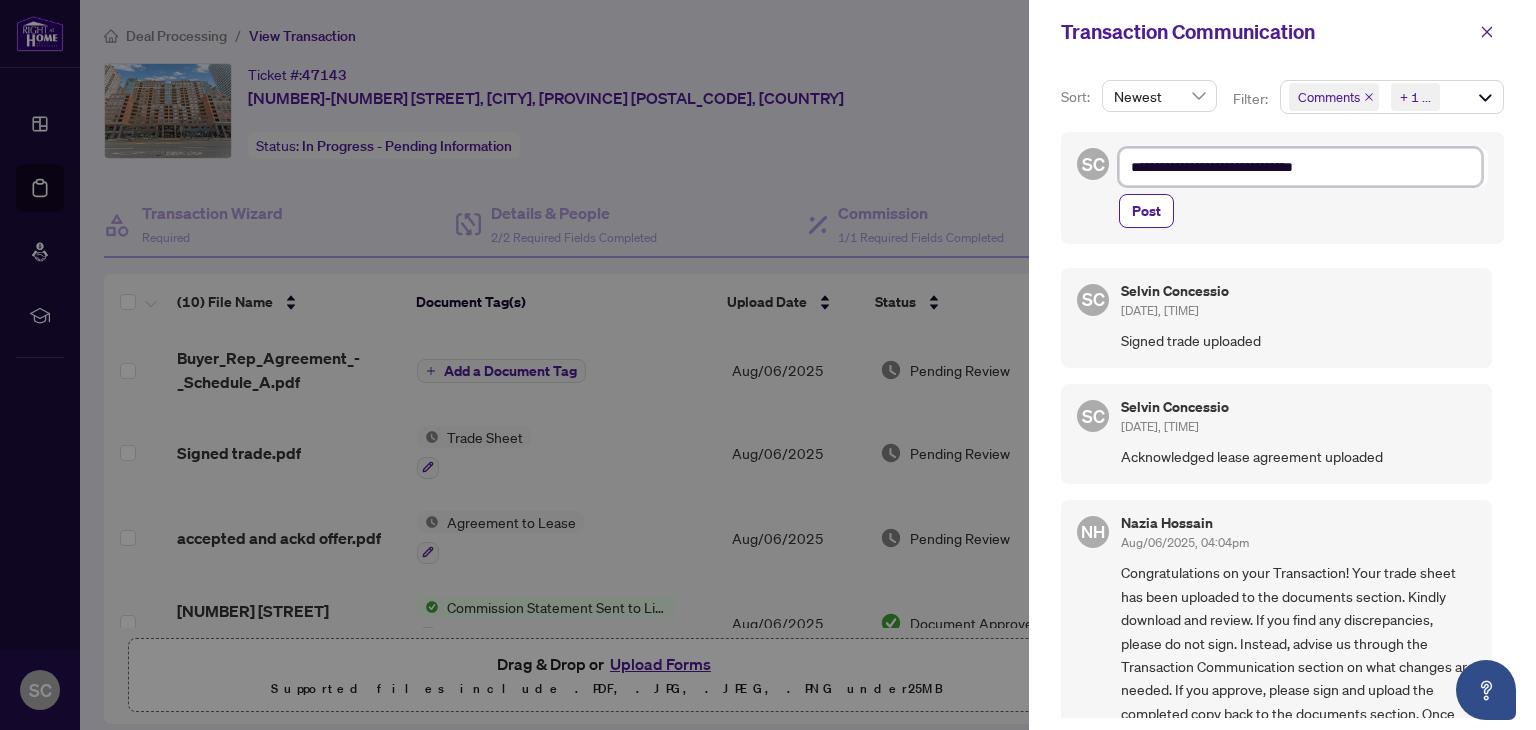 type on "**********" 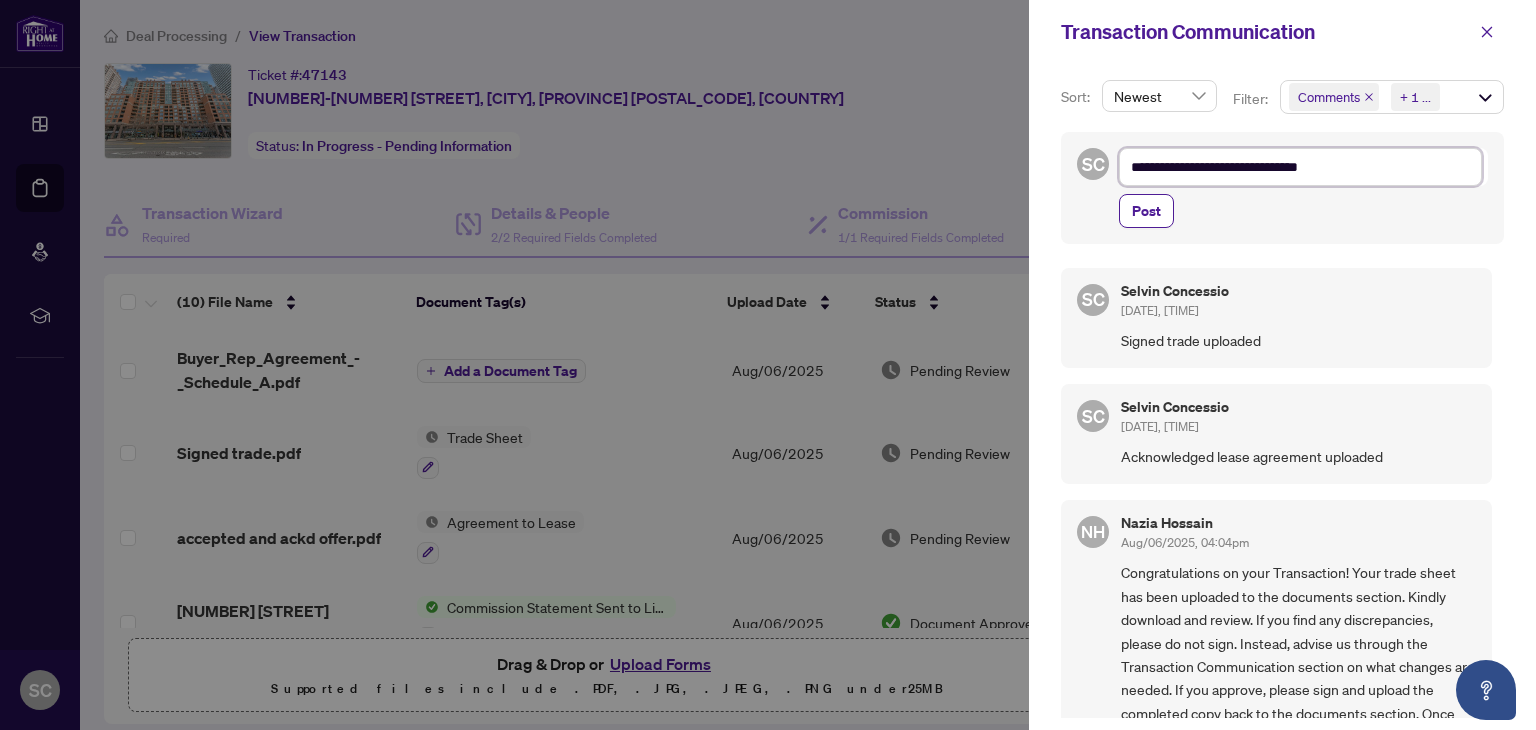 type on "**********" 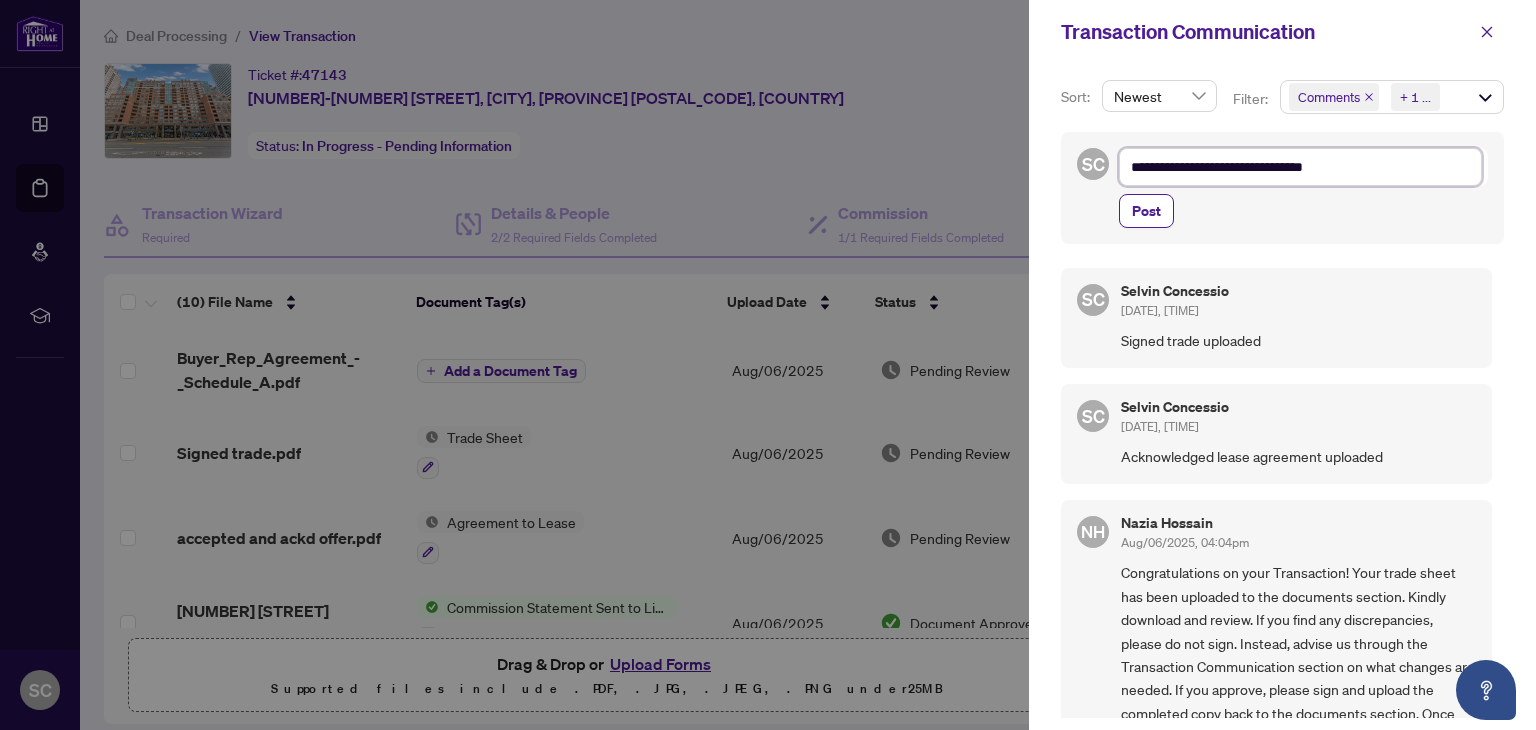 type on "**********" 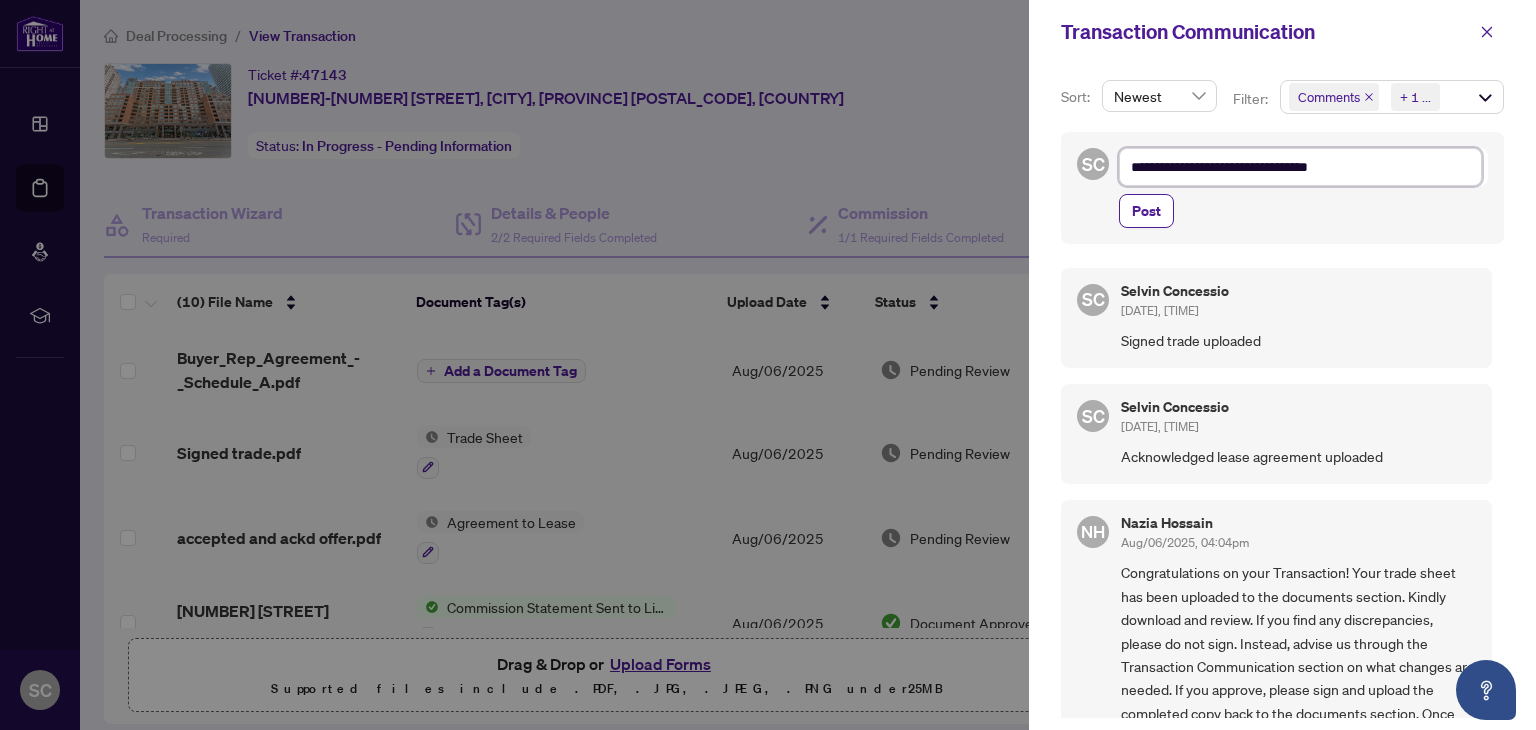 type on "**********" 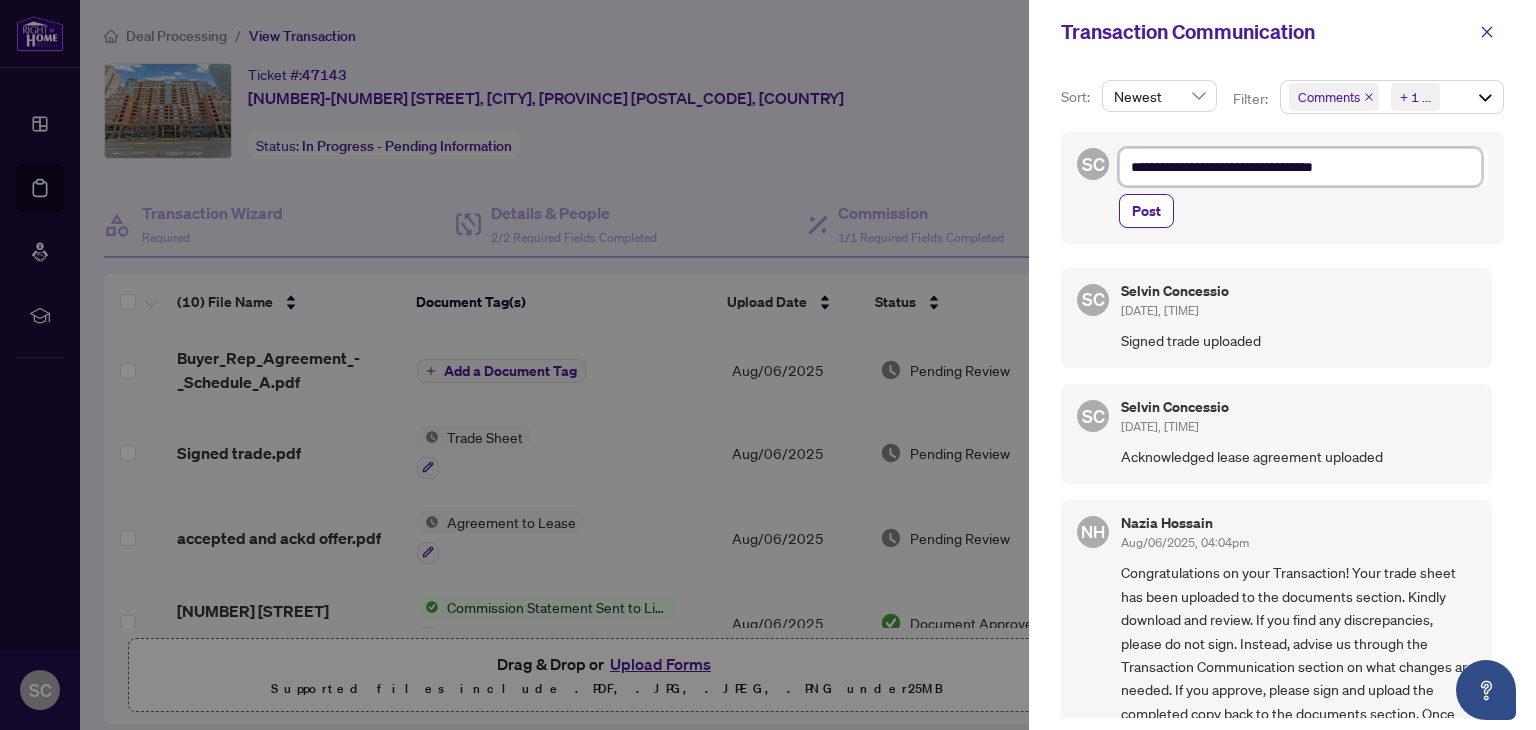 type on "**********" 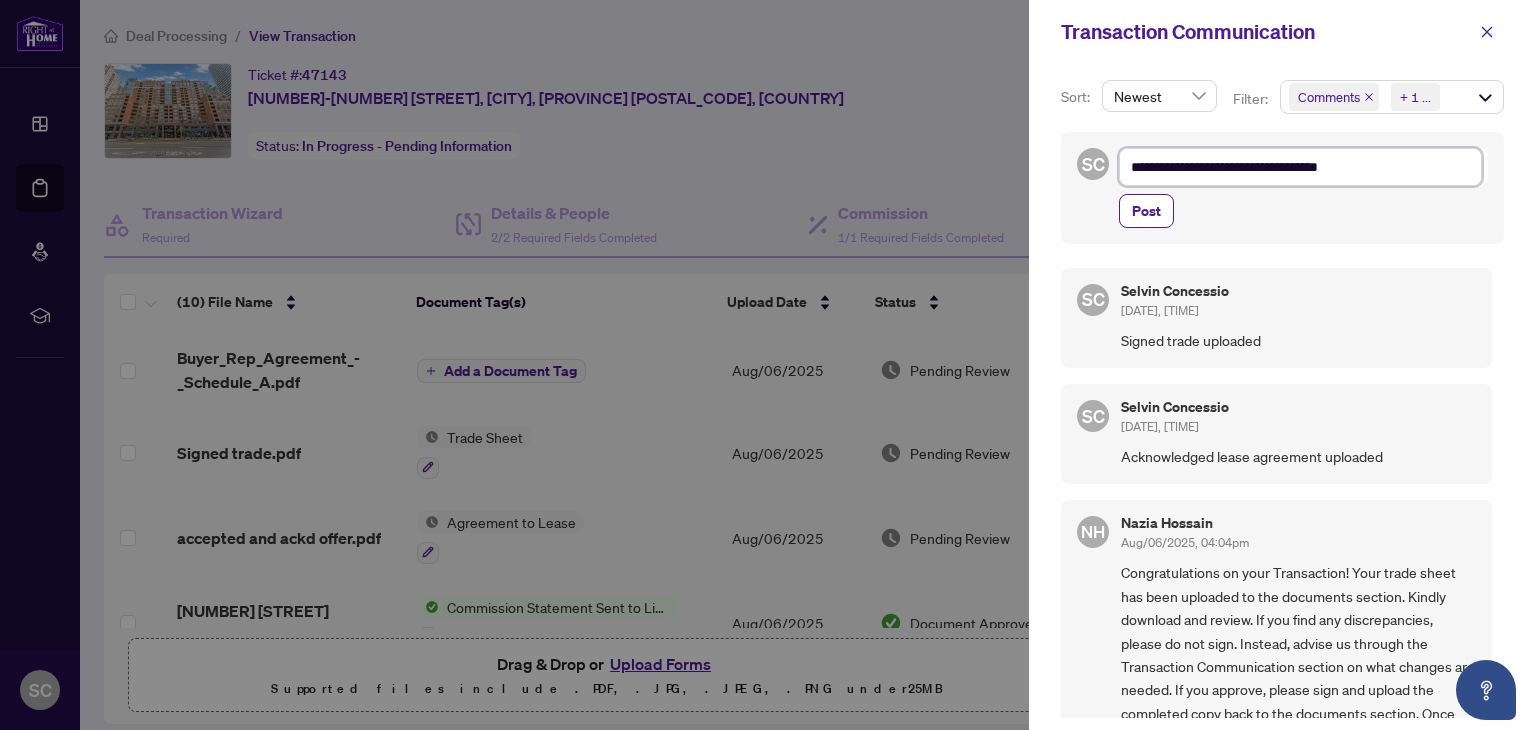 type on "**********" 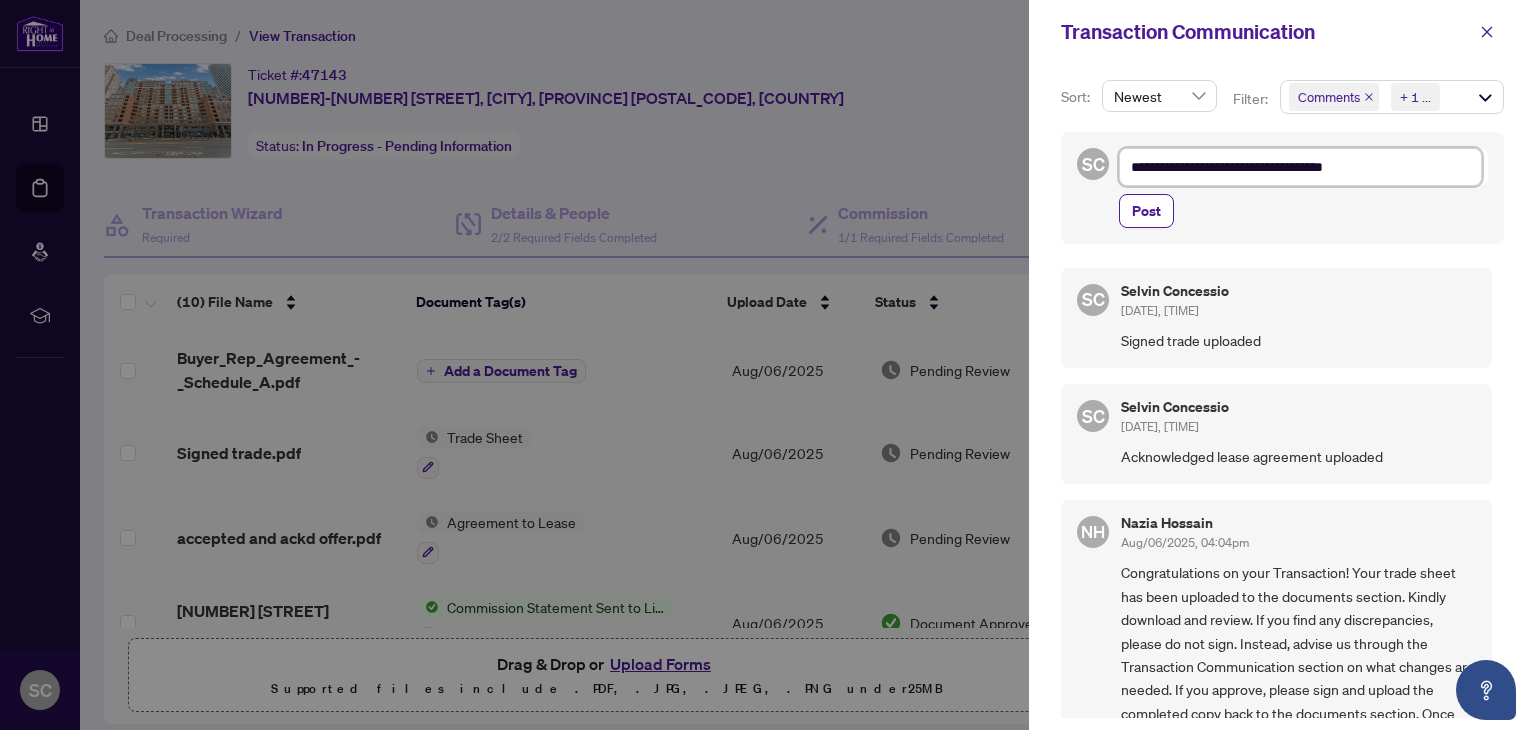 type on "**********" 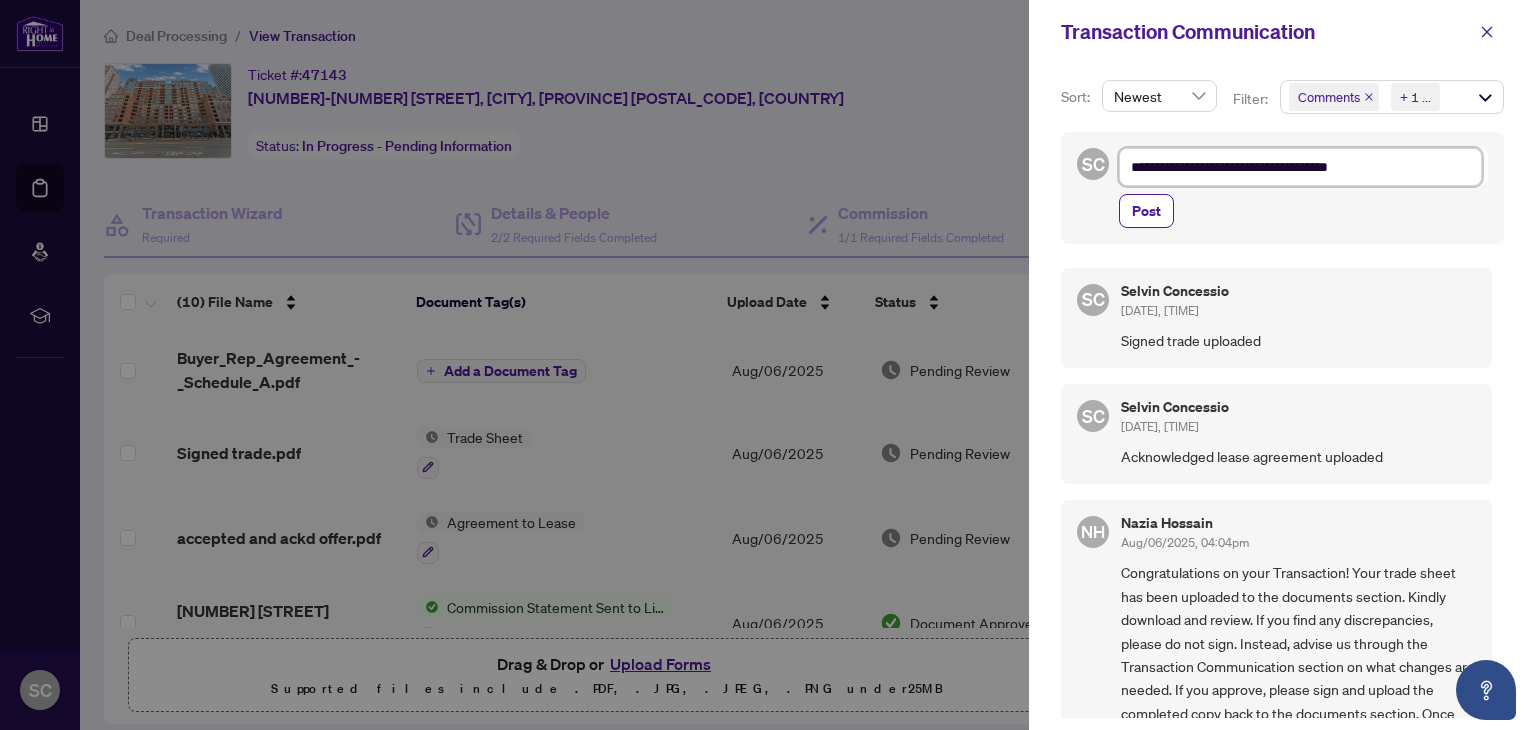 type on "**********" 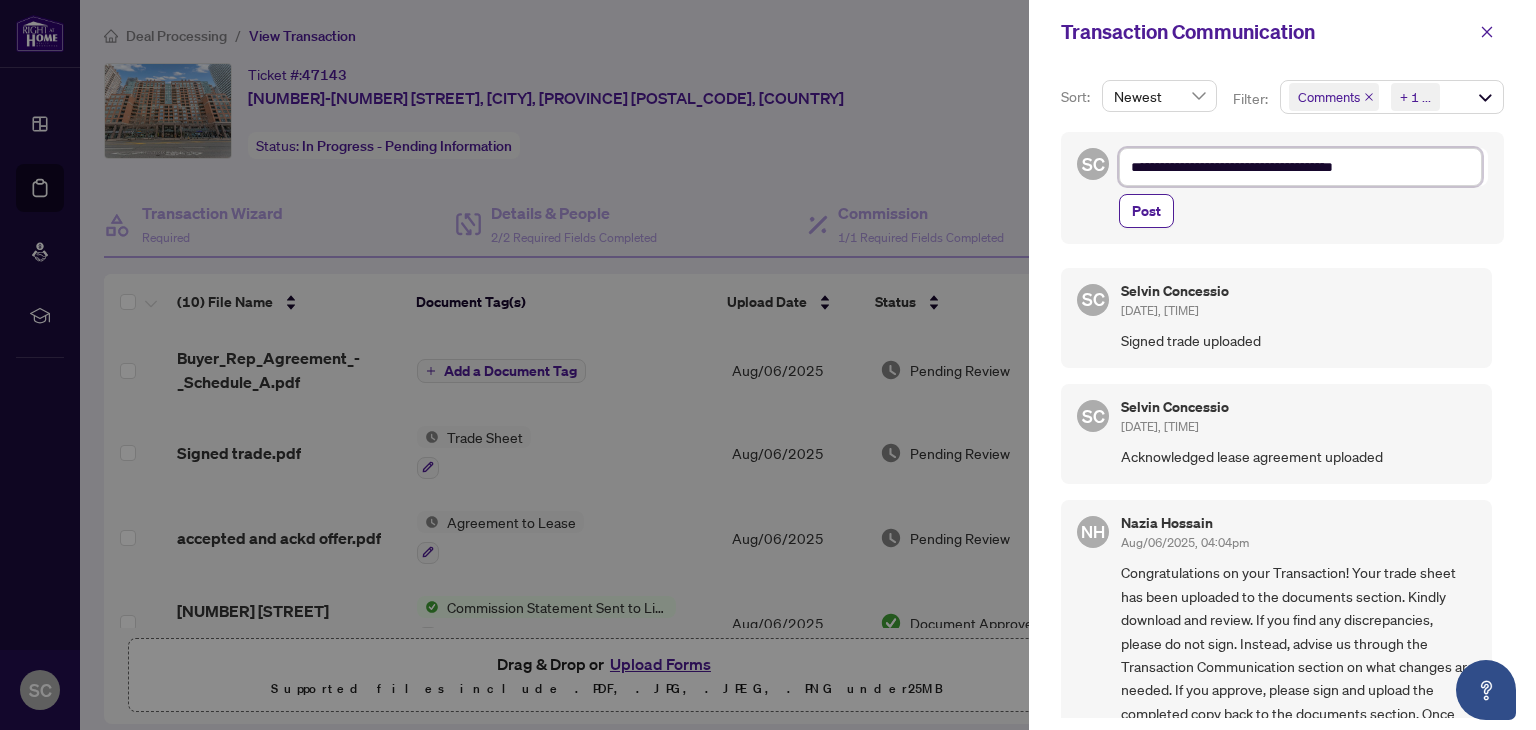 type on "**********" 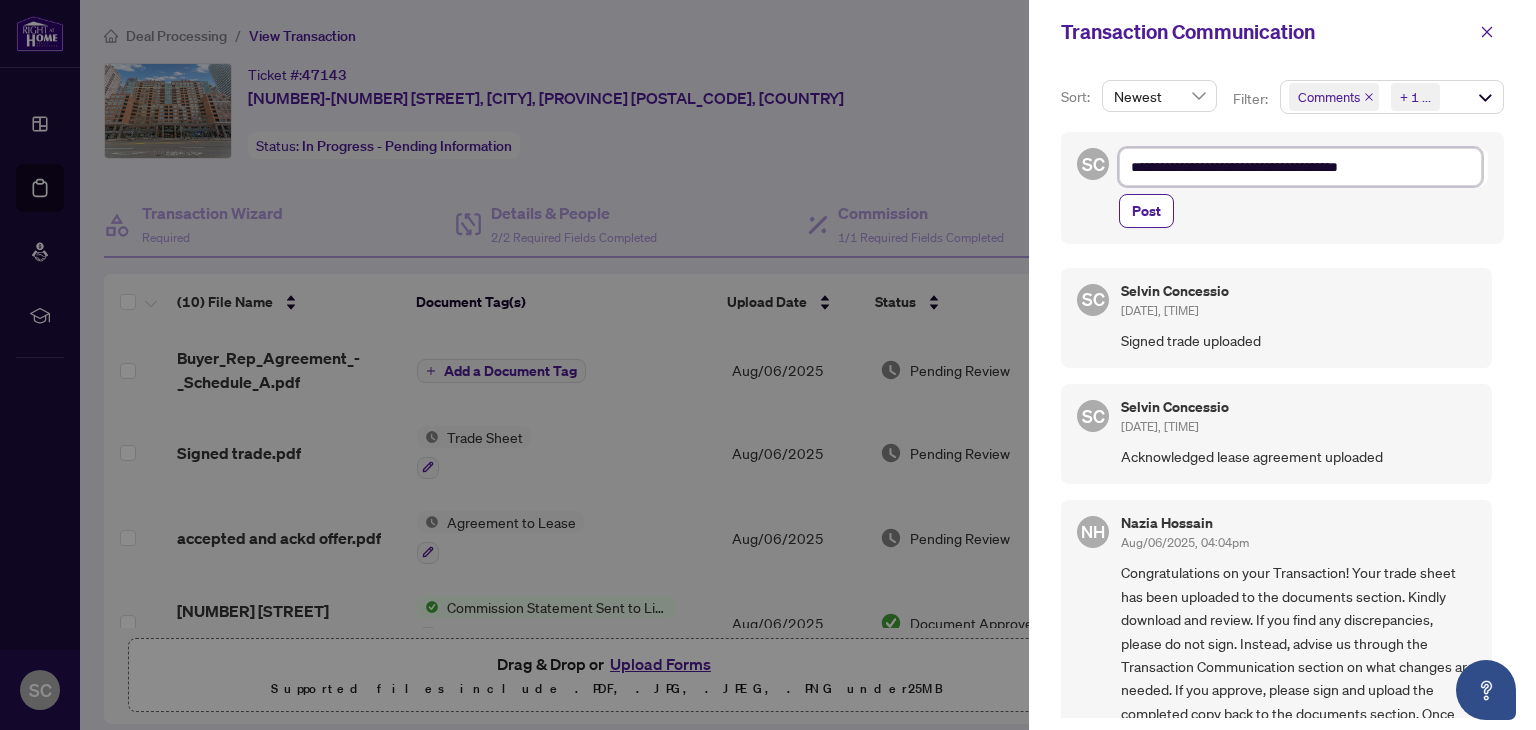 type on "**********" 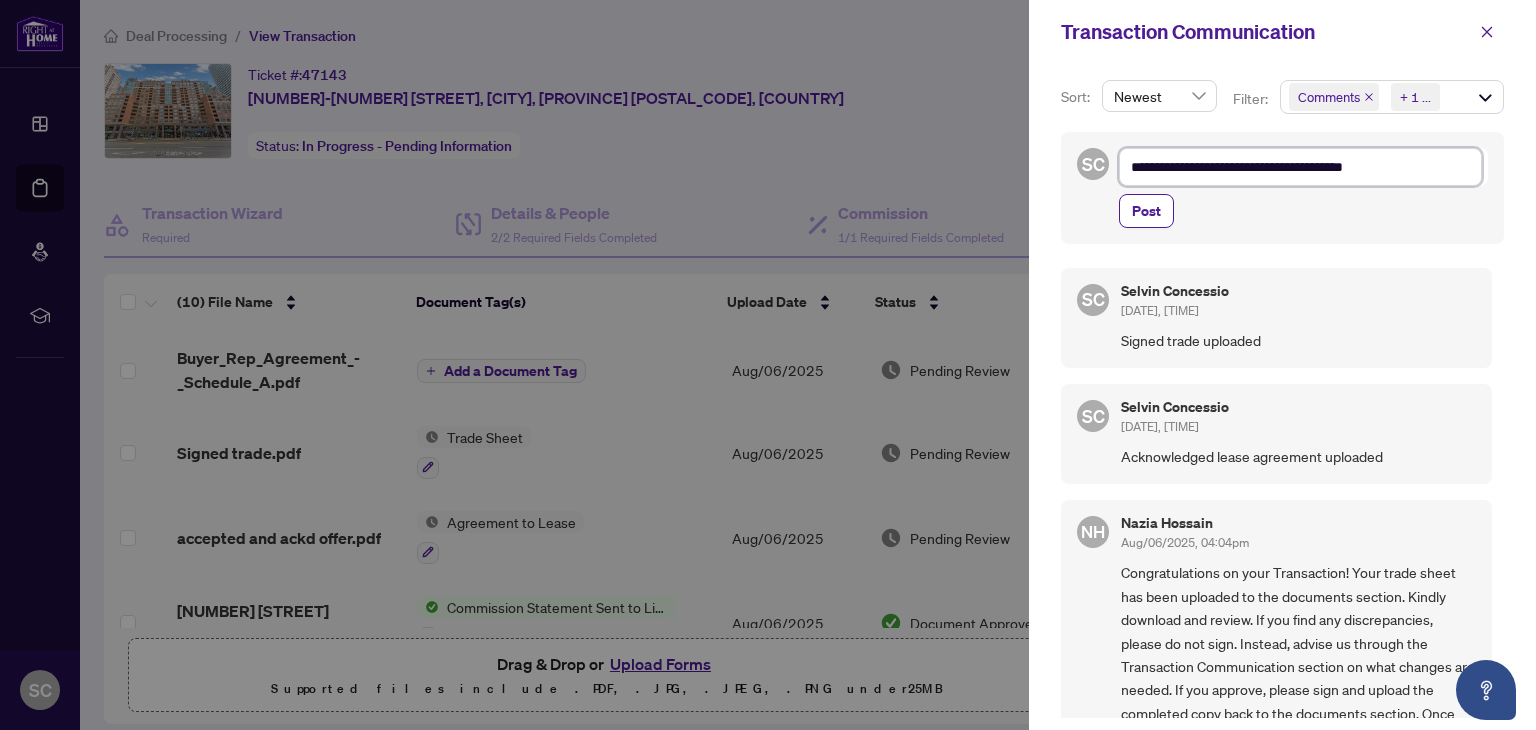 type on "**********" 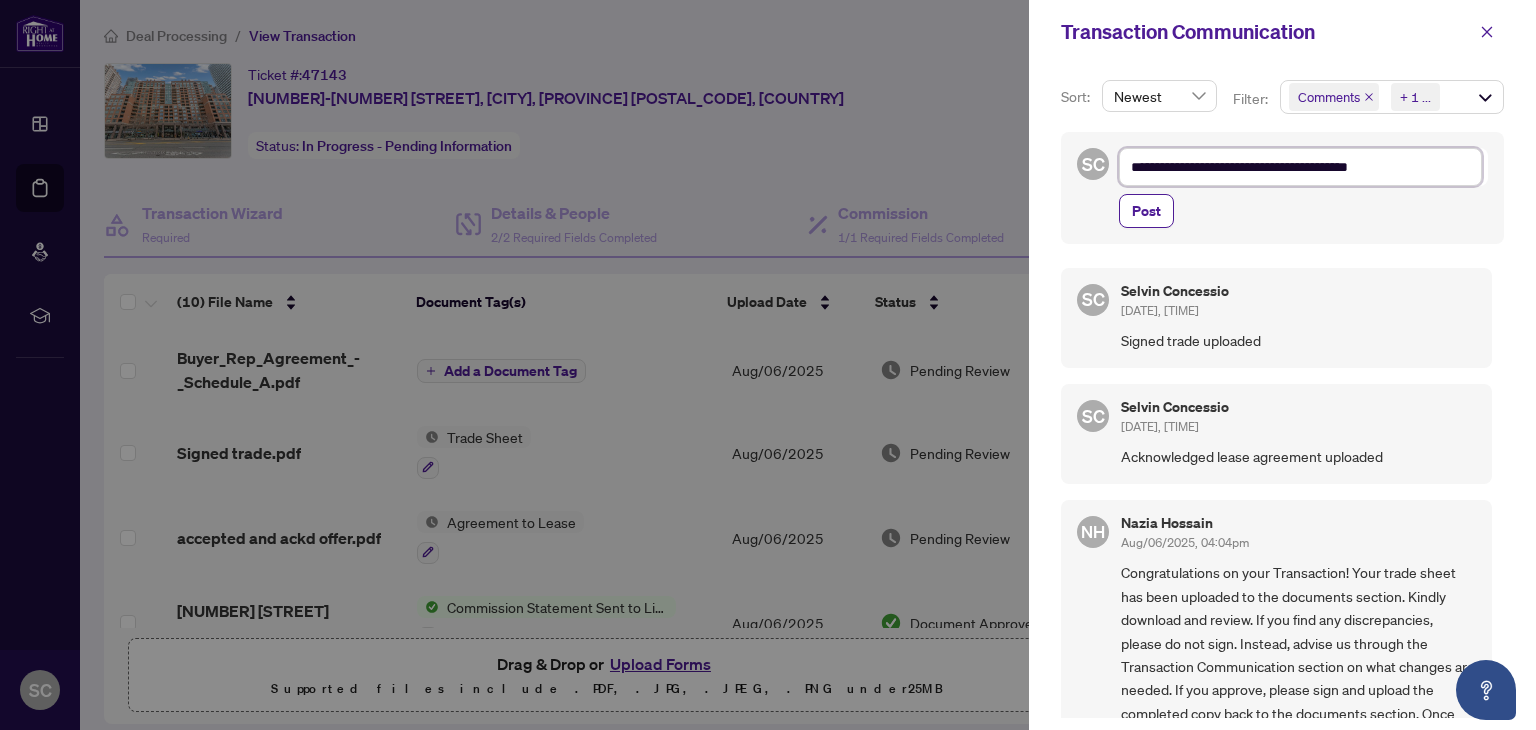 type on "**********" 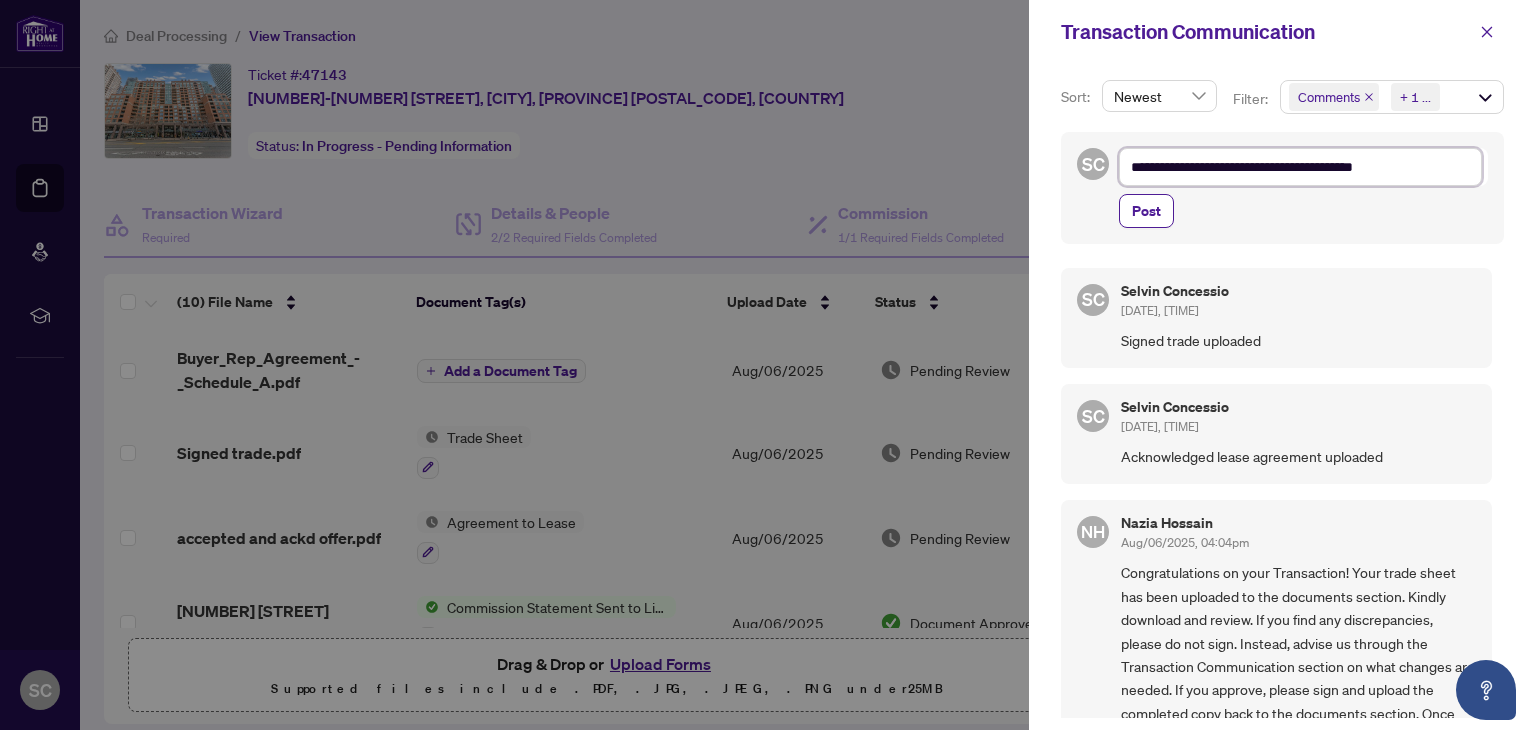 type on "**********" 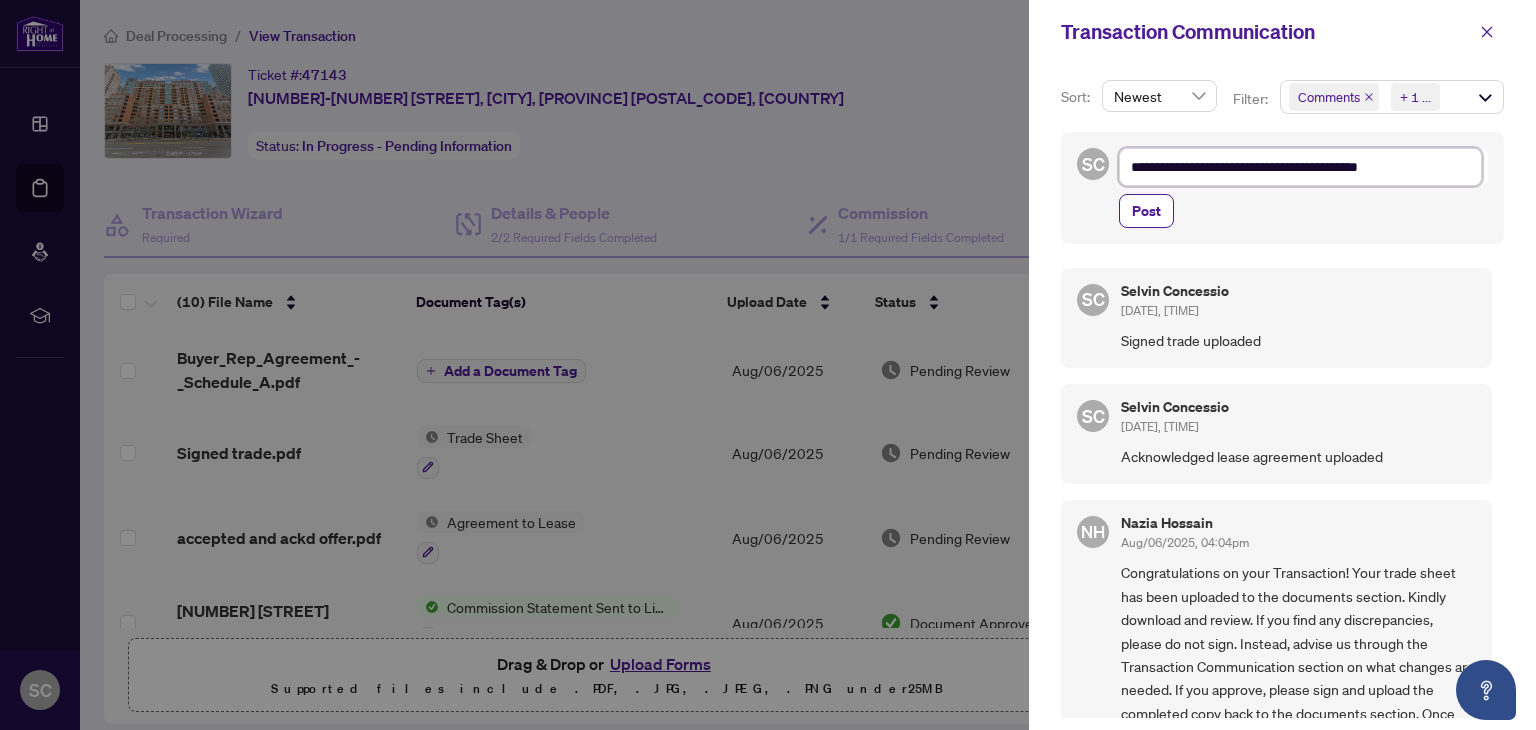 type on "**********" 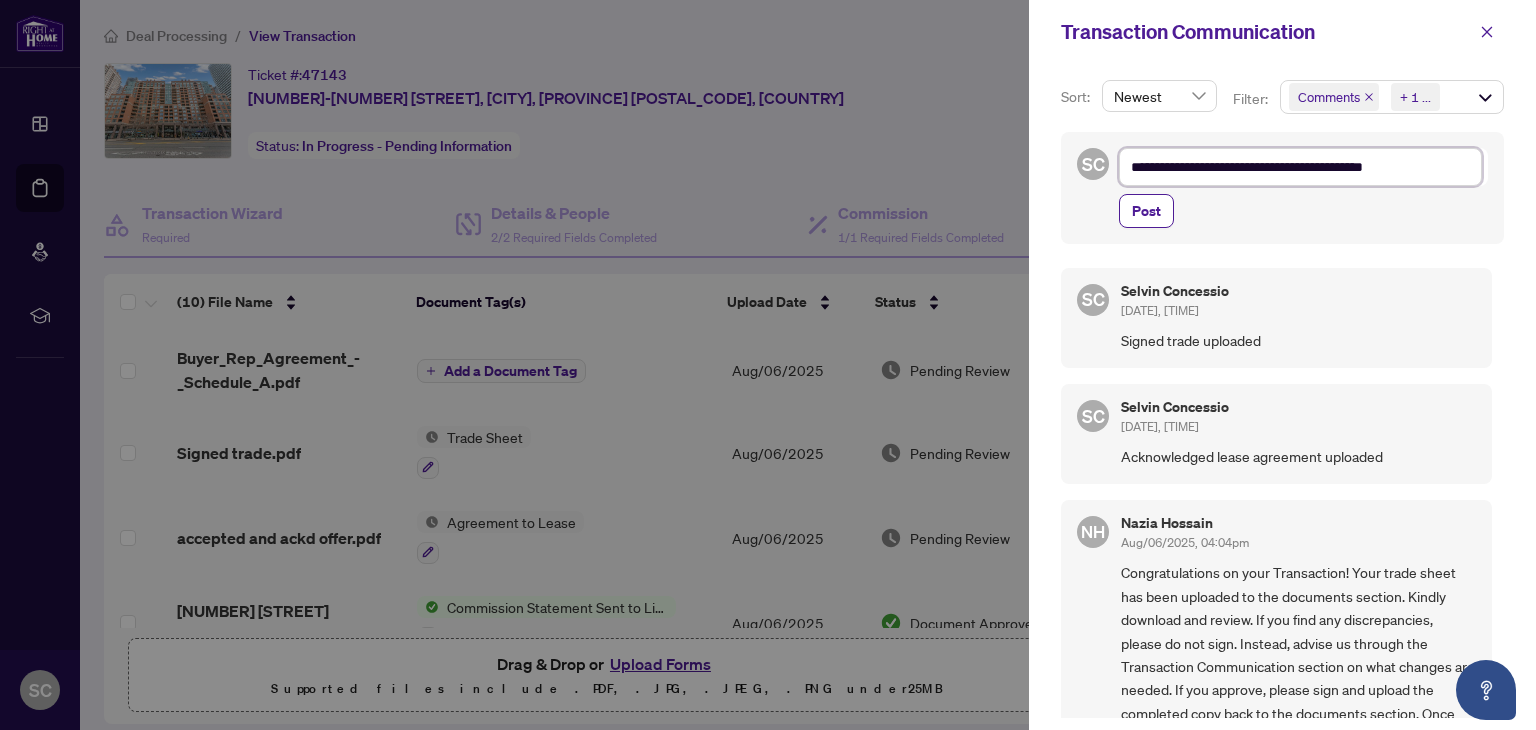 type on "**********" 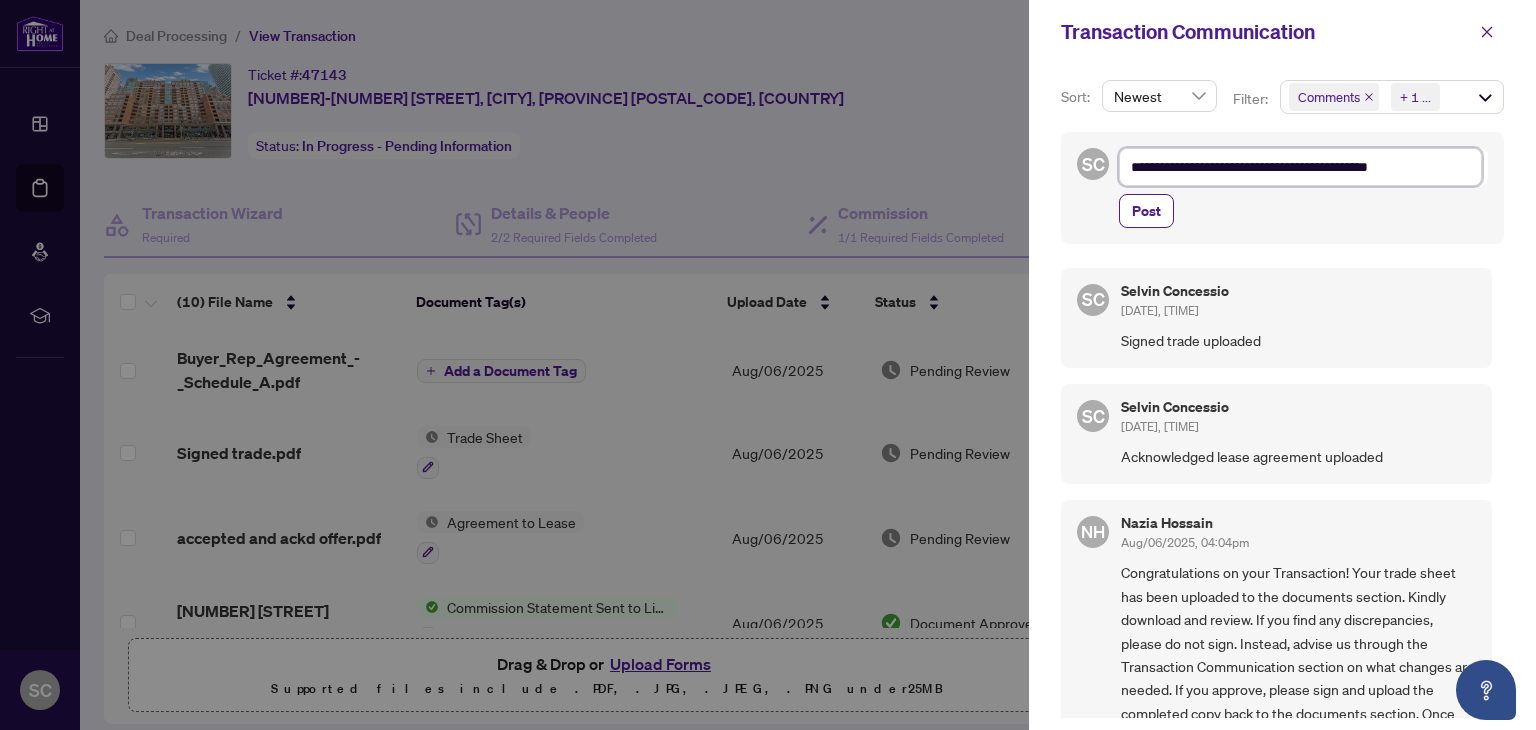 type on "**********" 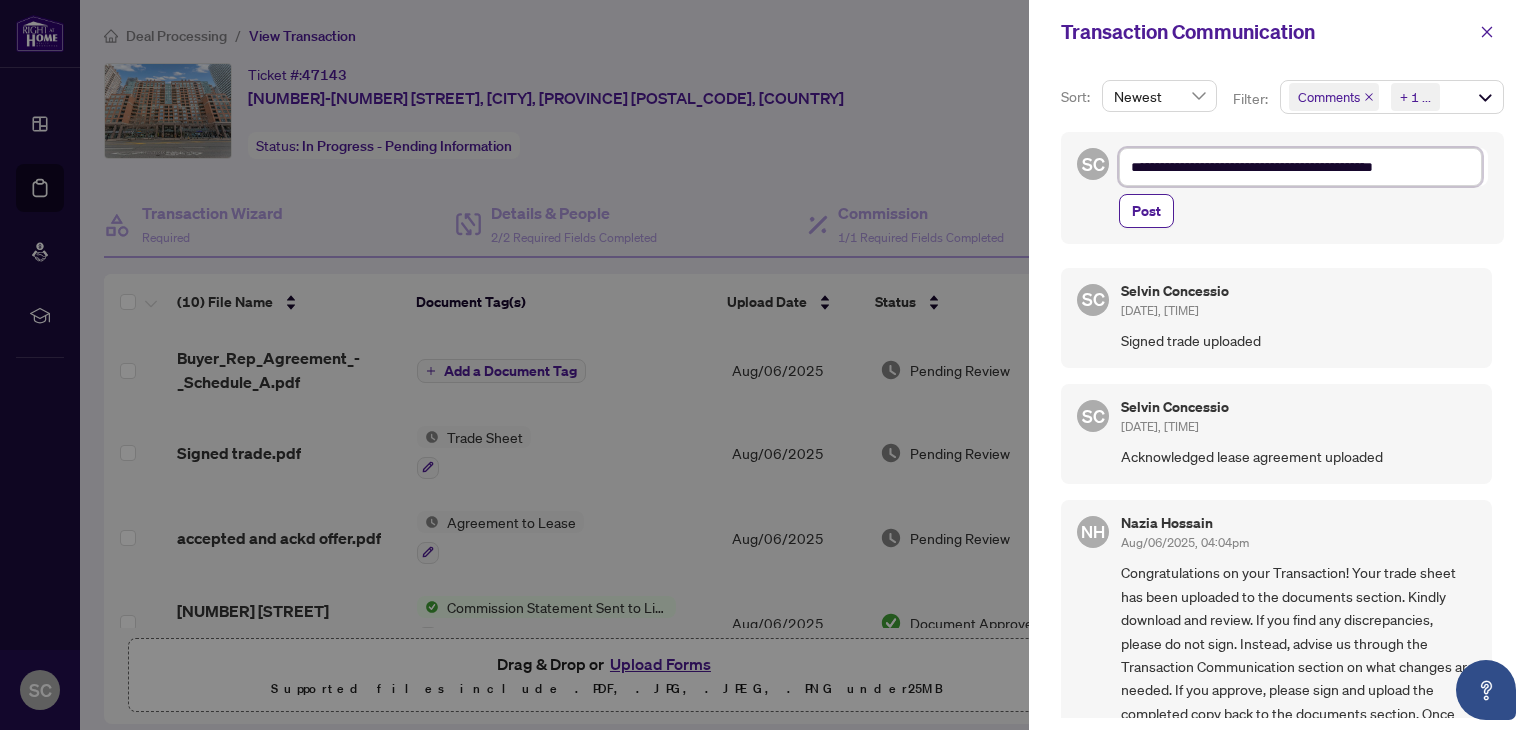 type on "**********" 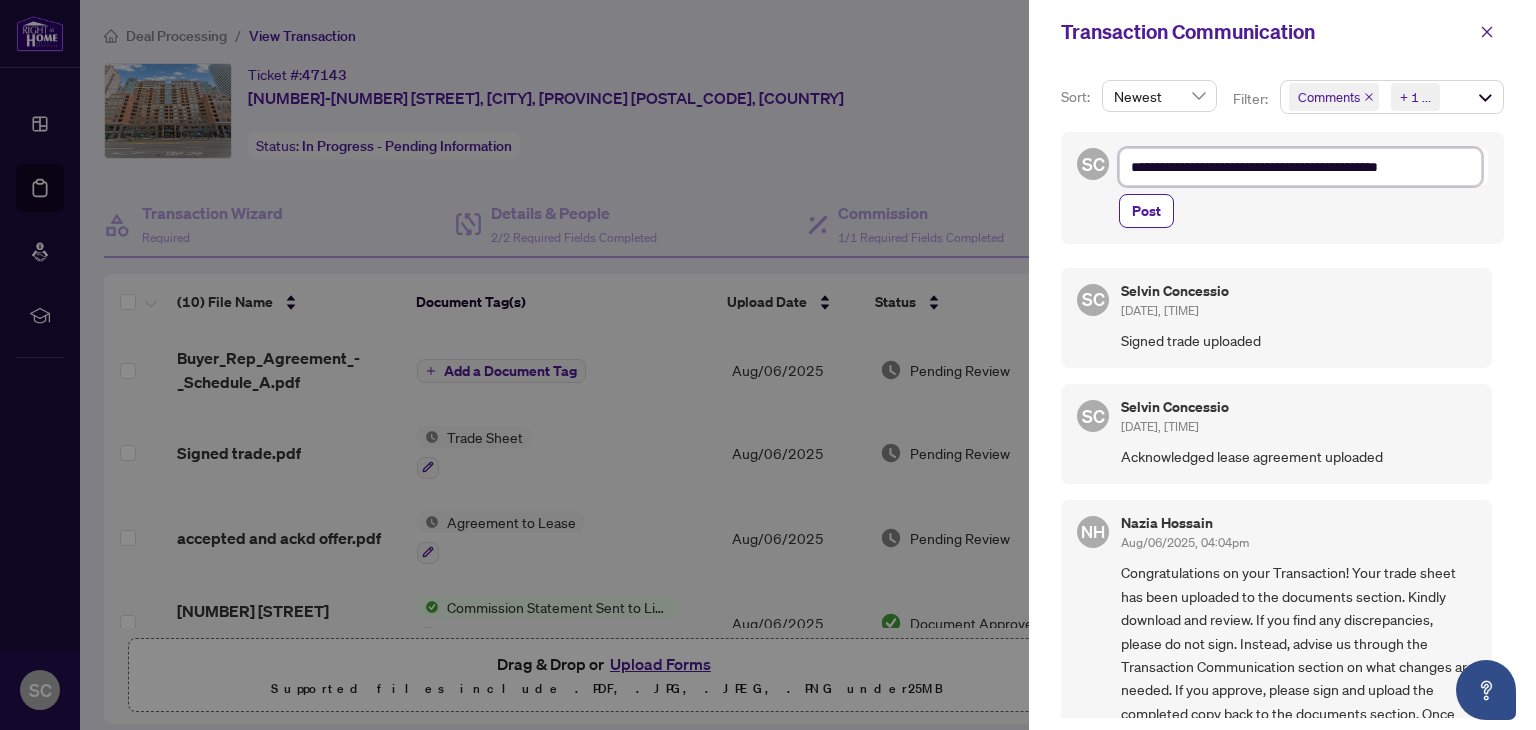 type on "**********" 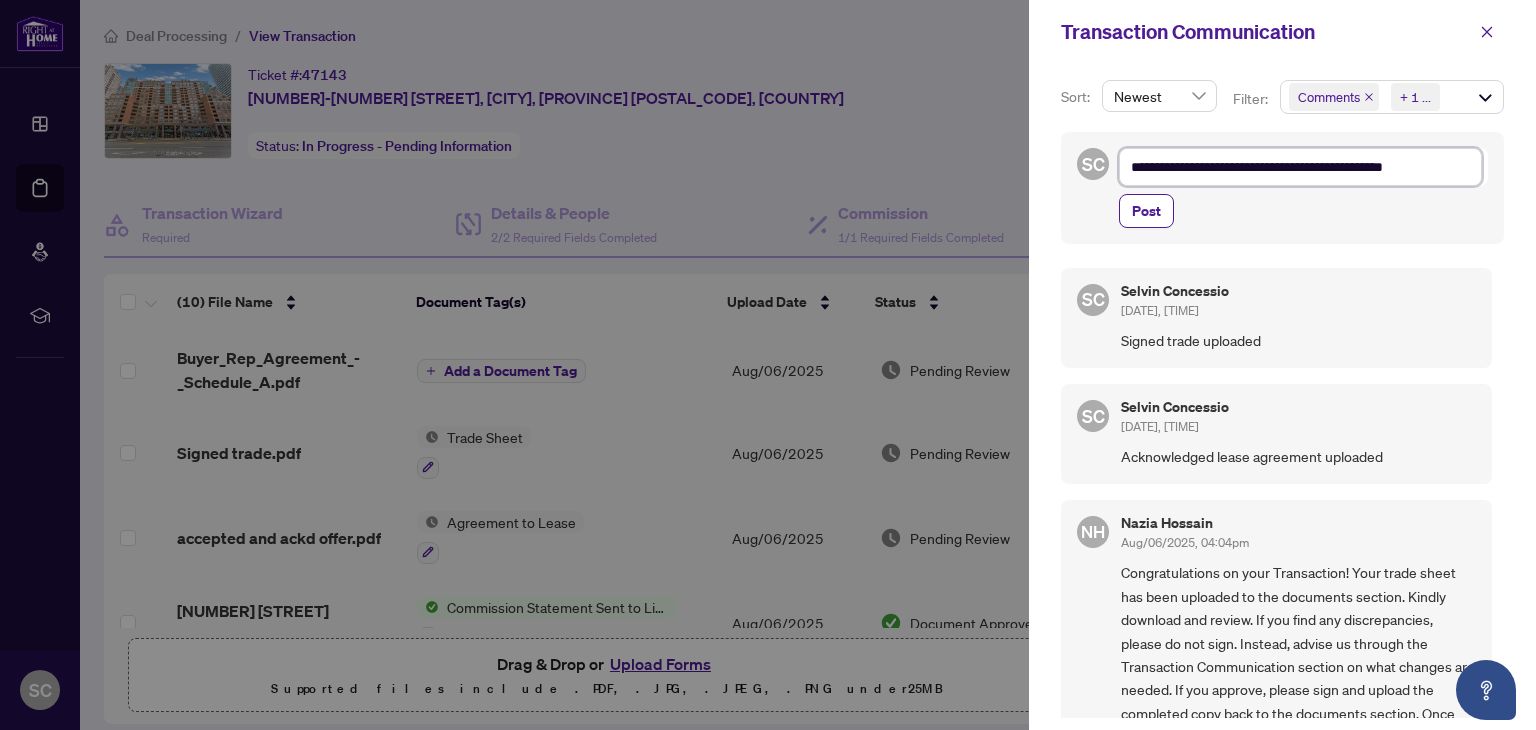 type on "**********" 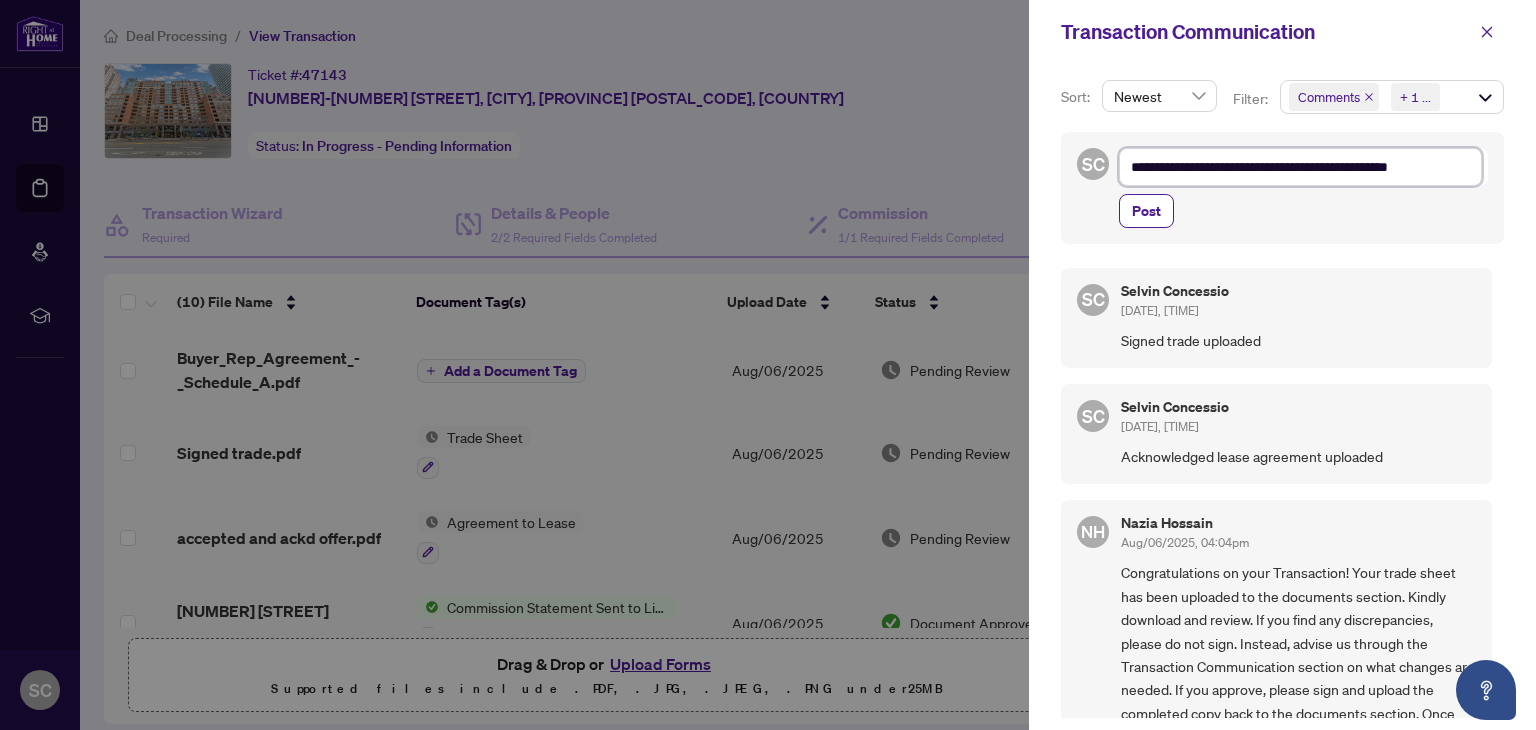 type on "**********" 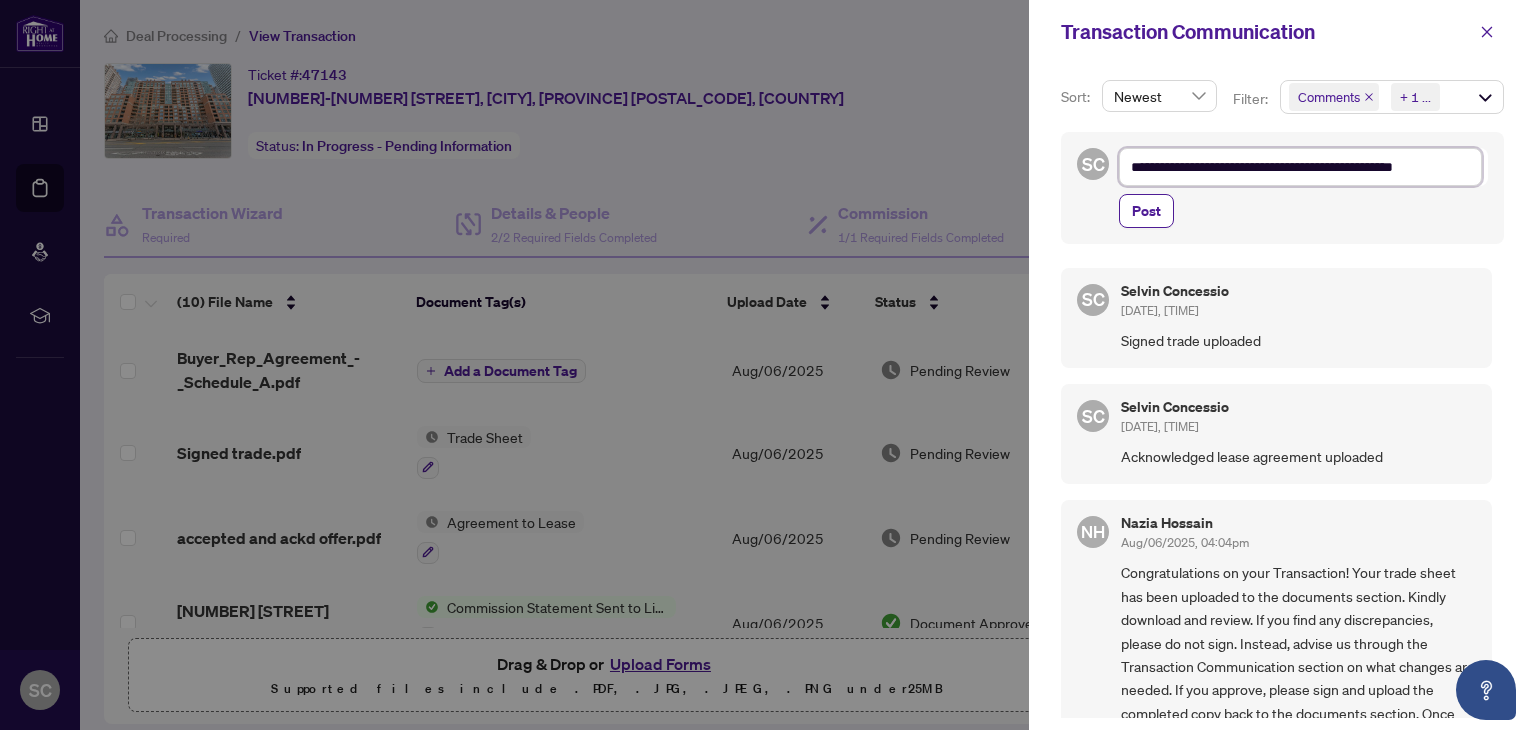type on "**********" 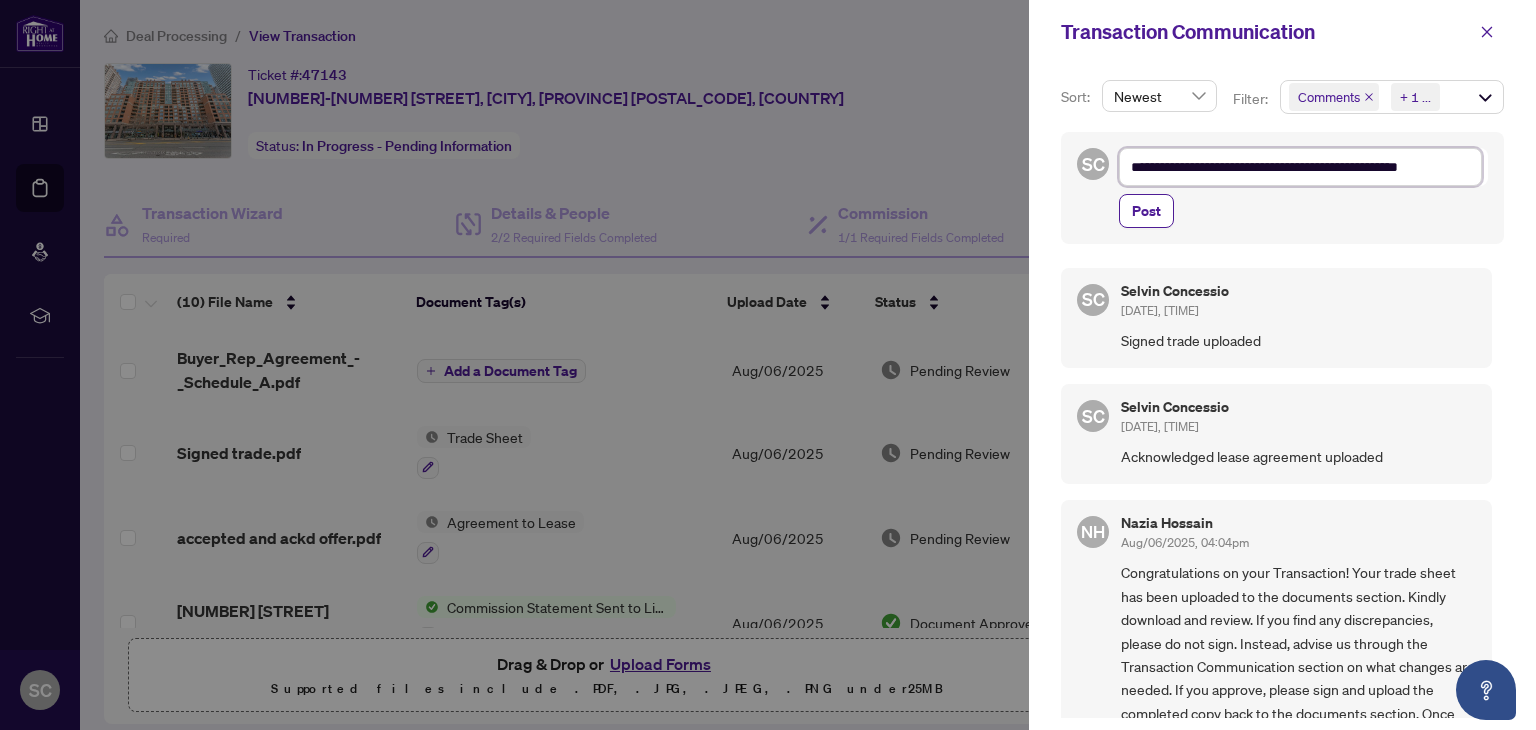 type on "**********" 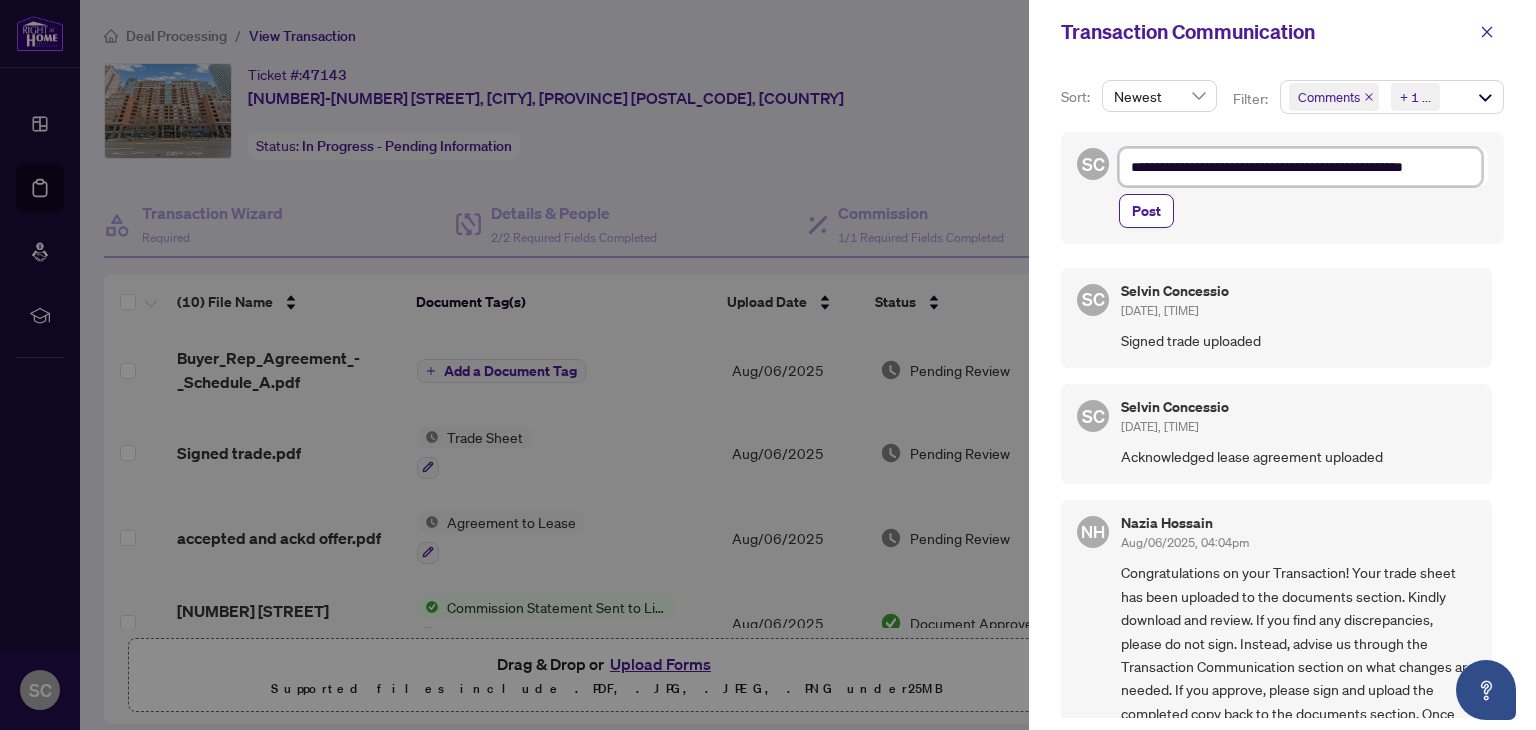 type on "**********" 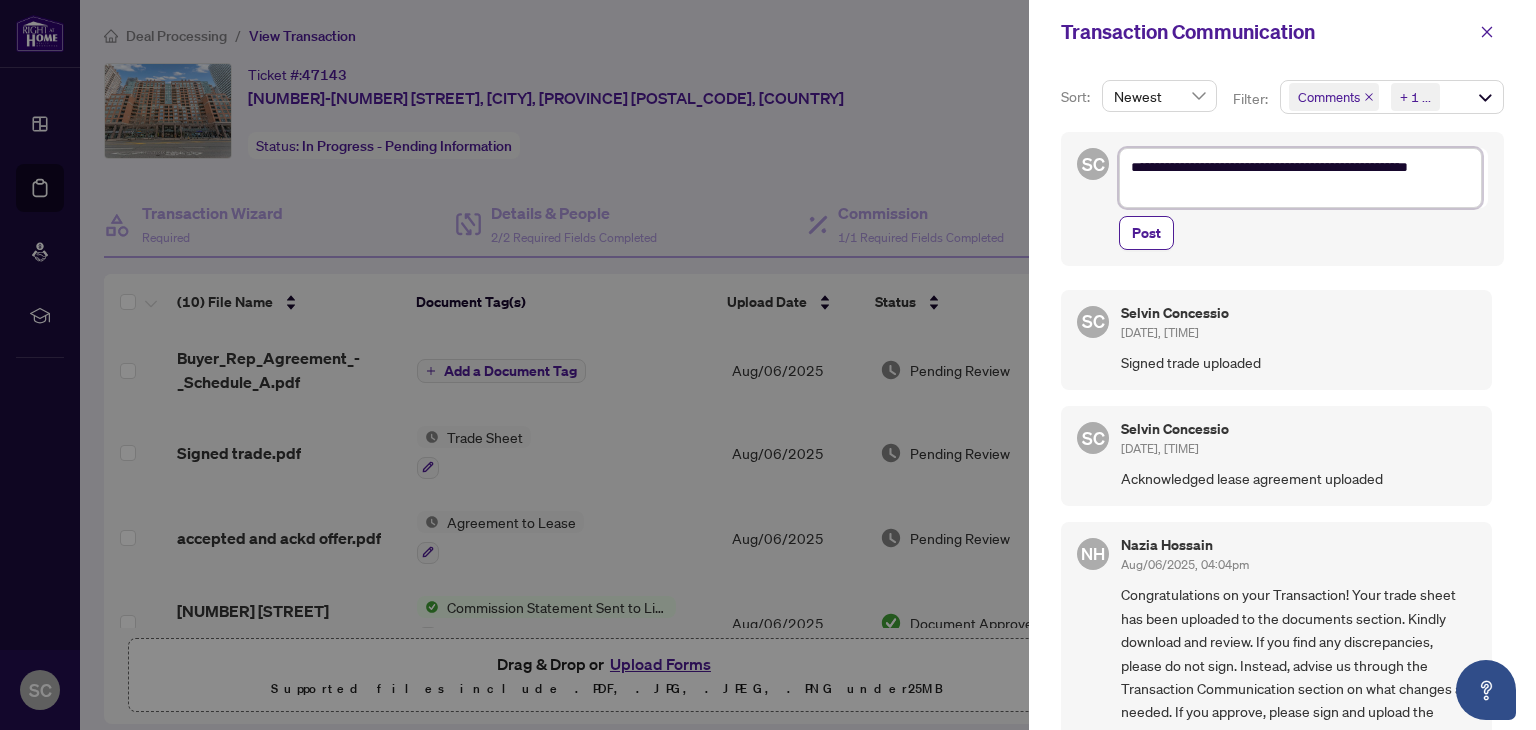type on "**********" 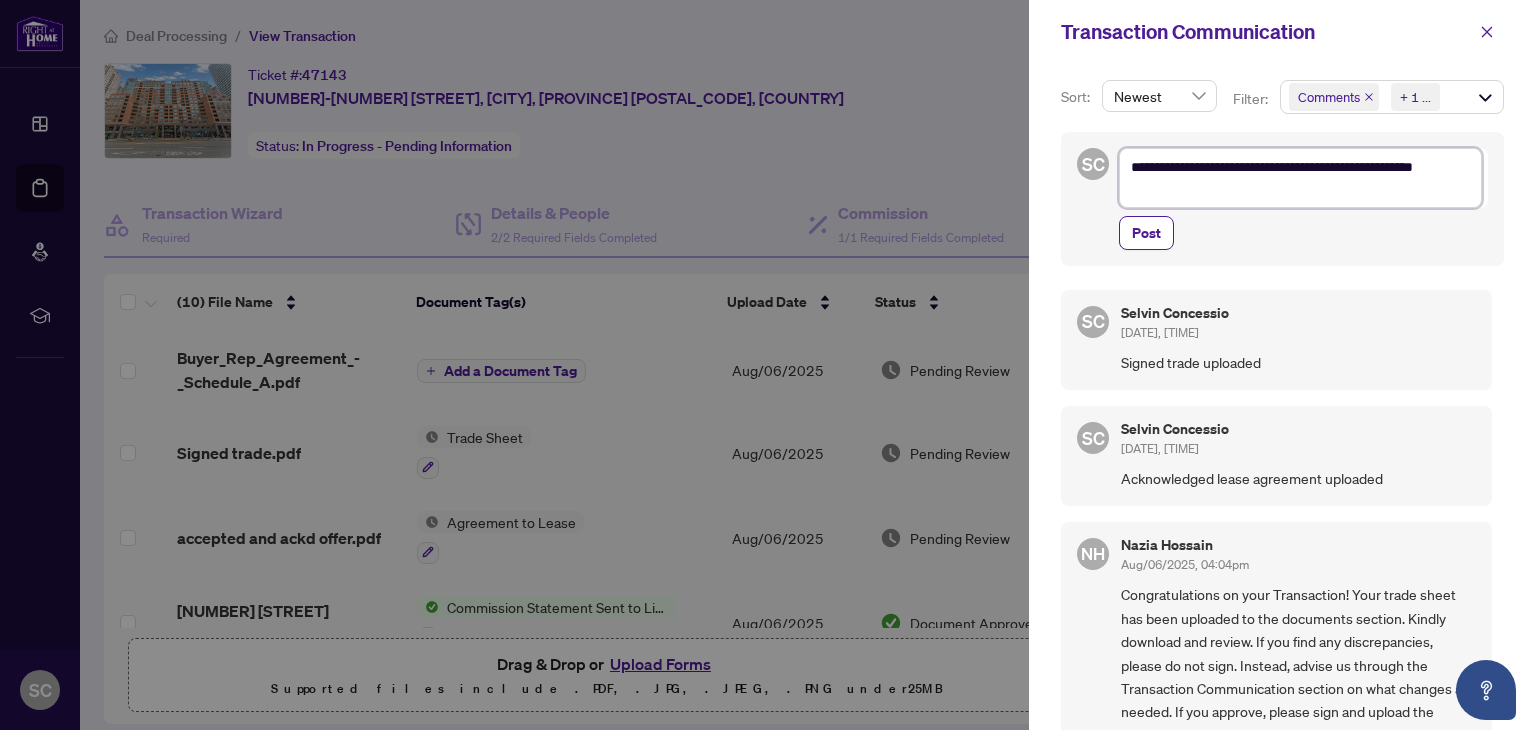 type on "**********" 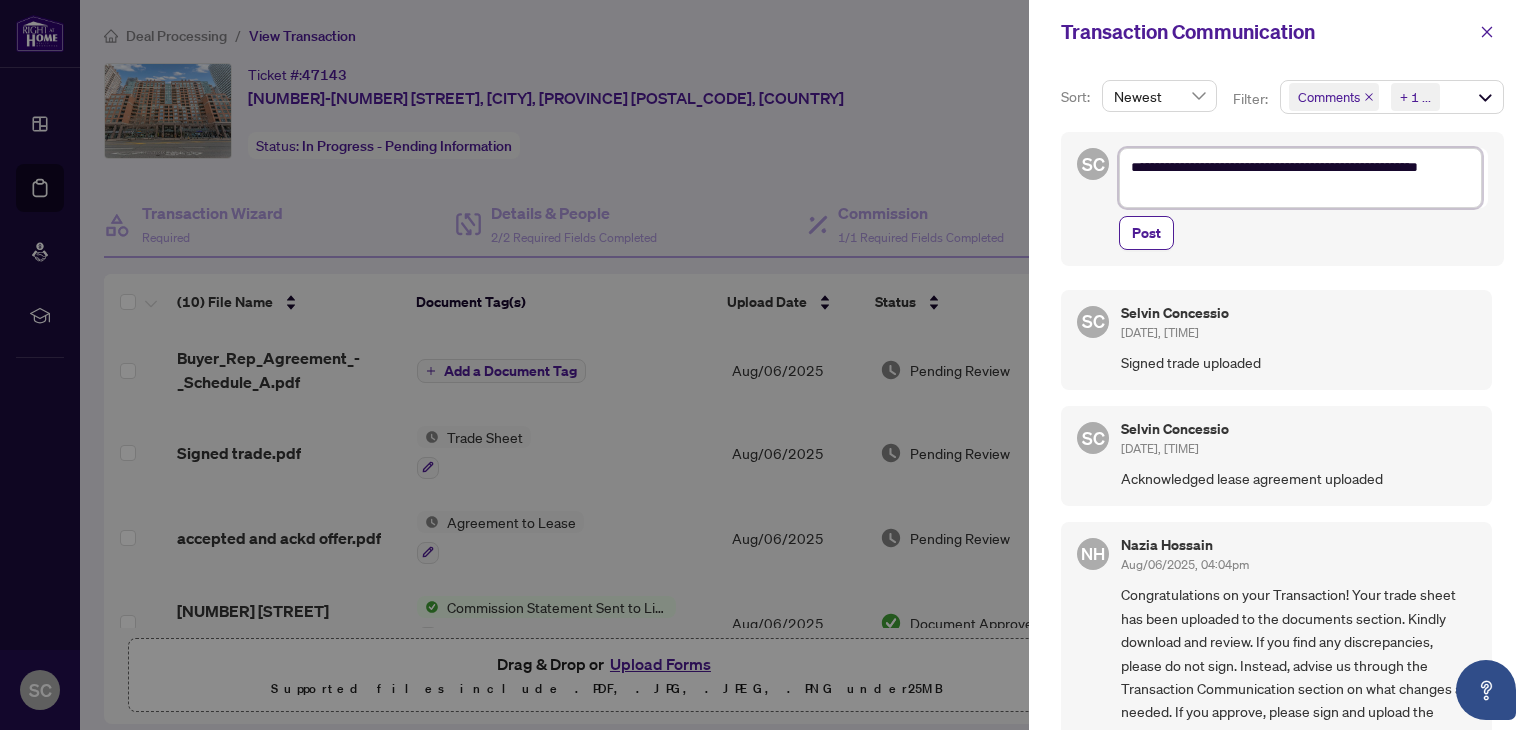 type on "**********" 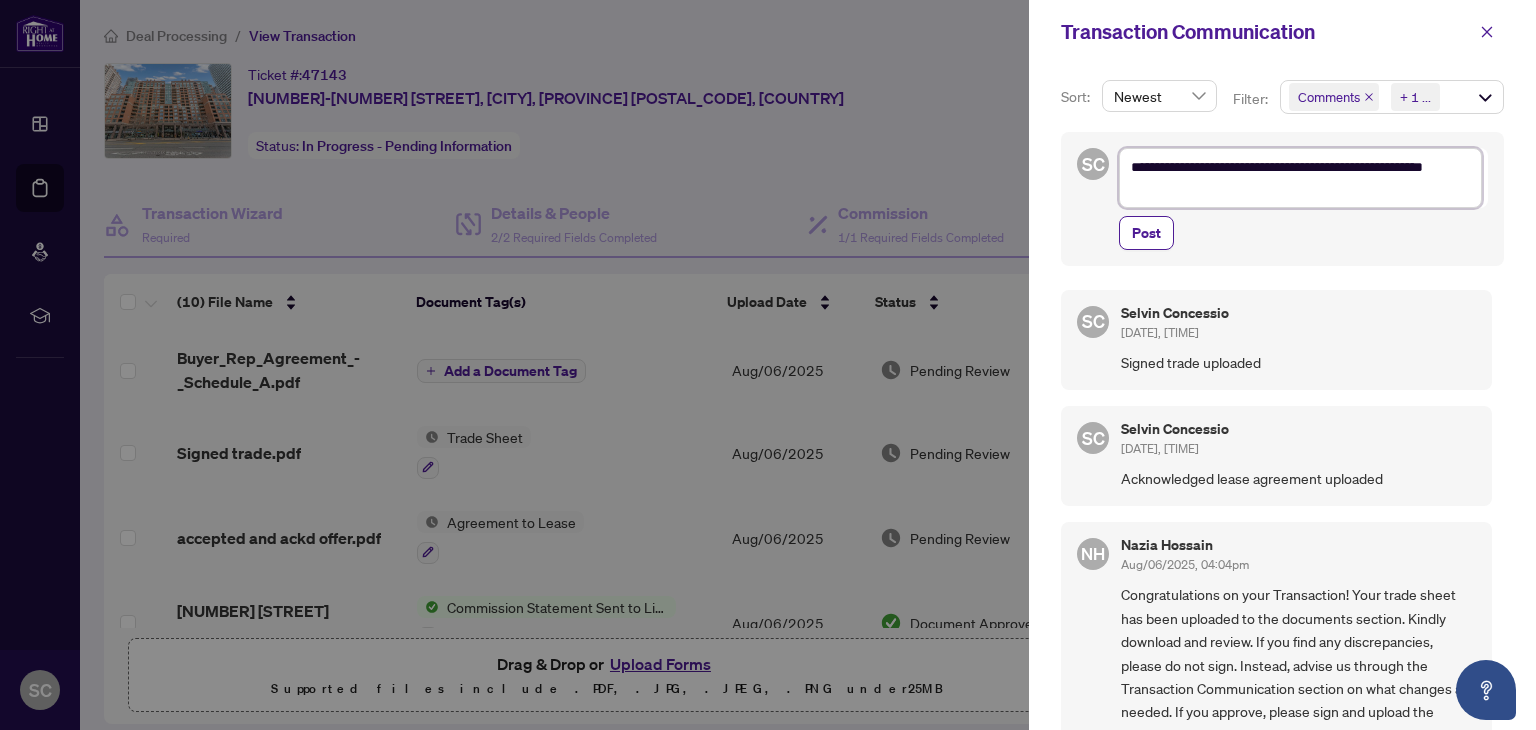 type on "**********" 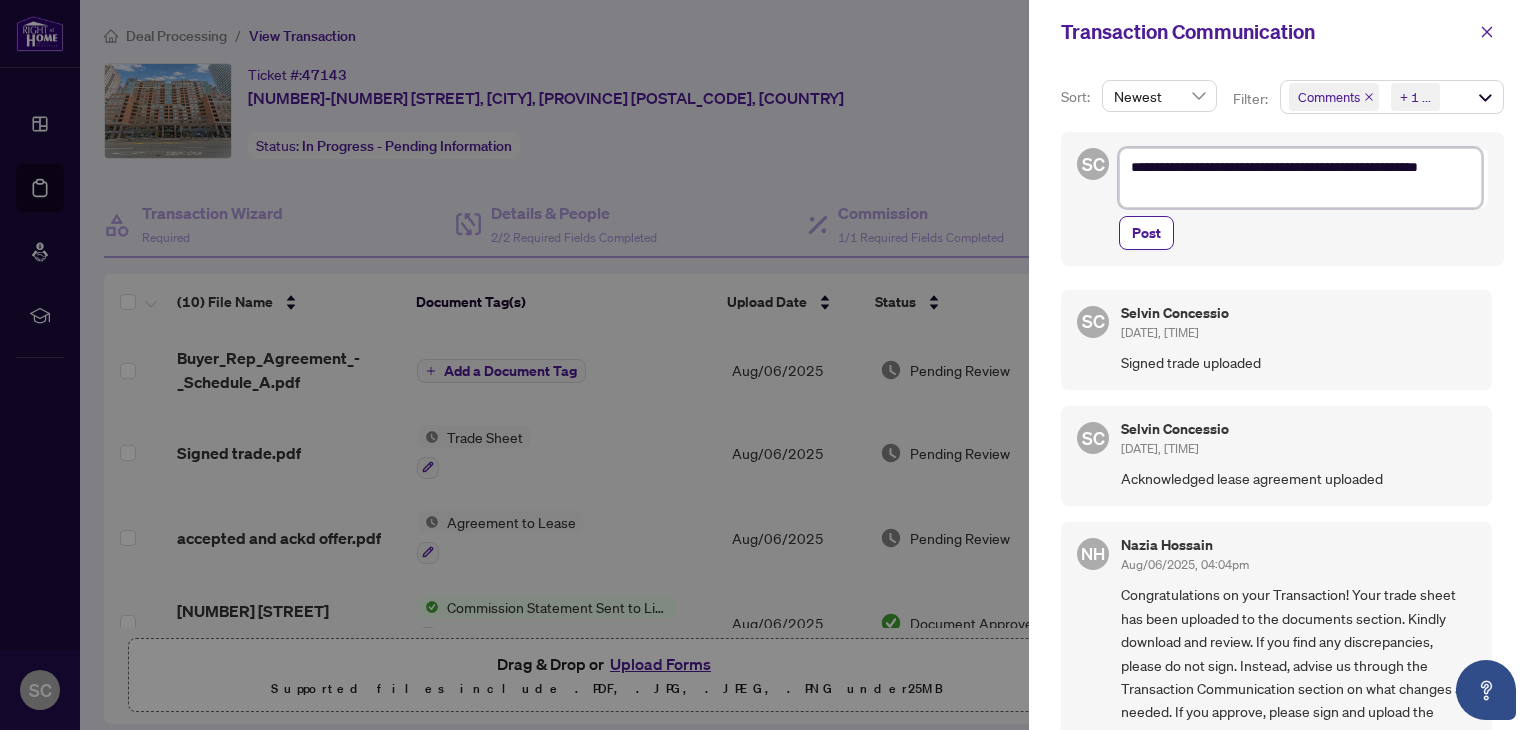 type on "**********" 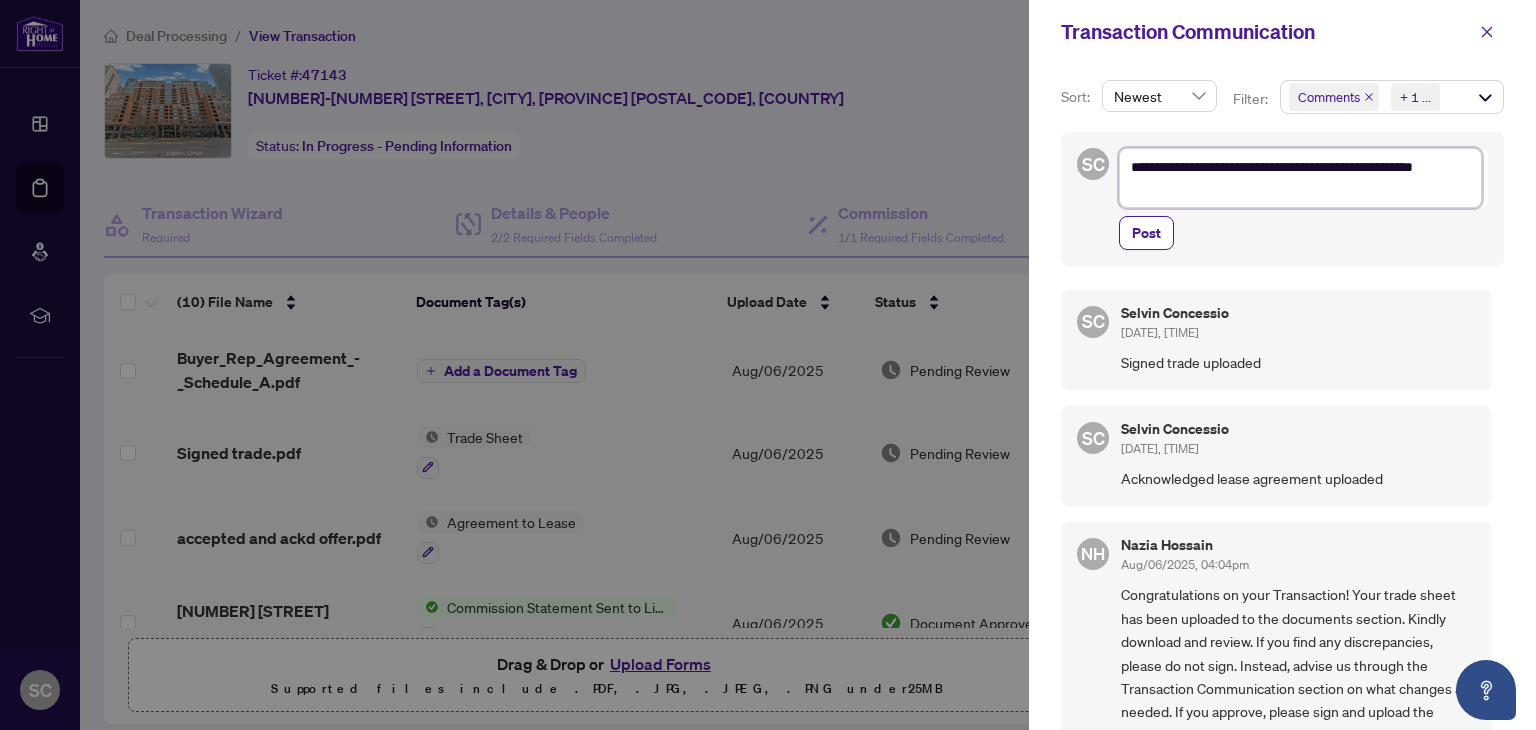type on "**********" 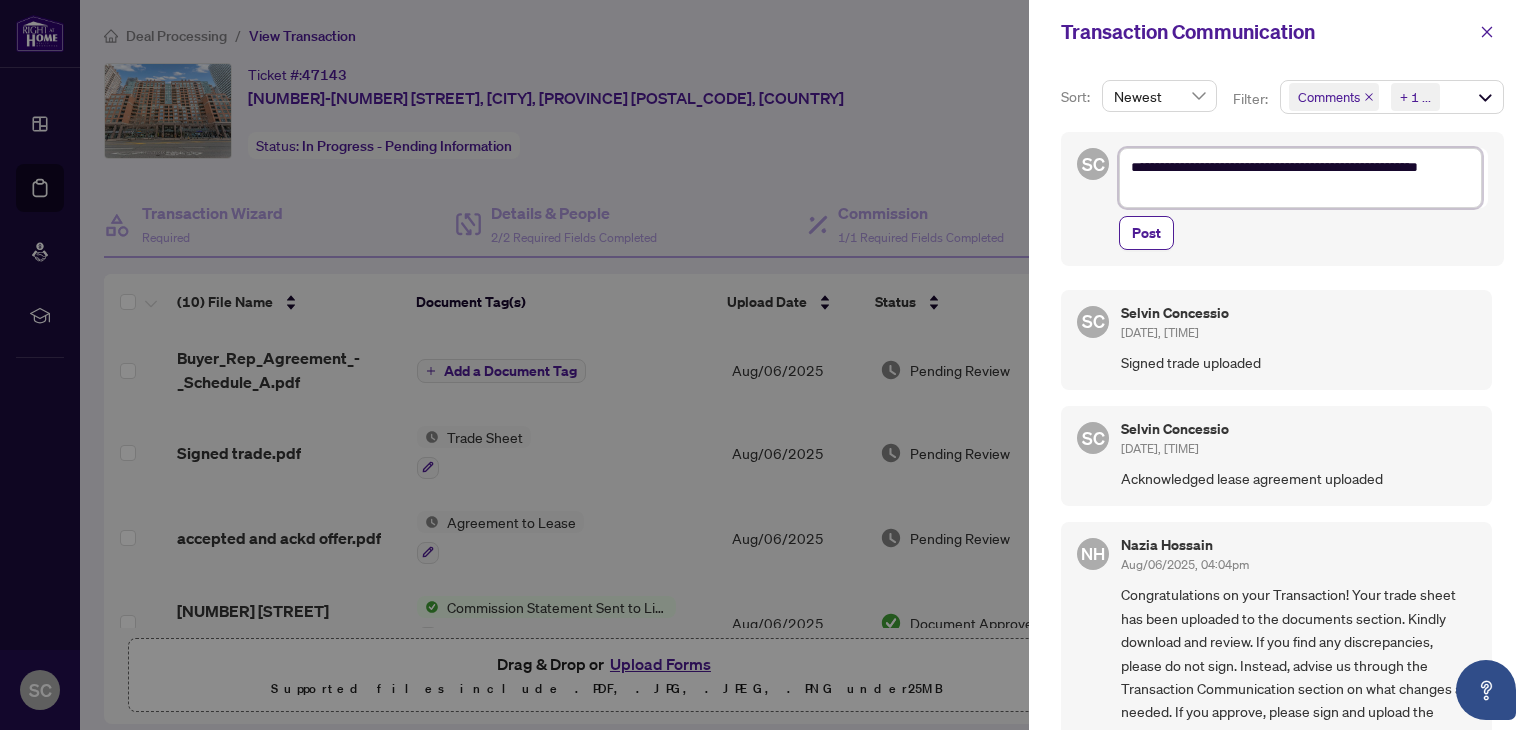 type on "**********" 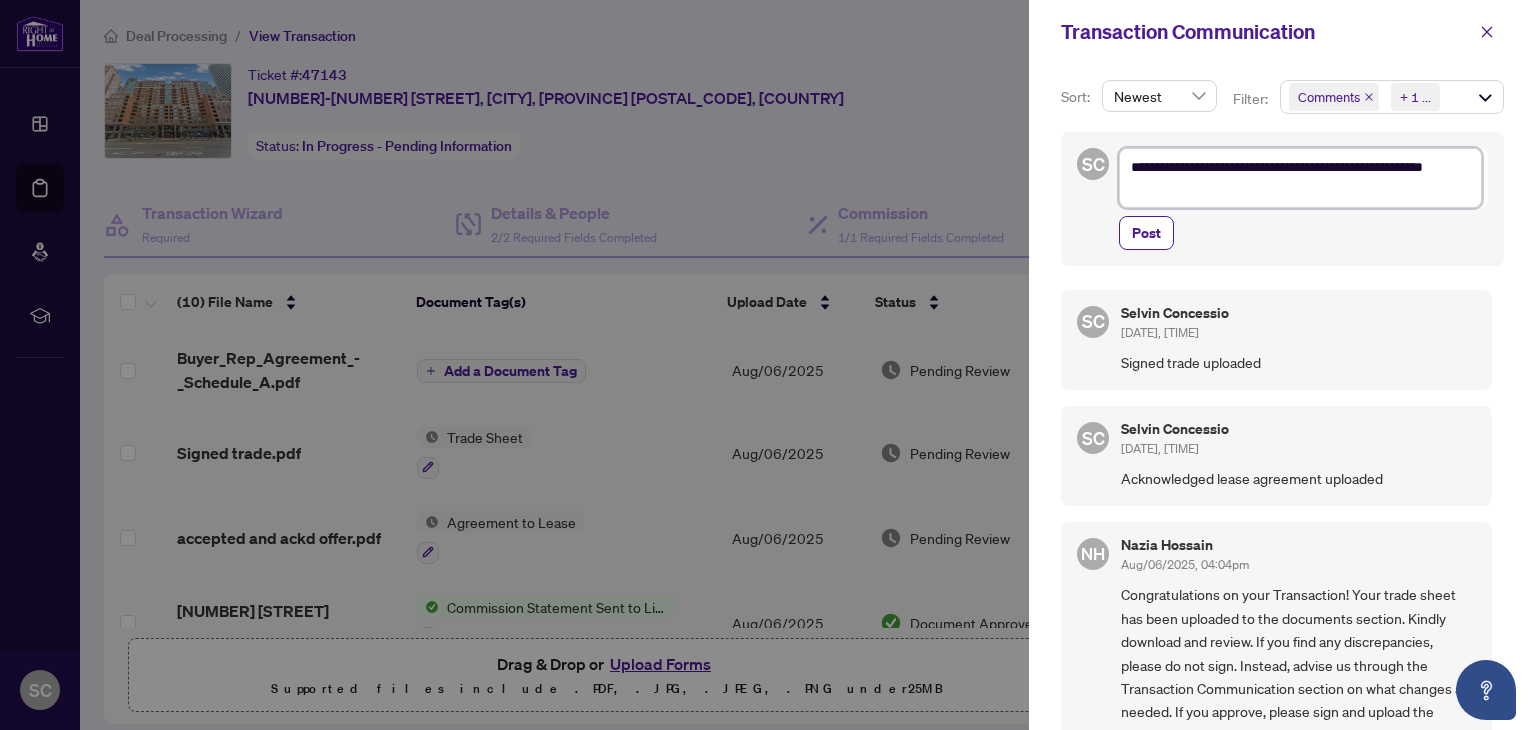 type on "**********" 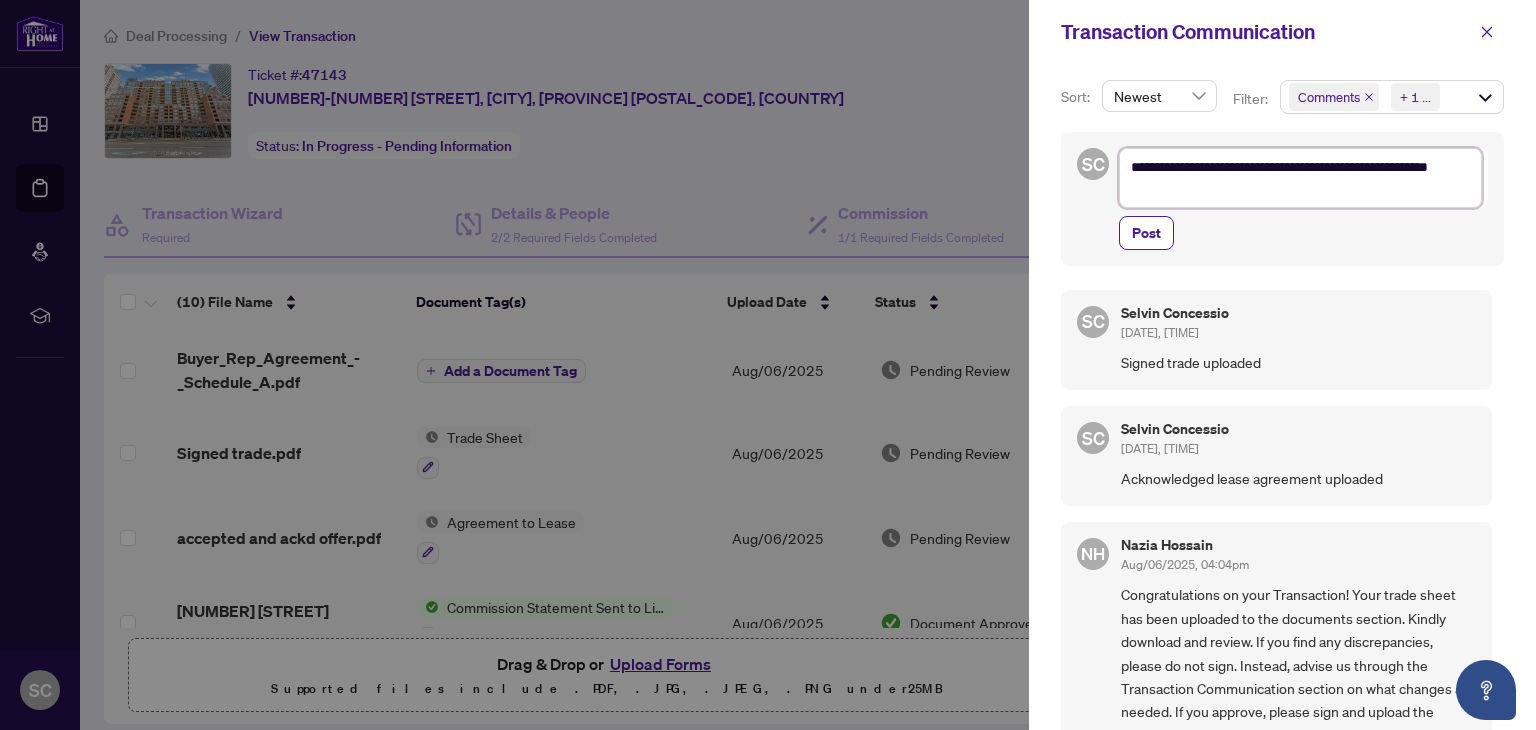 type on "**********" 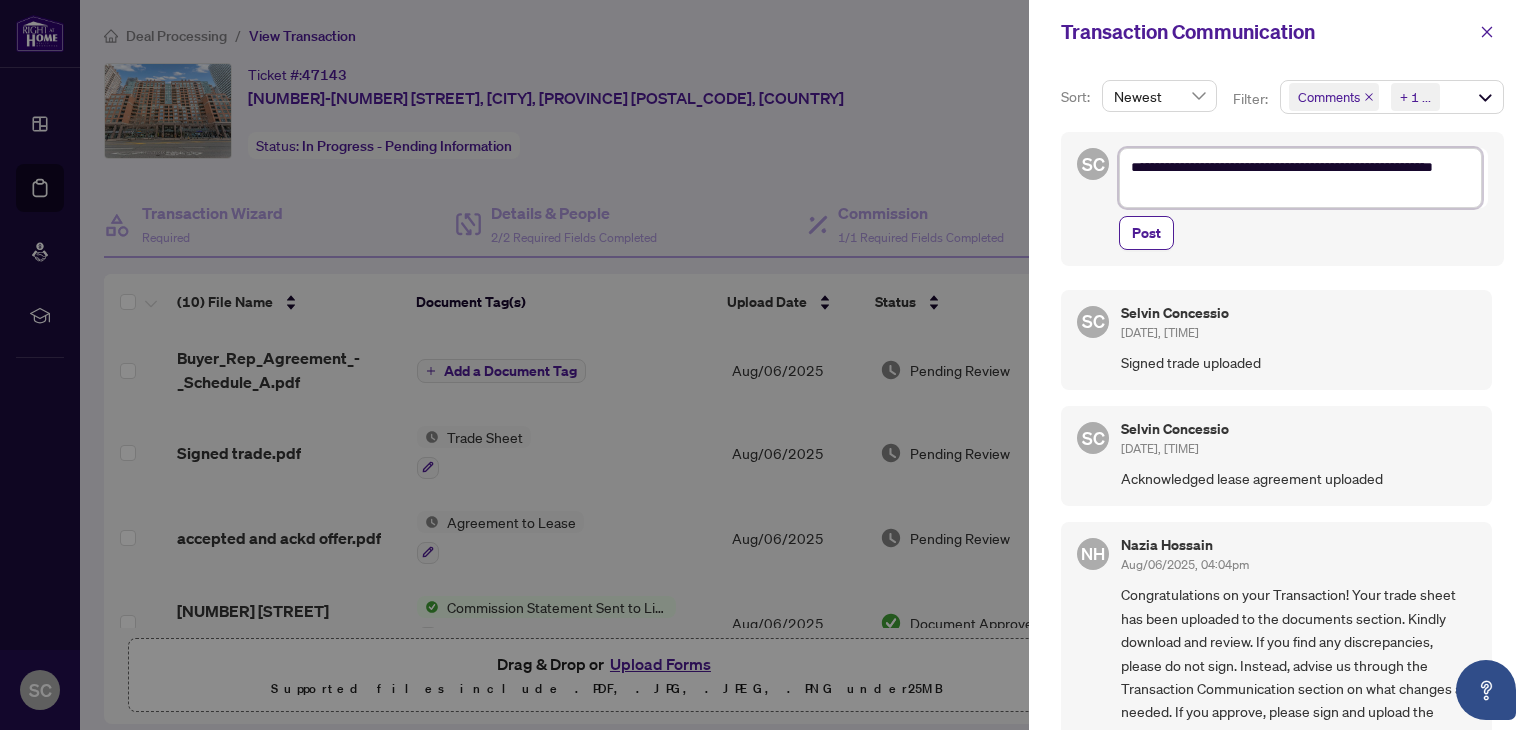 type on "**********" 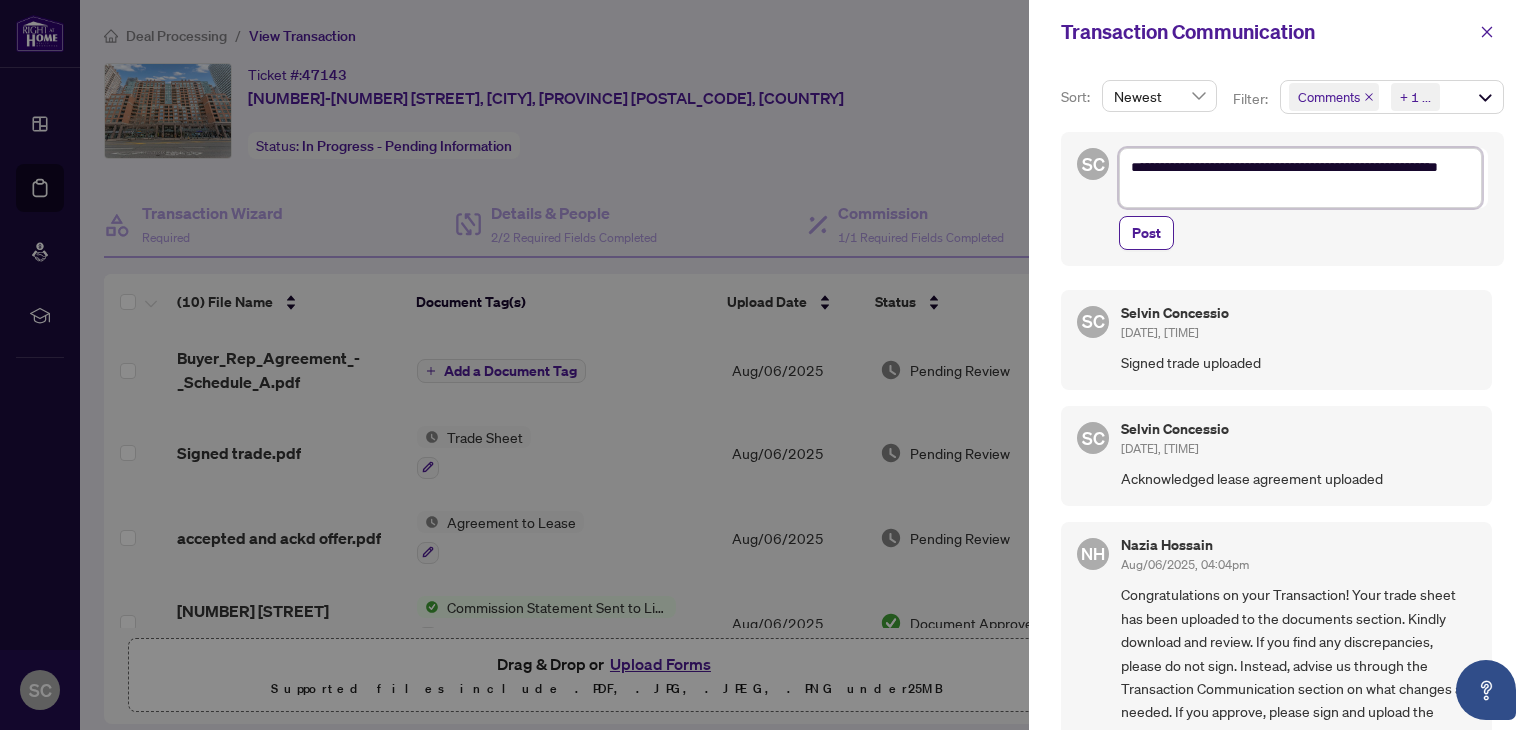 type on "**********" 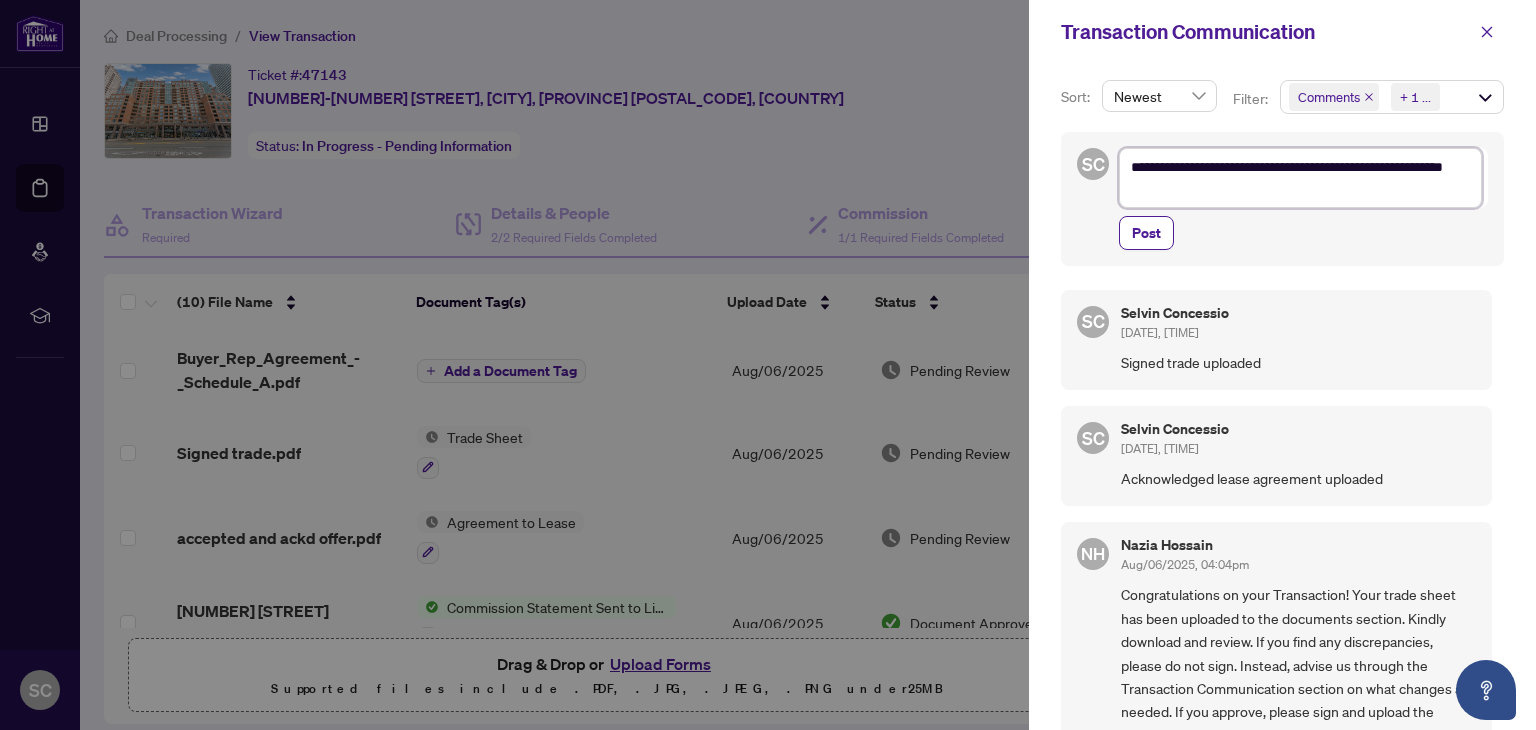 type on "**********" 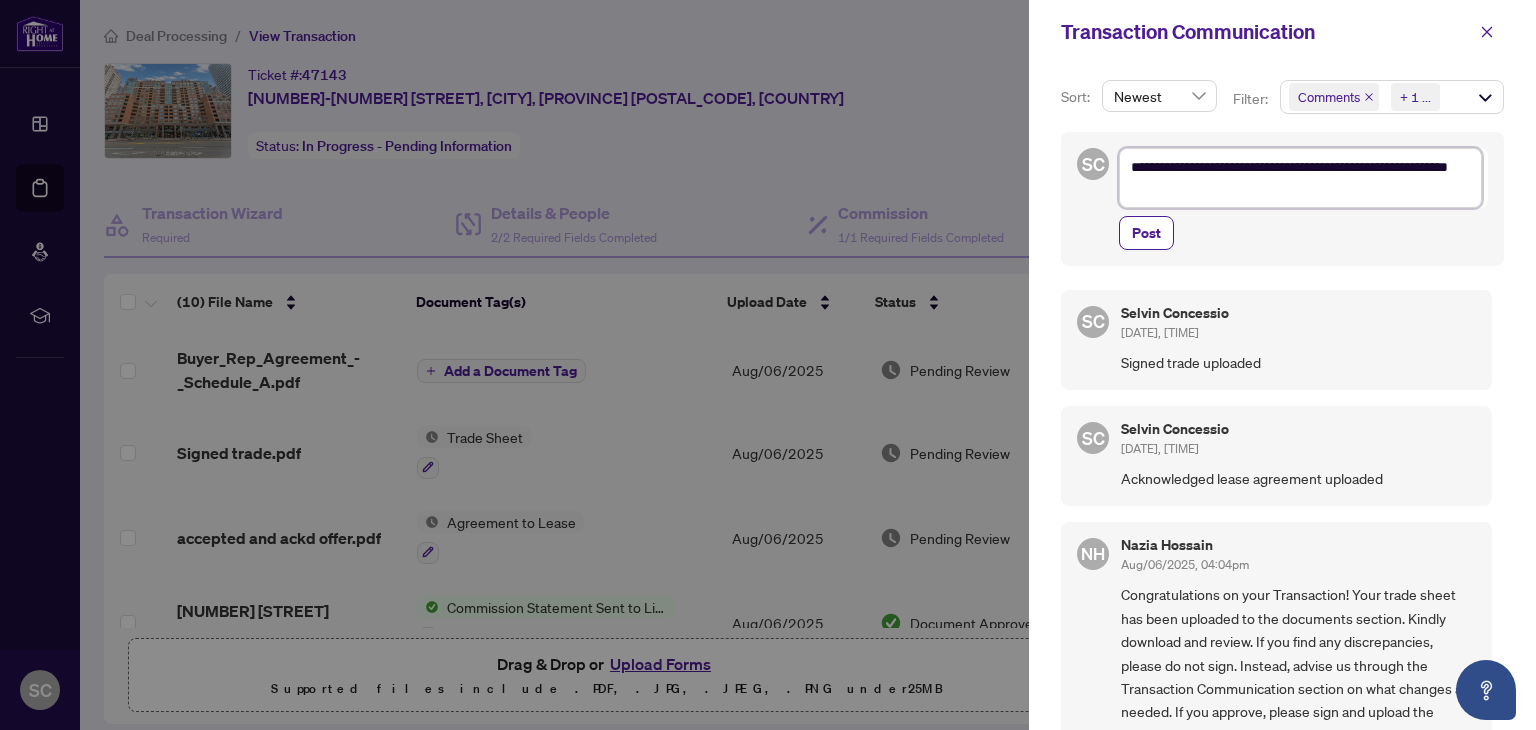 type on "**********" 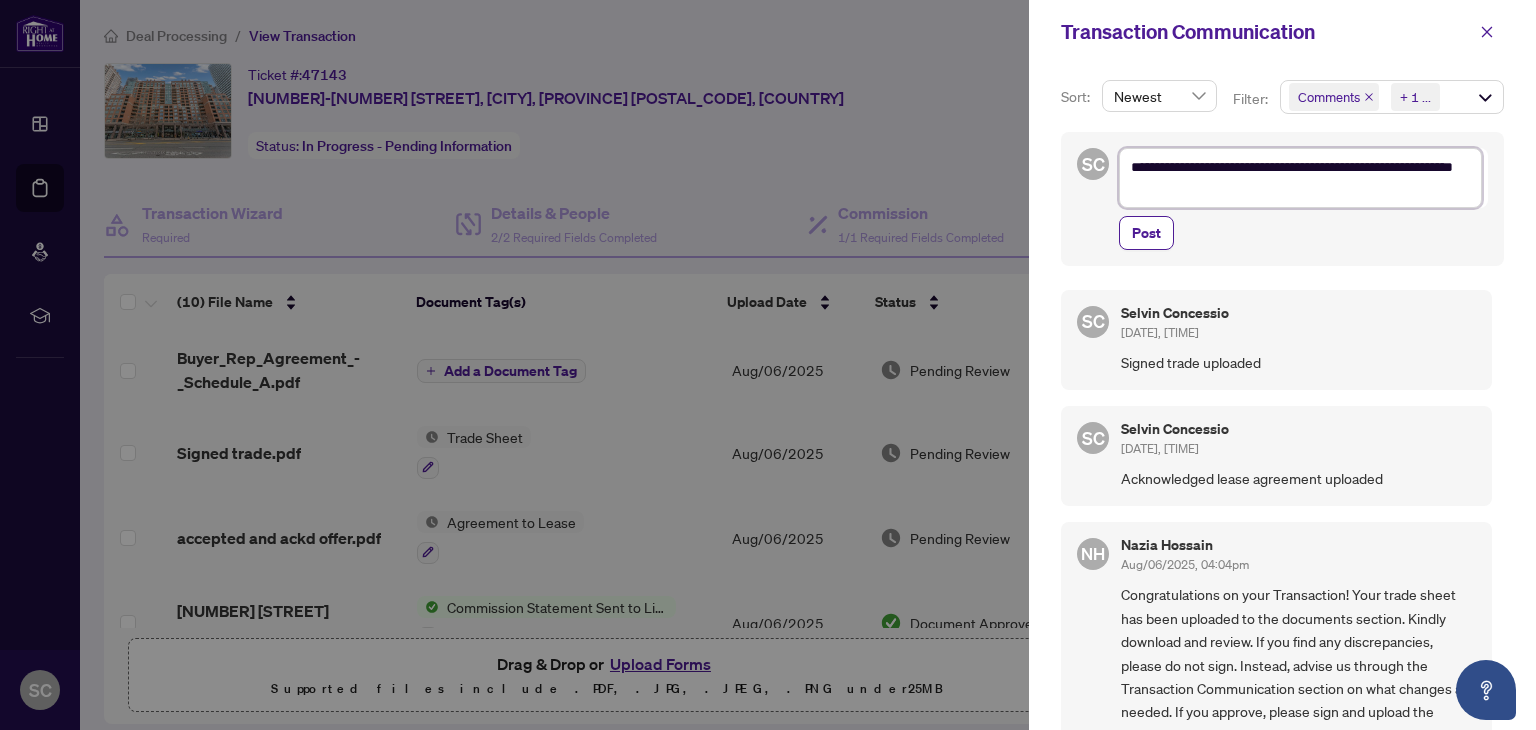 type on "**********" 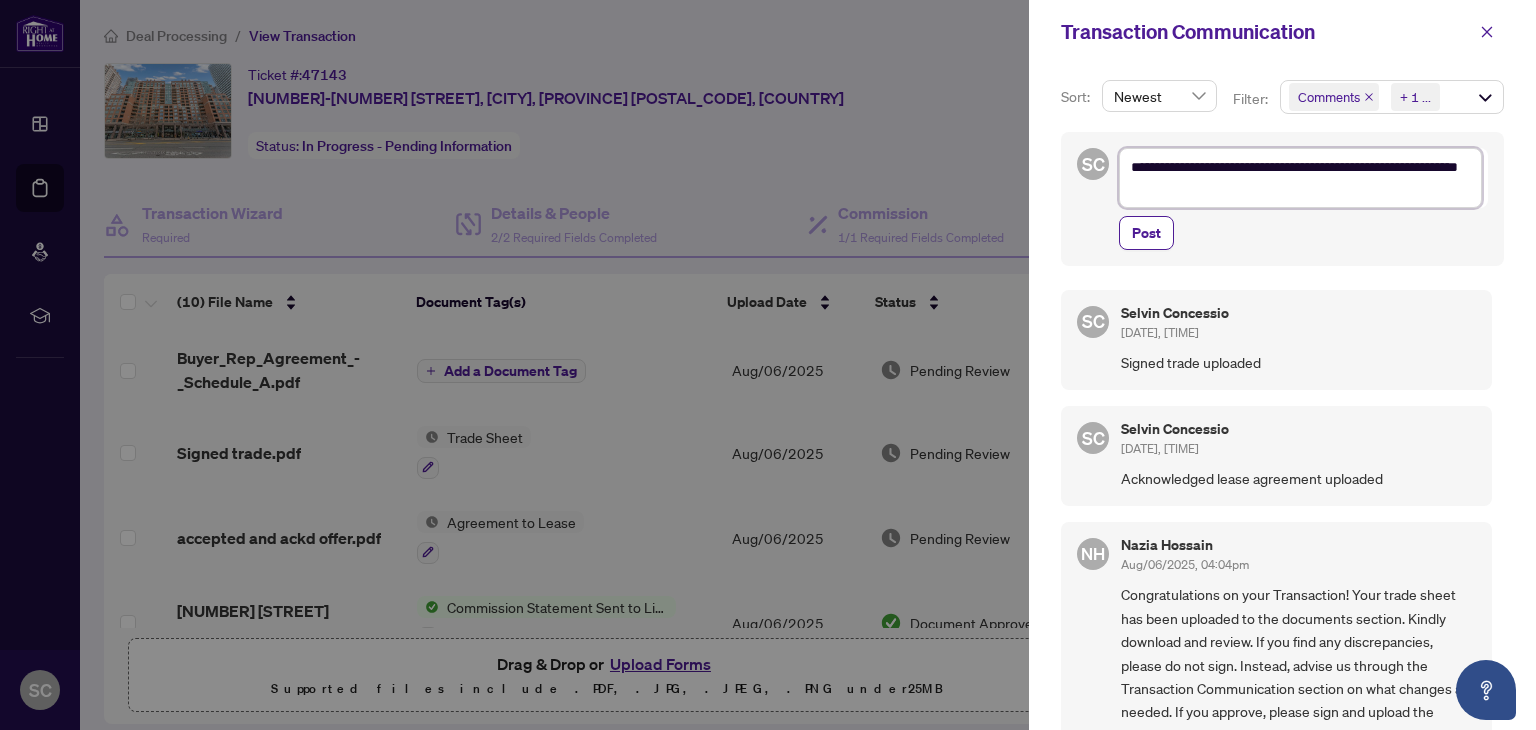 type on "**********" 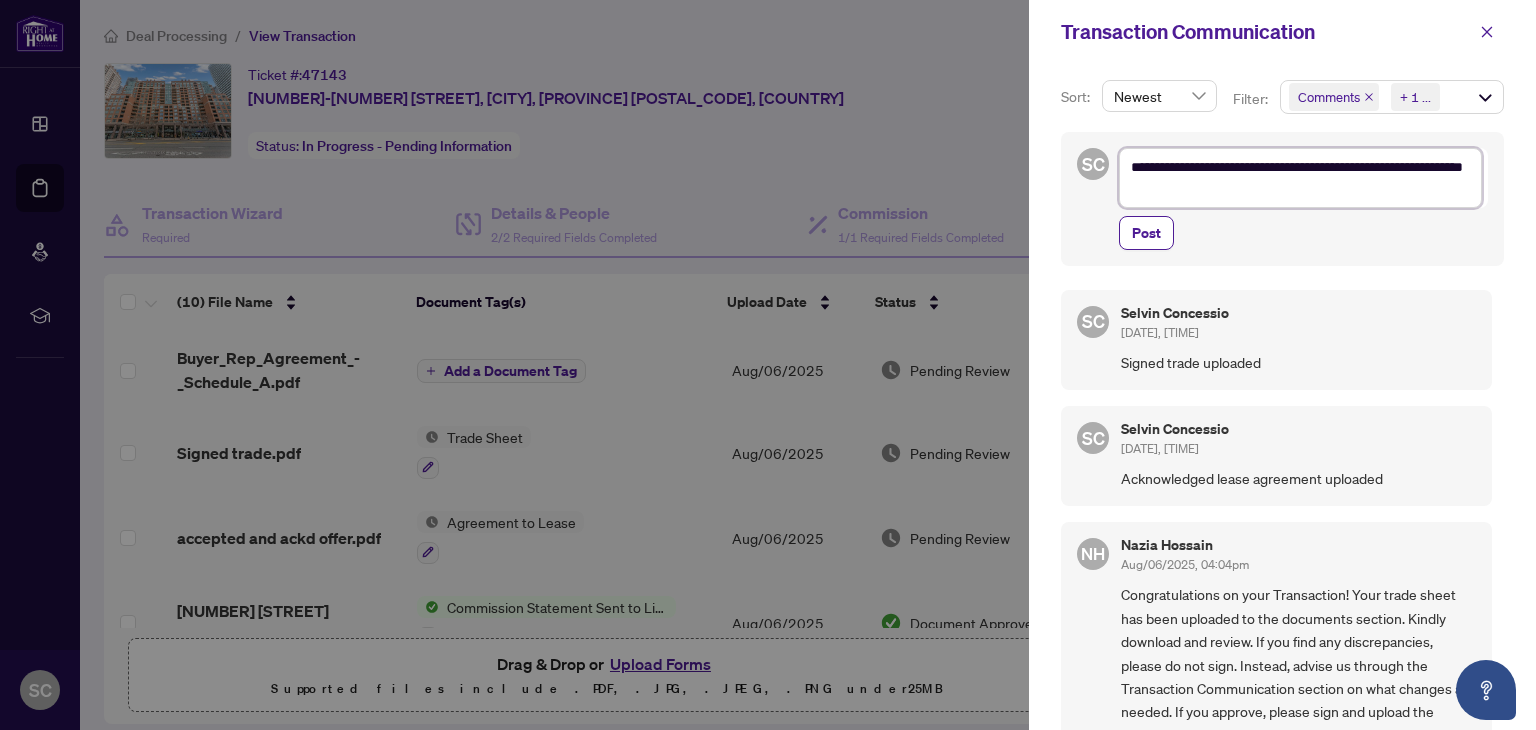 type on "**********" 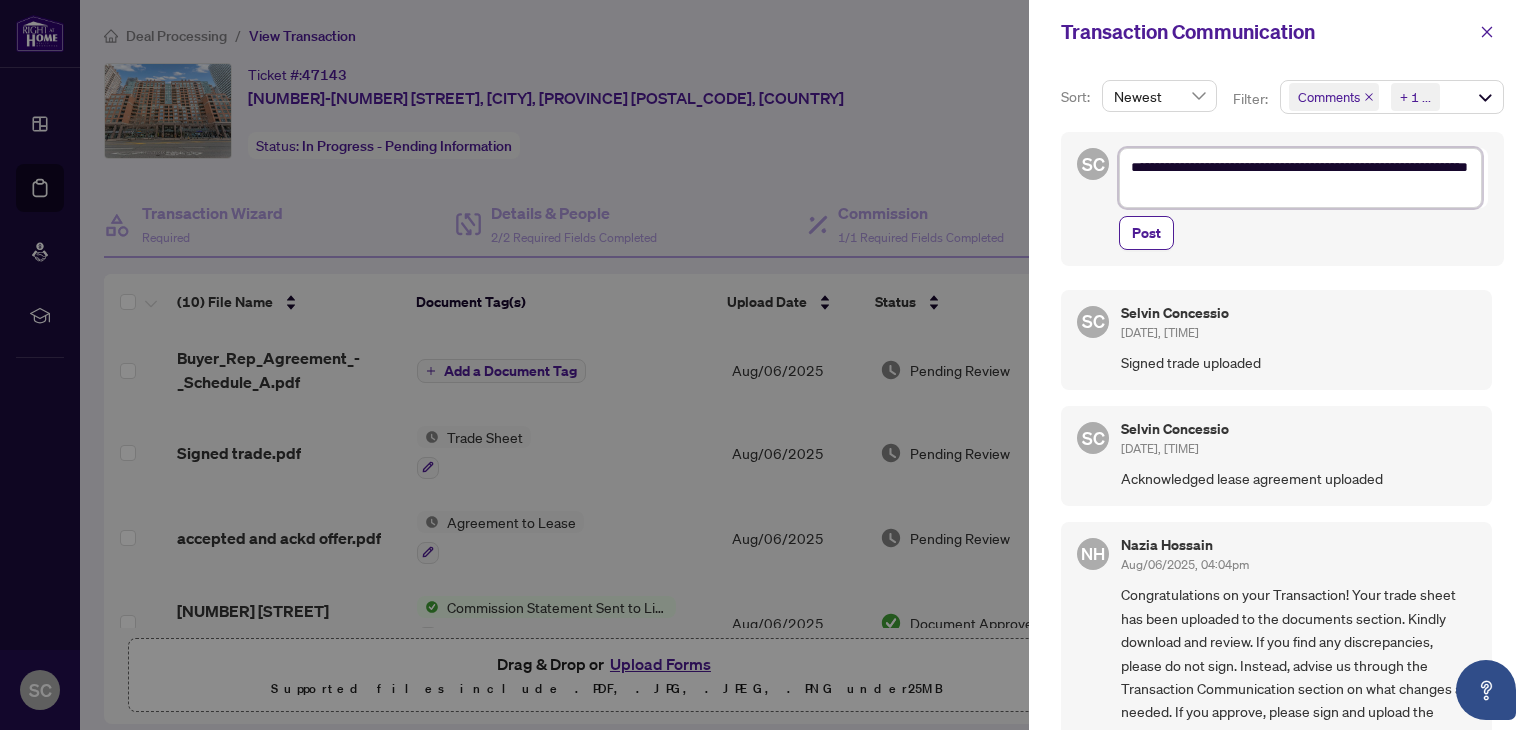 type on "**********" 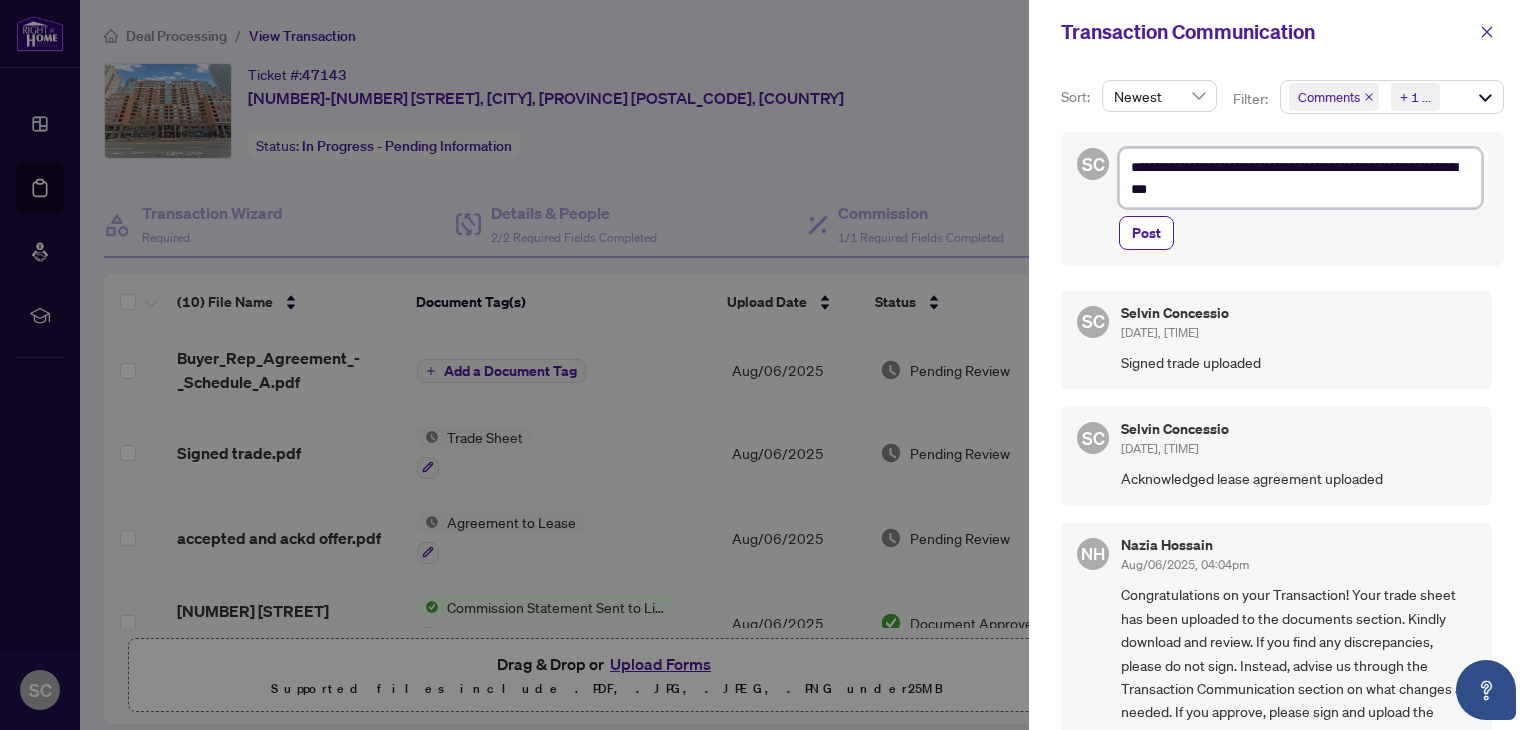 type on "**********" 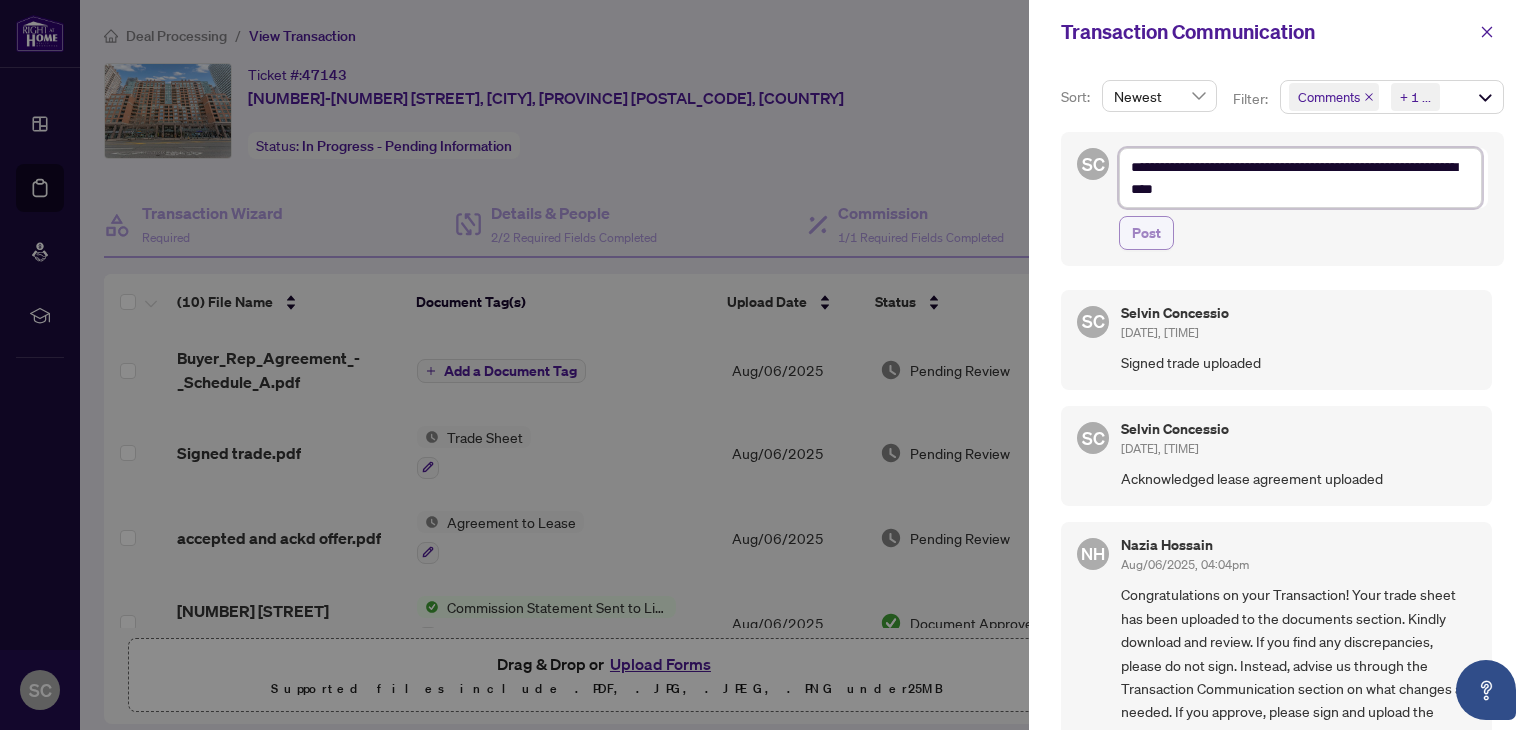 type on "**********" 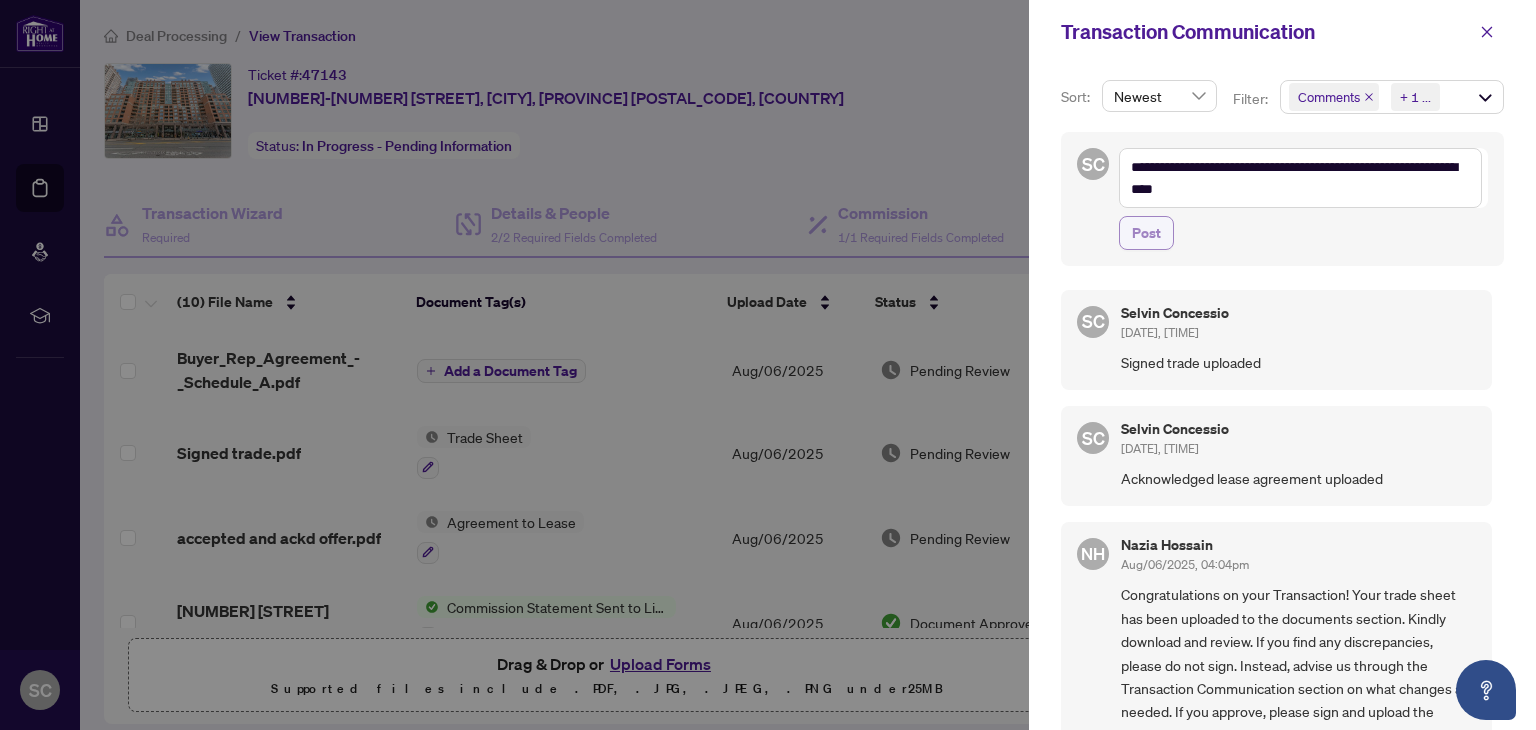 click on "Post" at bounding box center [1146, 233] 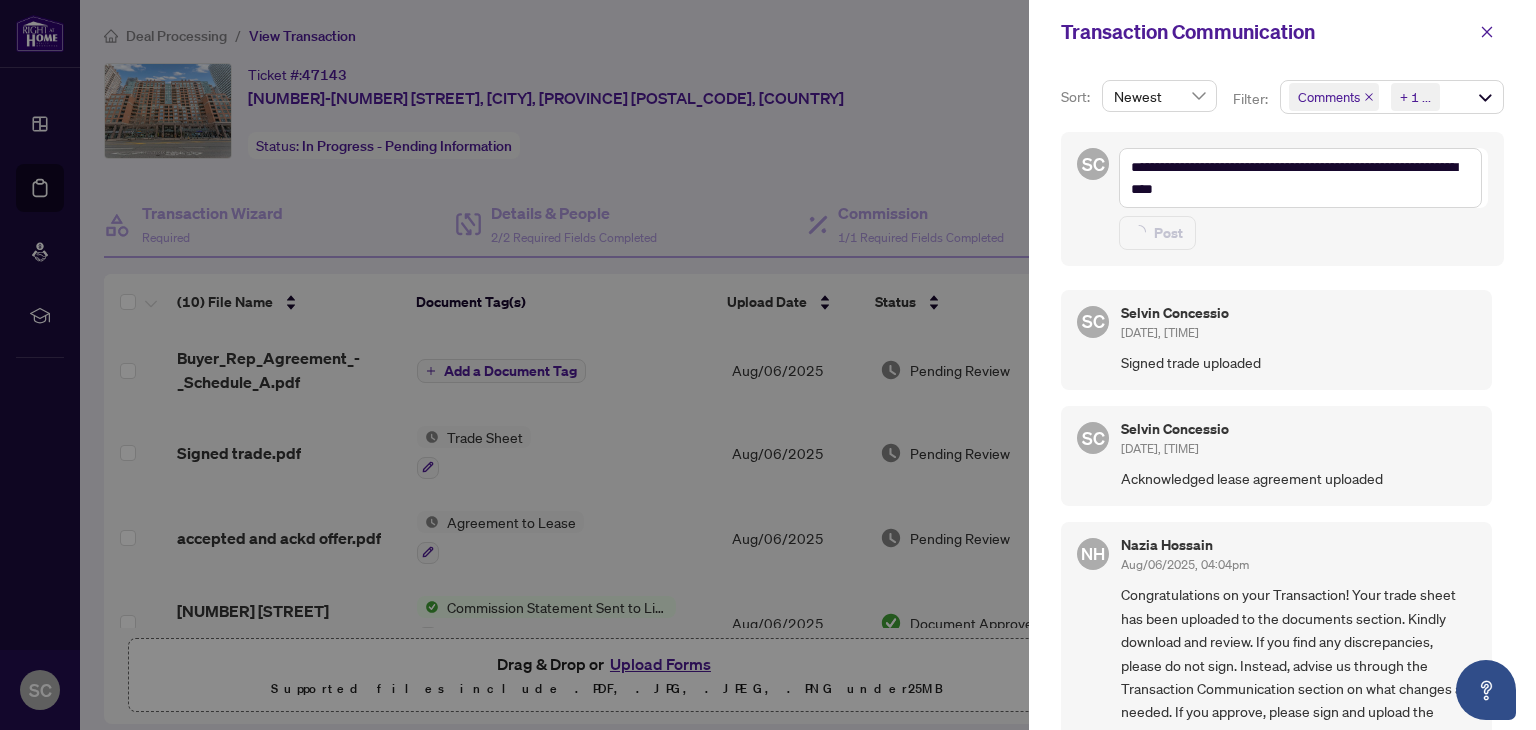 type 